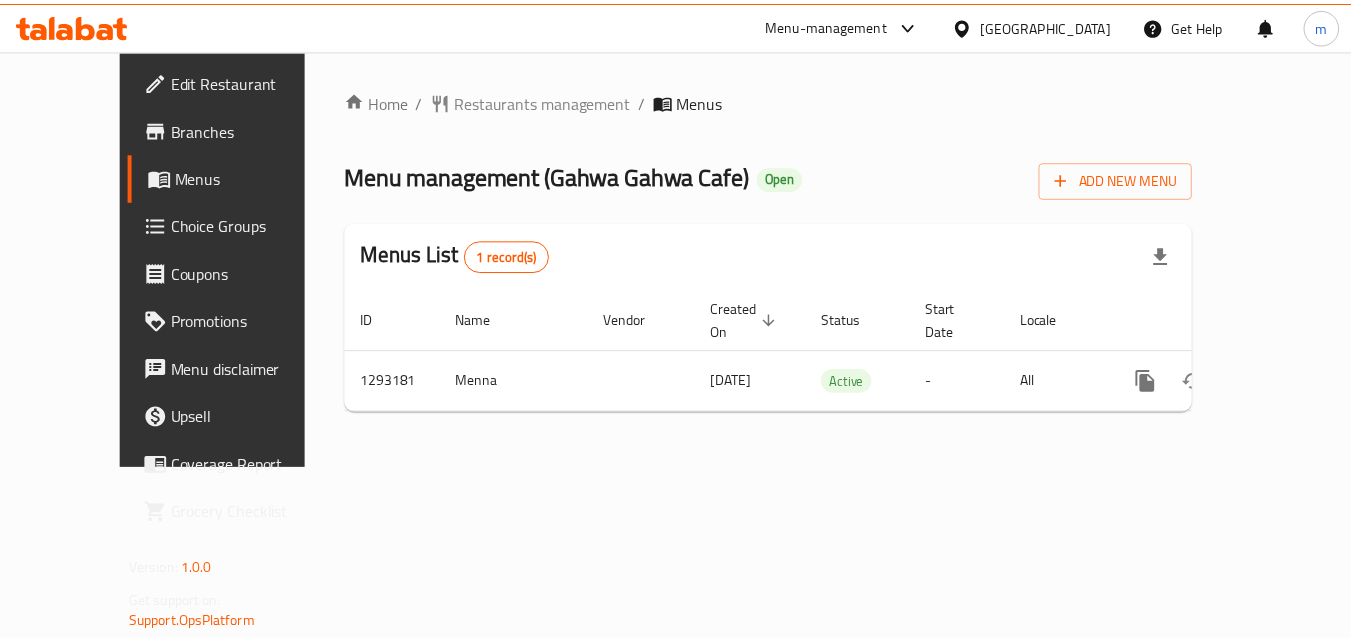scroll, scrollTop: 0, scrollLeft: 0, axis: both 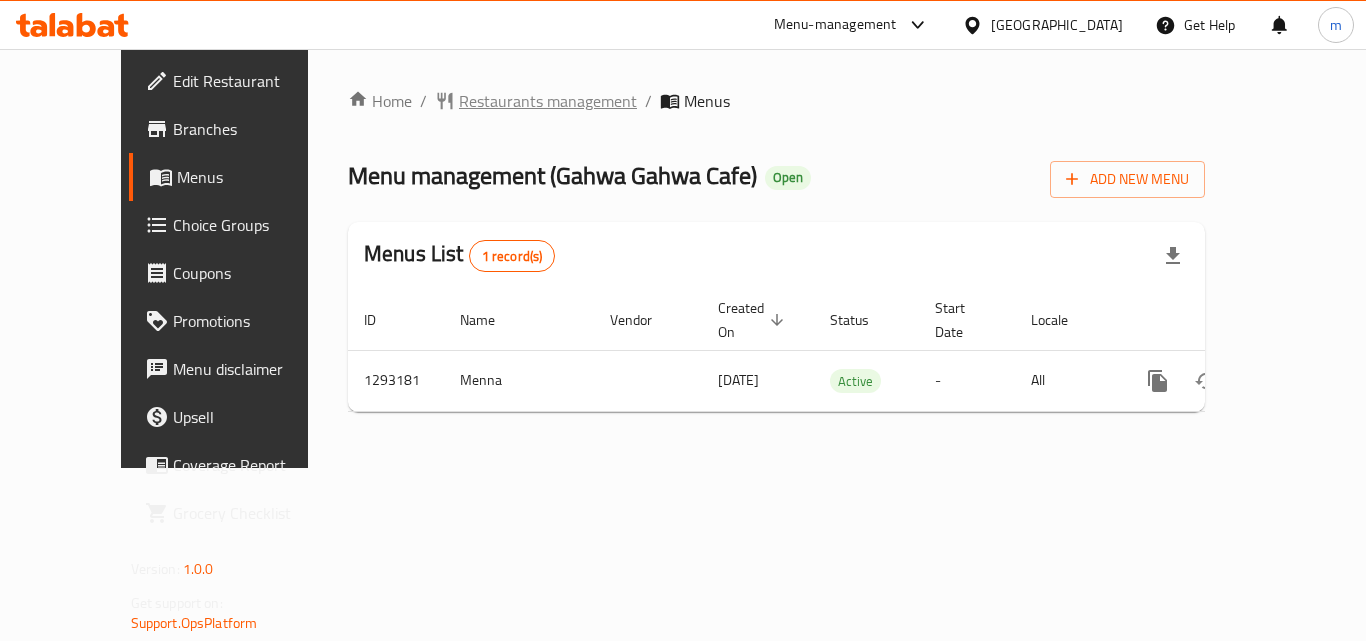 click on "Restaurants management" at bounding box center [548, 101] 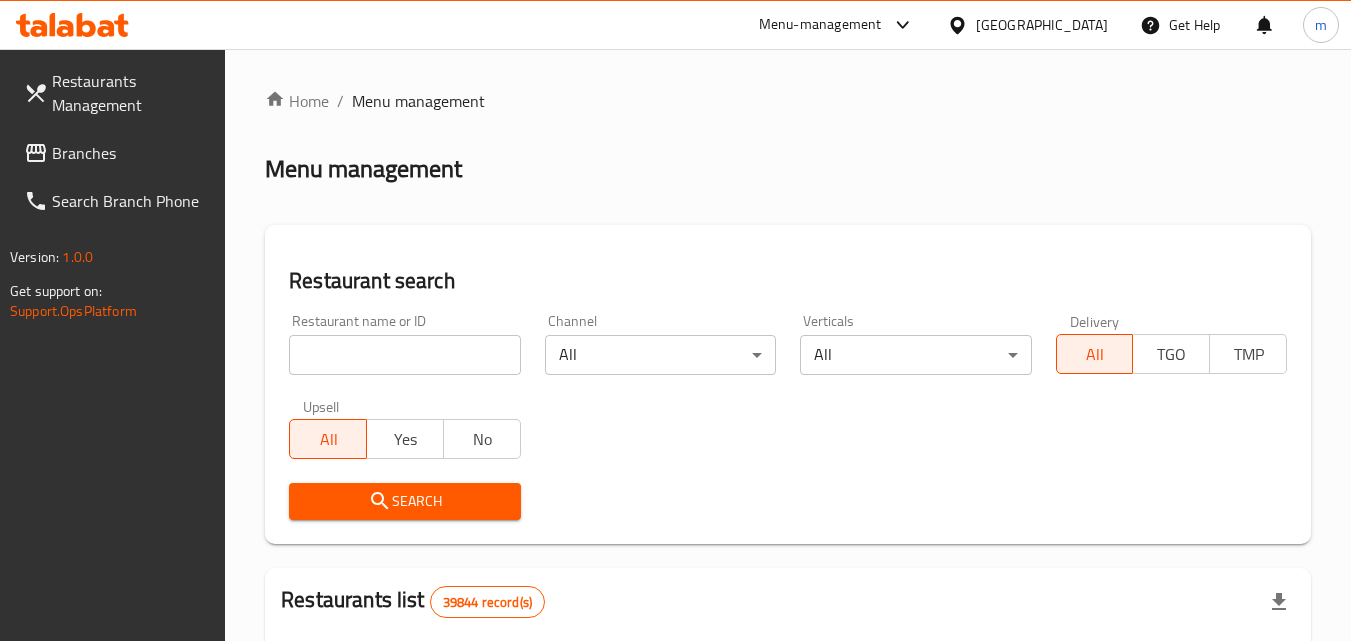 click at bounding box center (404, 355) 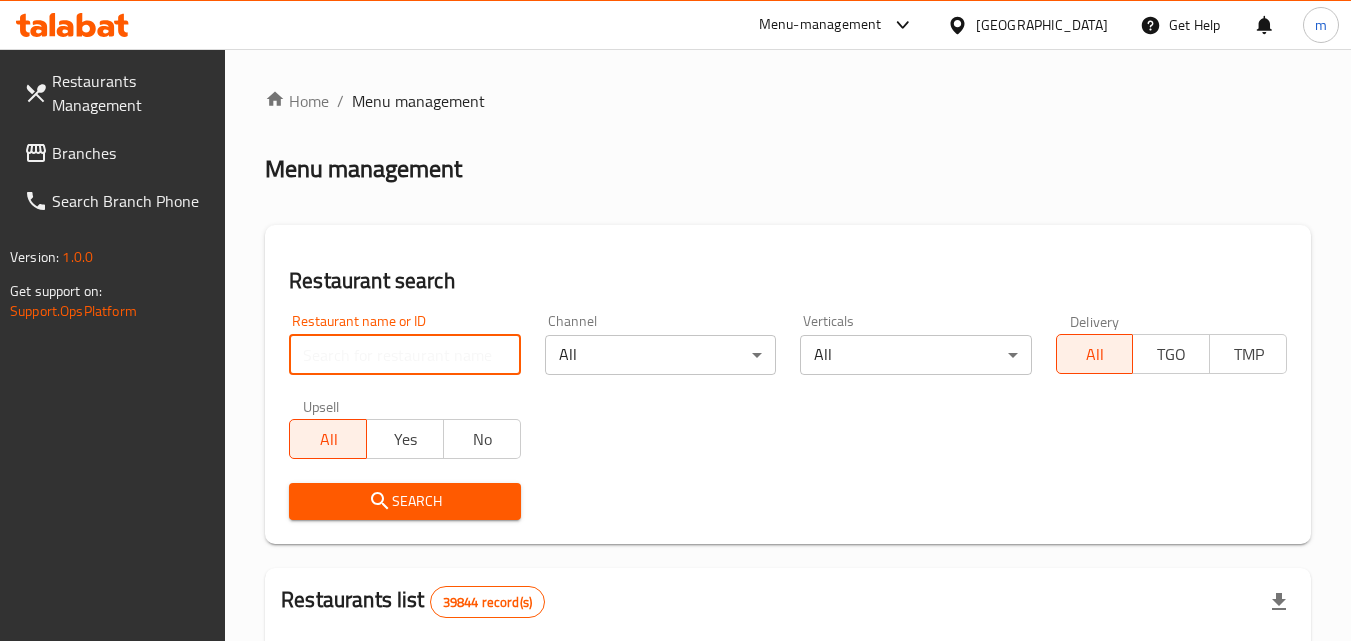 paste on "699401" 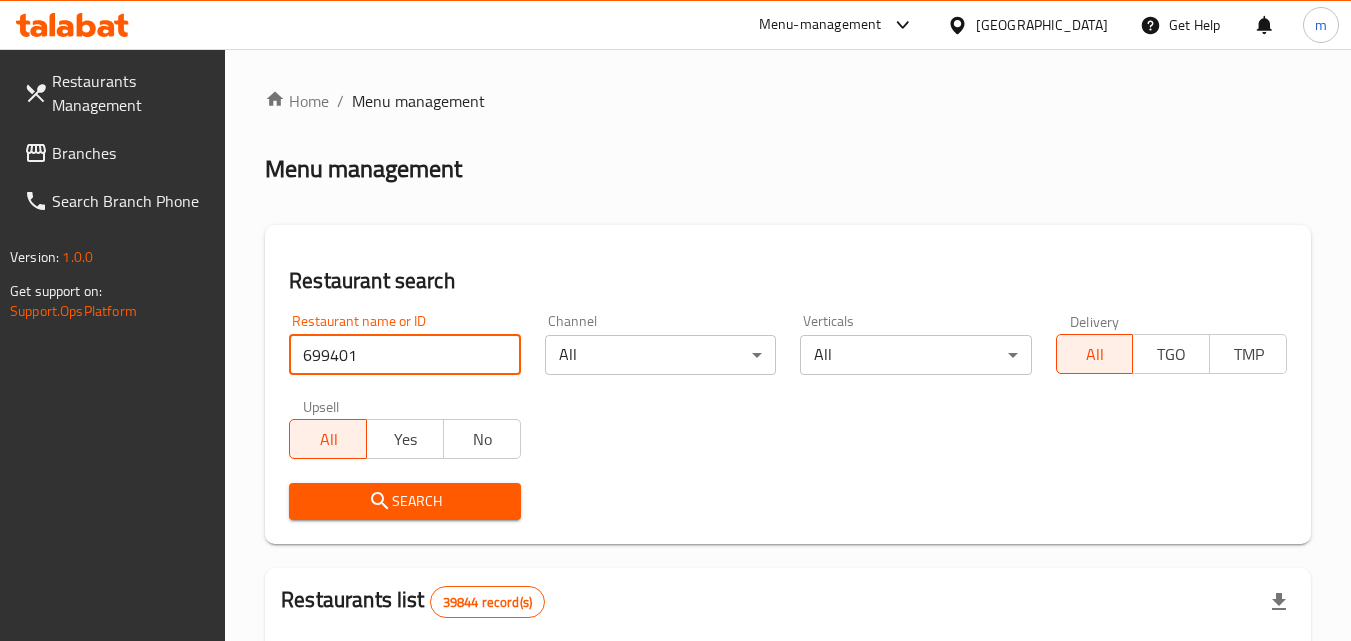 type on "699401" 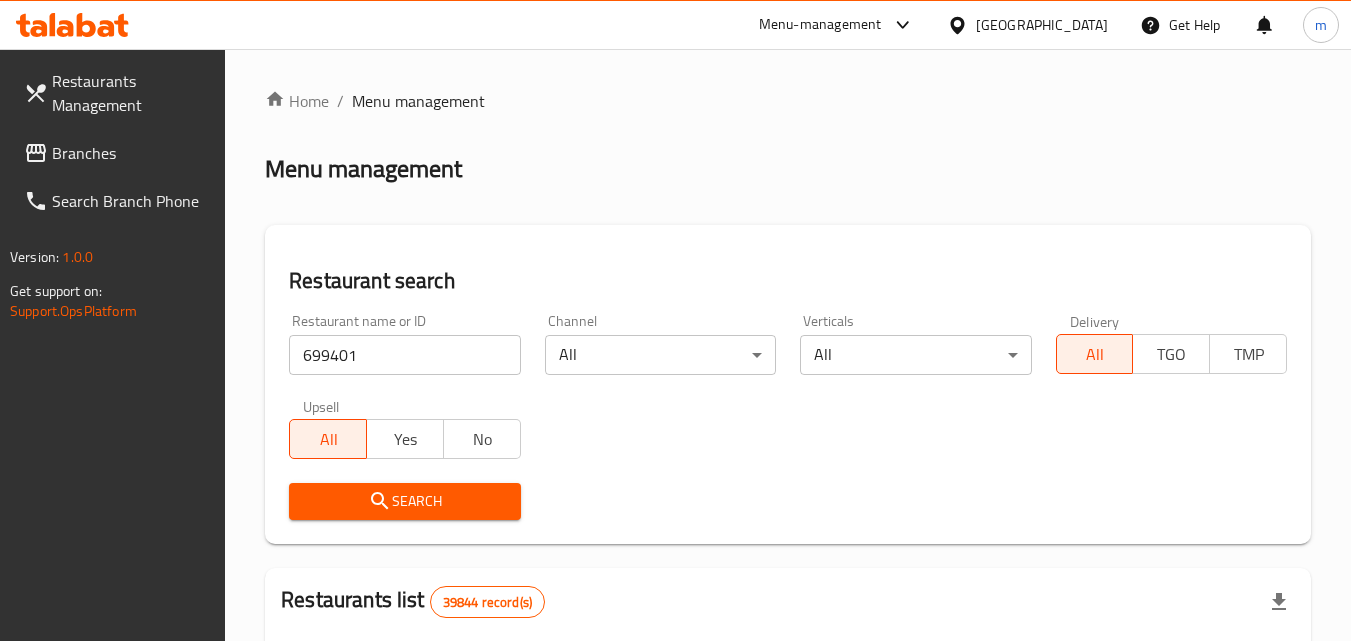 click on "Search" at bounding box center (404, 501) 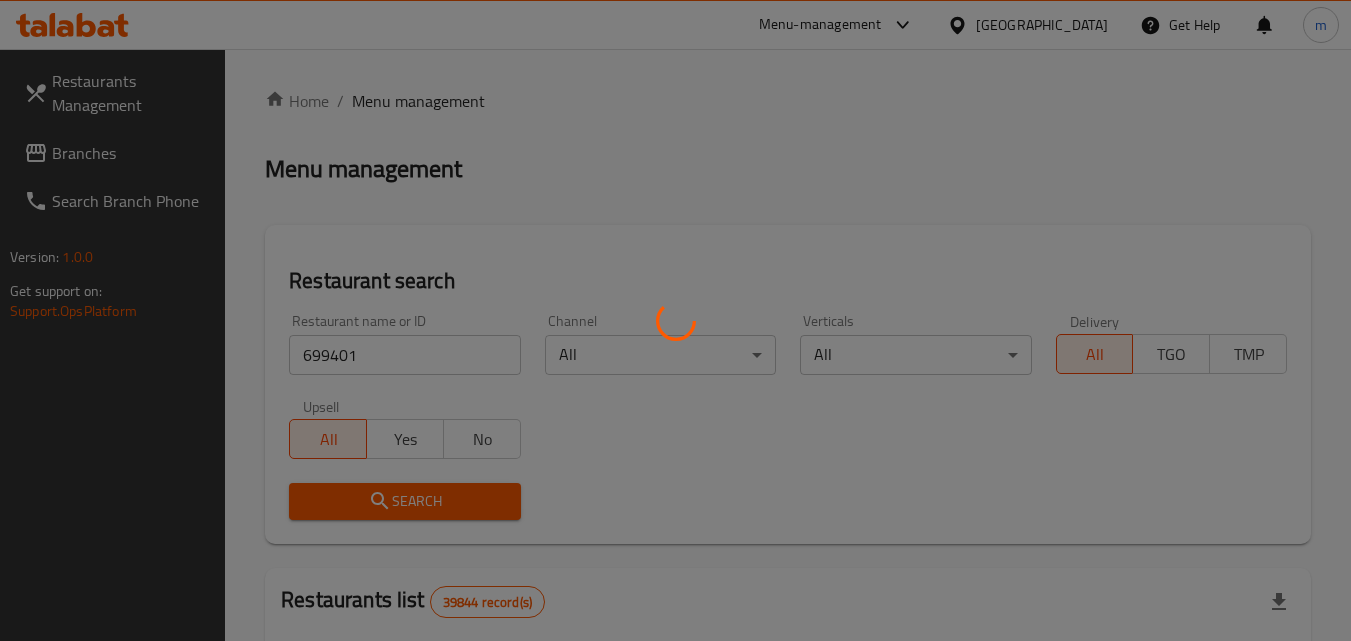 scroll, scrollTop: 560, scrollLeft: 0, axis: vertical 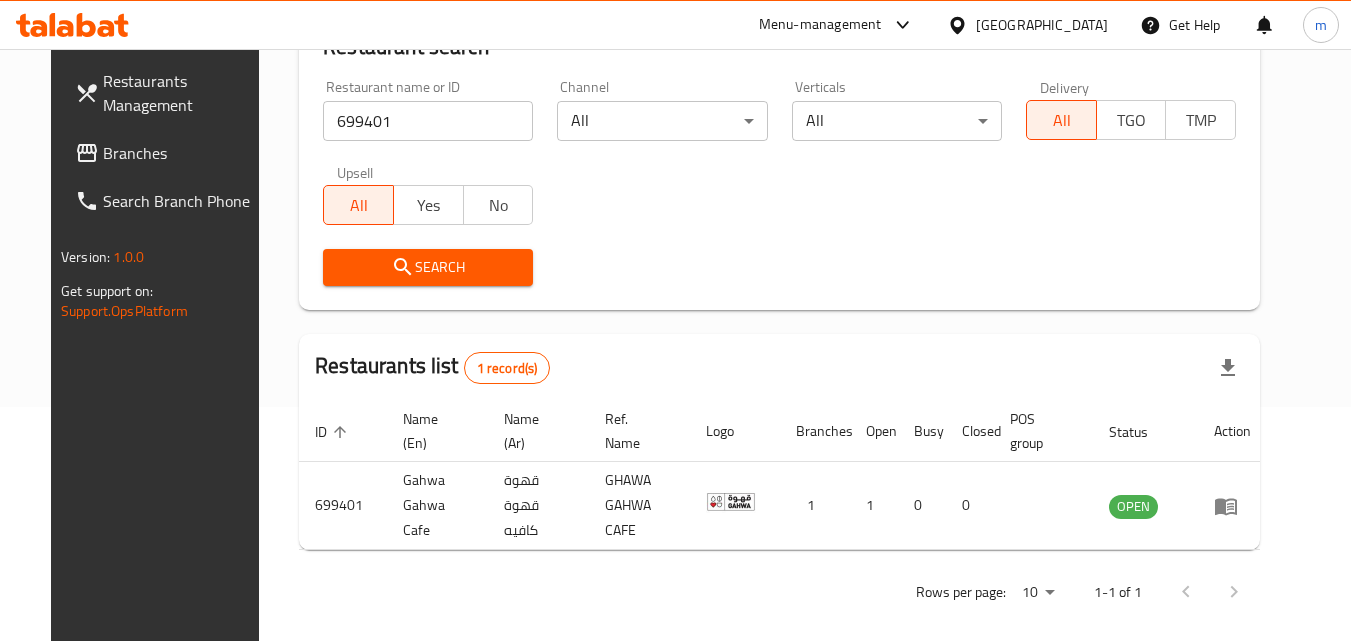 click on "Branches" at bounding box center (182, 153) 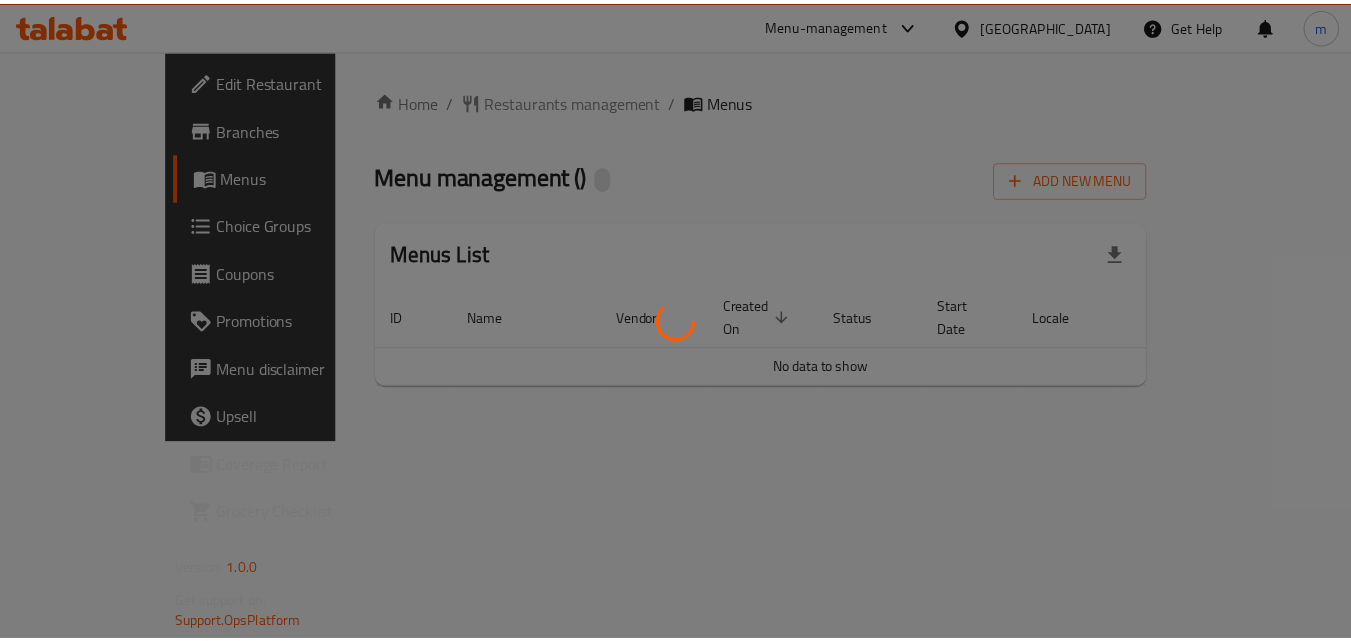 scroll, scrollTop: 0, scrollLeft: 0, axis: both 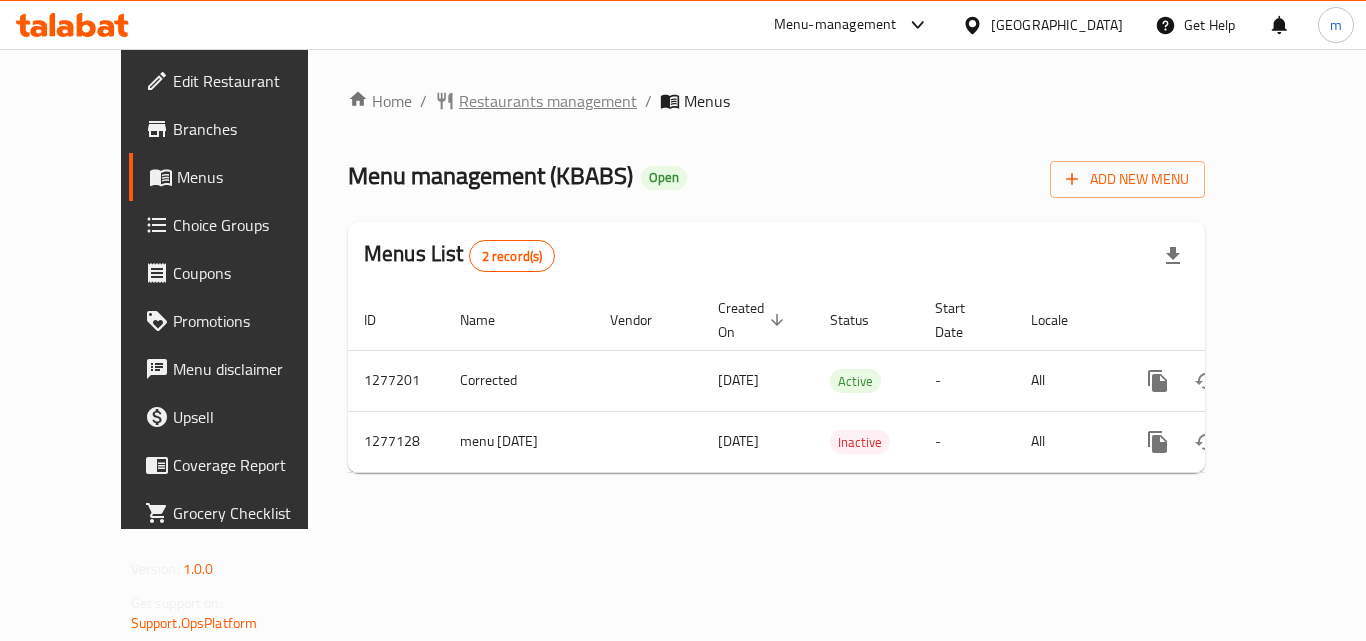 click on "Restaurants management" at bounding box center [548, 101] 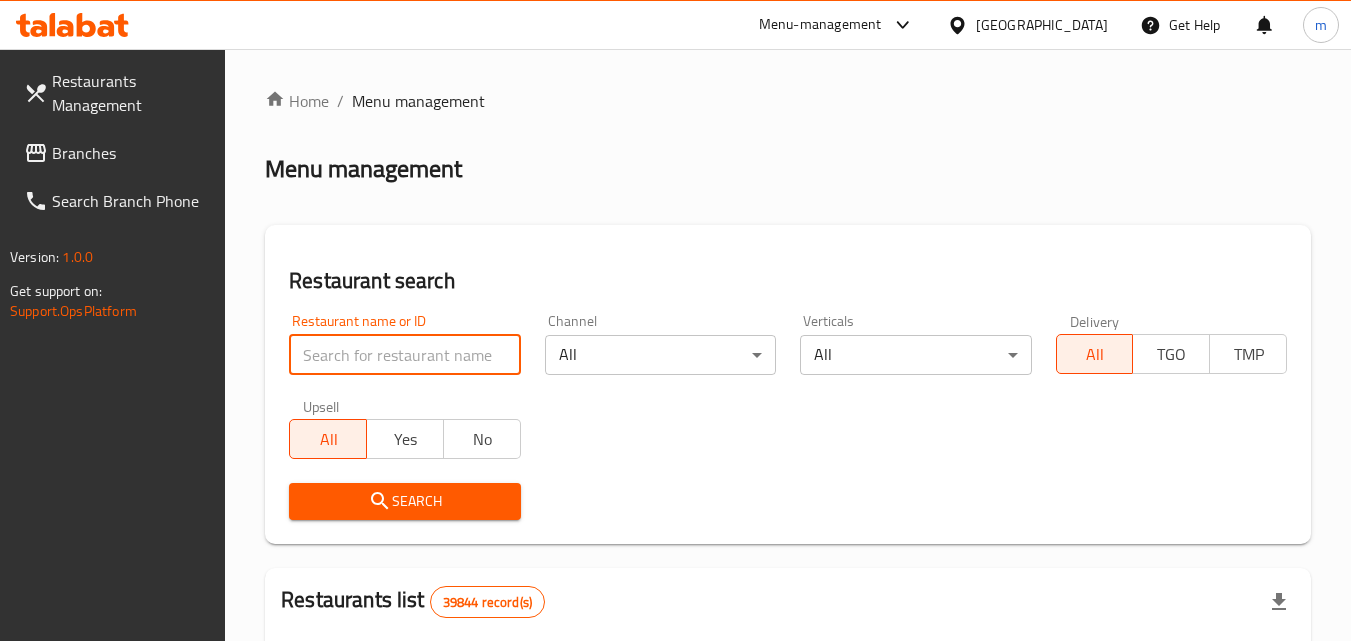 click at bounding box center [404, 355] 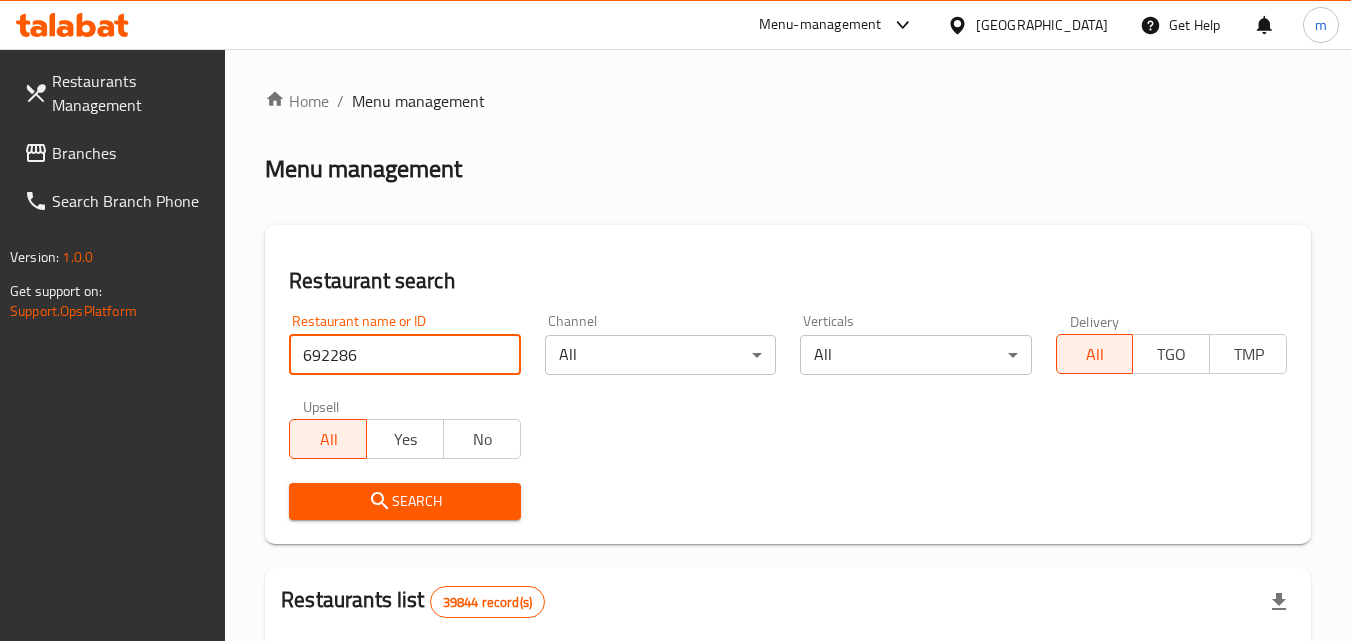 type on "692286" 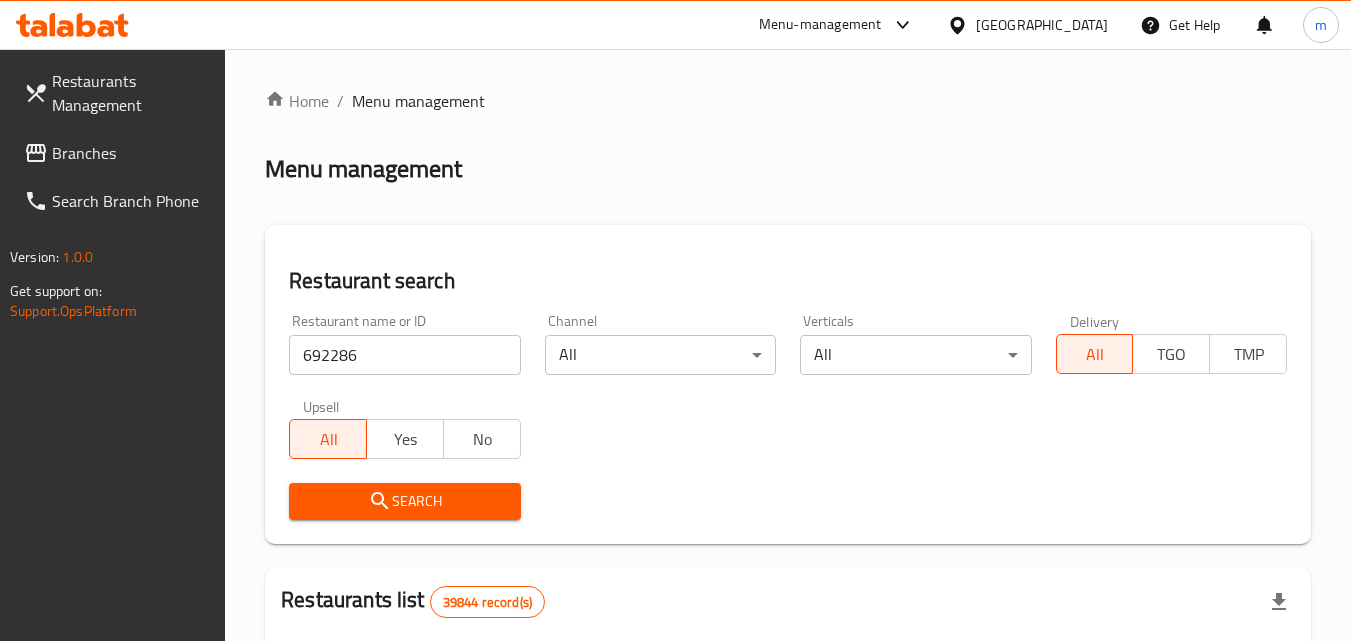 click on "Search" at bounding box center [404, 501] 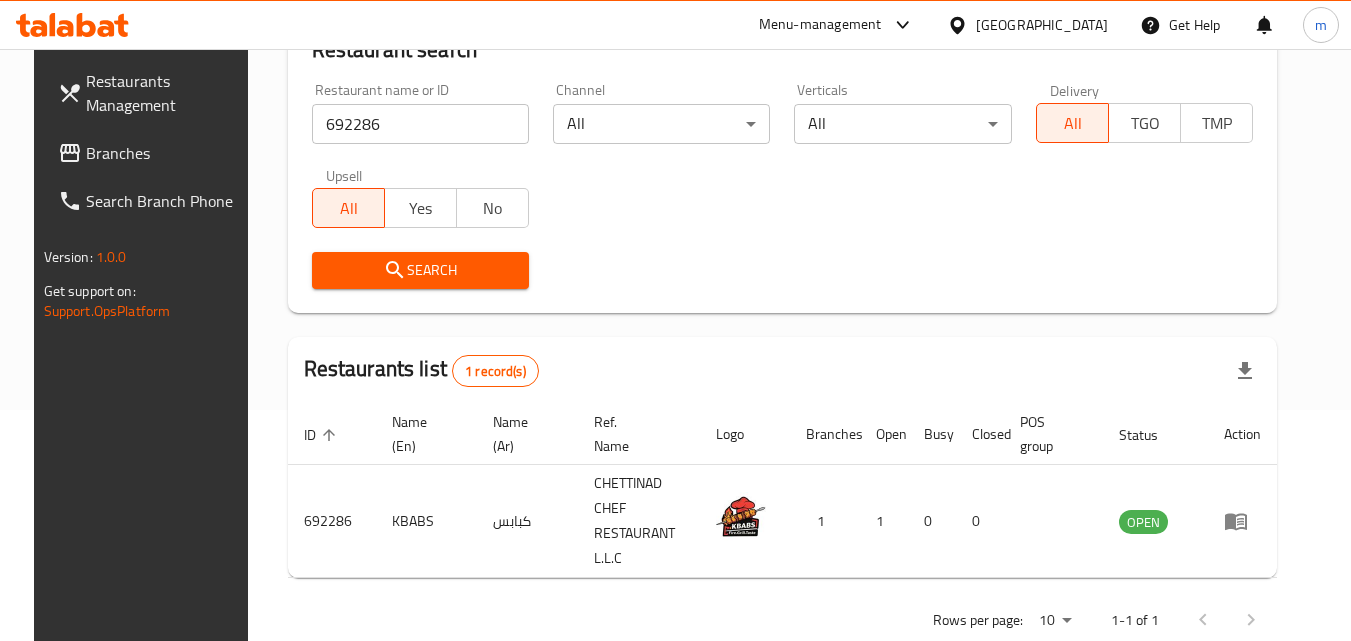 scroll, scrollTop: 234, scrollLeft: 0, axis: vertical 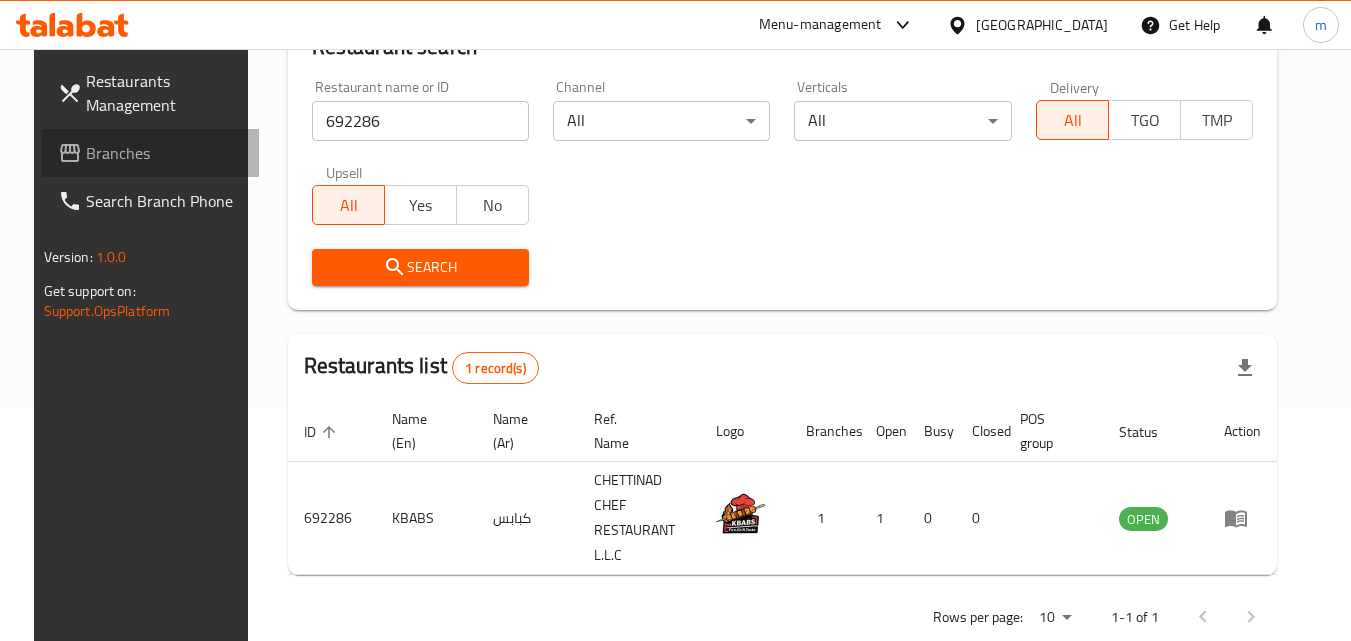 click on "Branches" at bounding box center [165, 153] 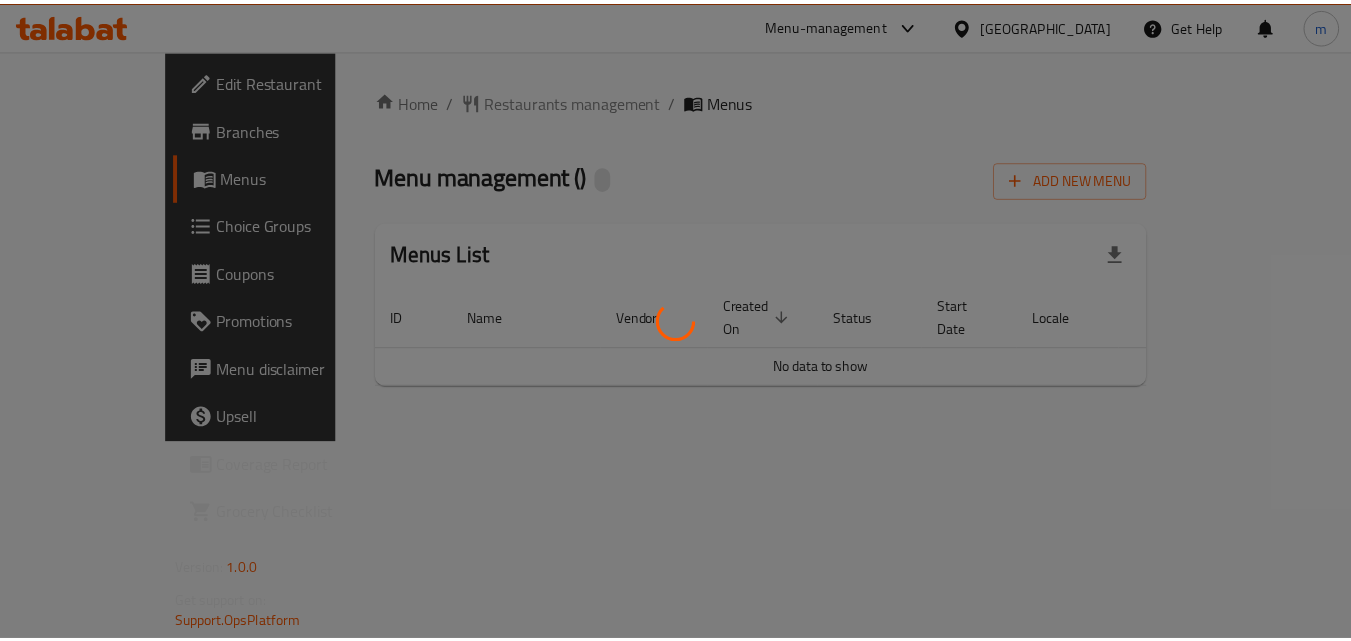 scroll, scrollTop: 0, scrollLeft: 0, axis: both 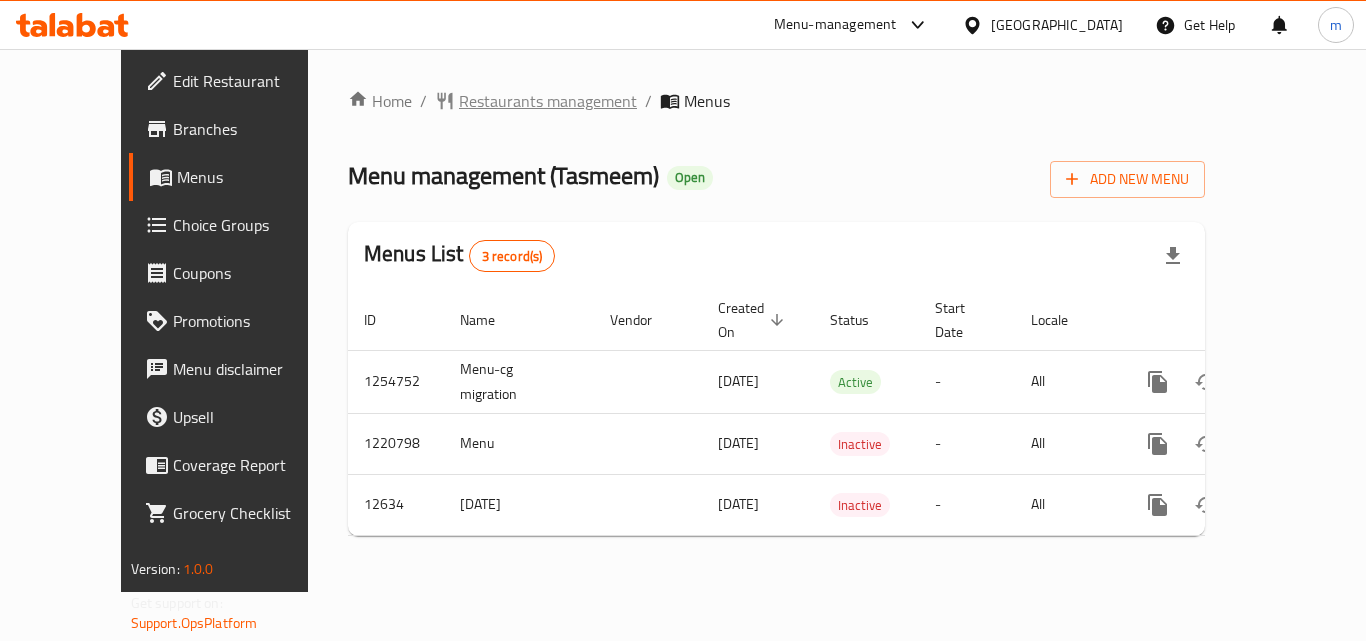 click on "Restaurants management" at bounding box center (548, 101) 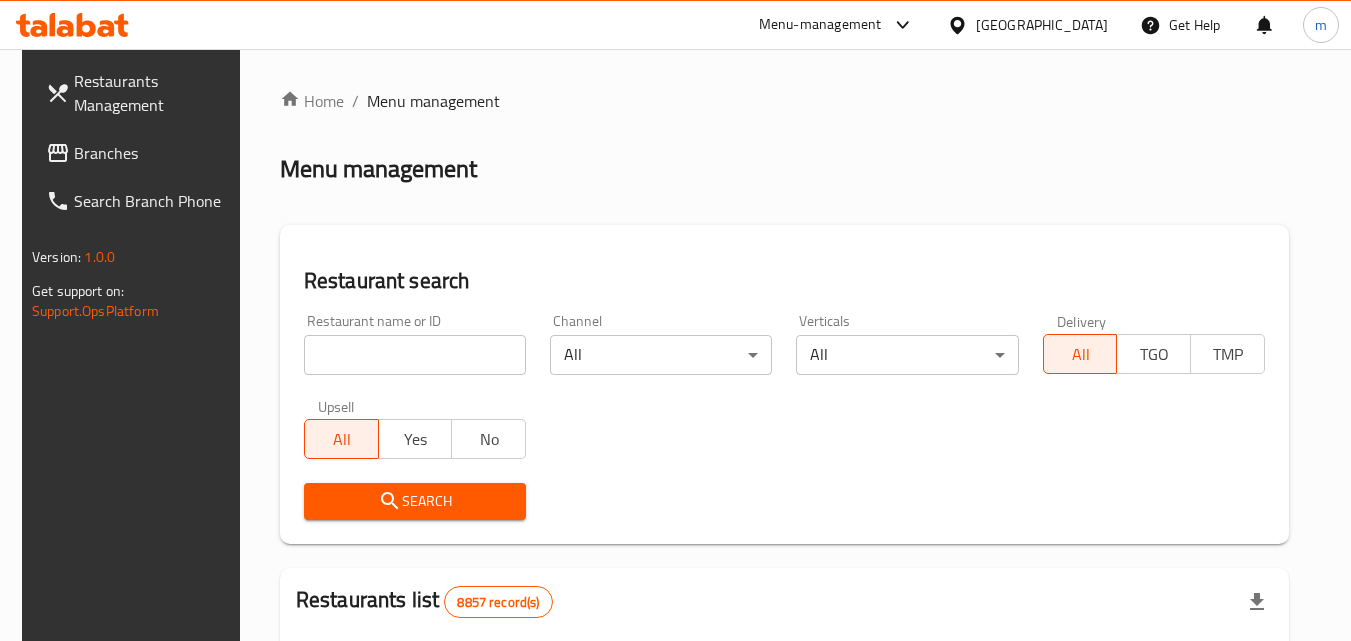 click at bounding box center [415, 355] 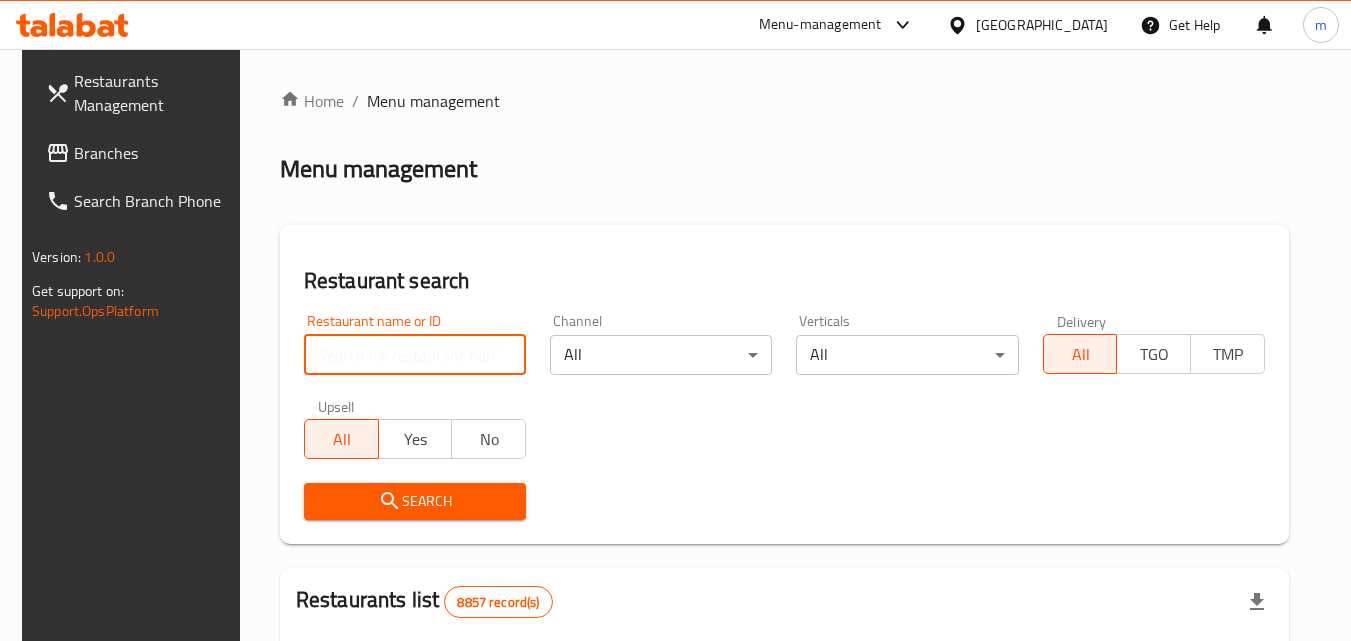 paste on "7786" 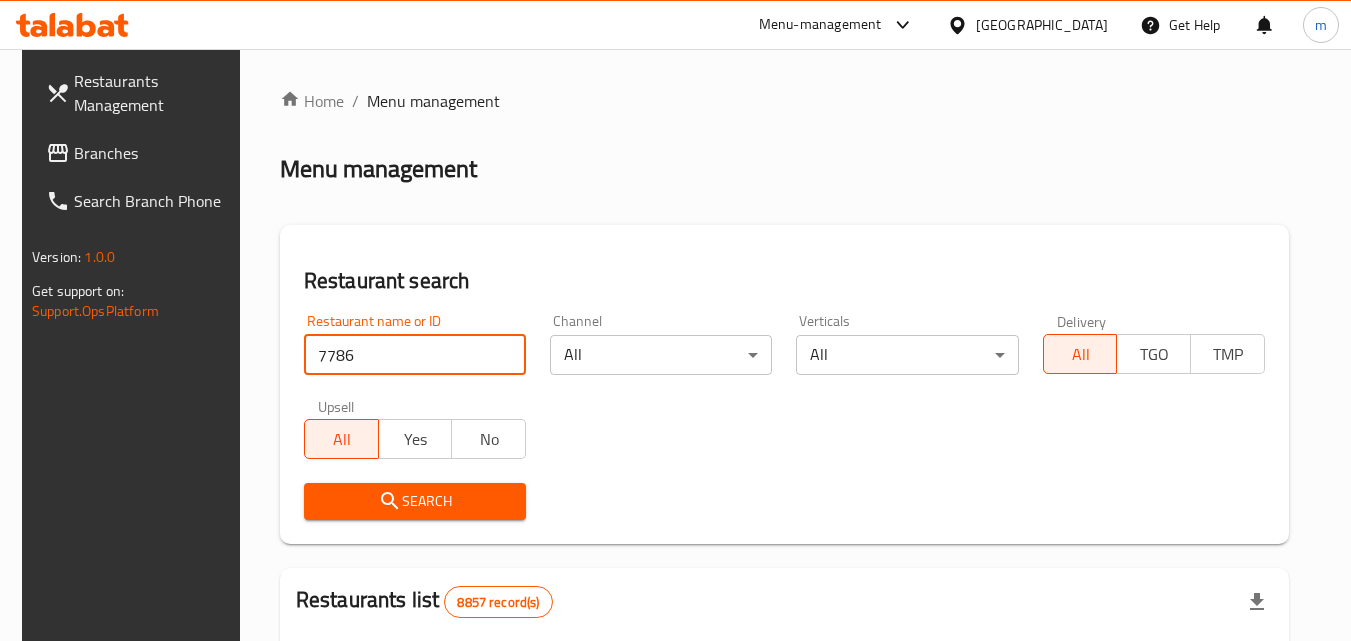 type on "7786" 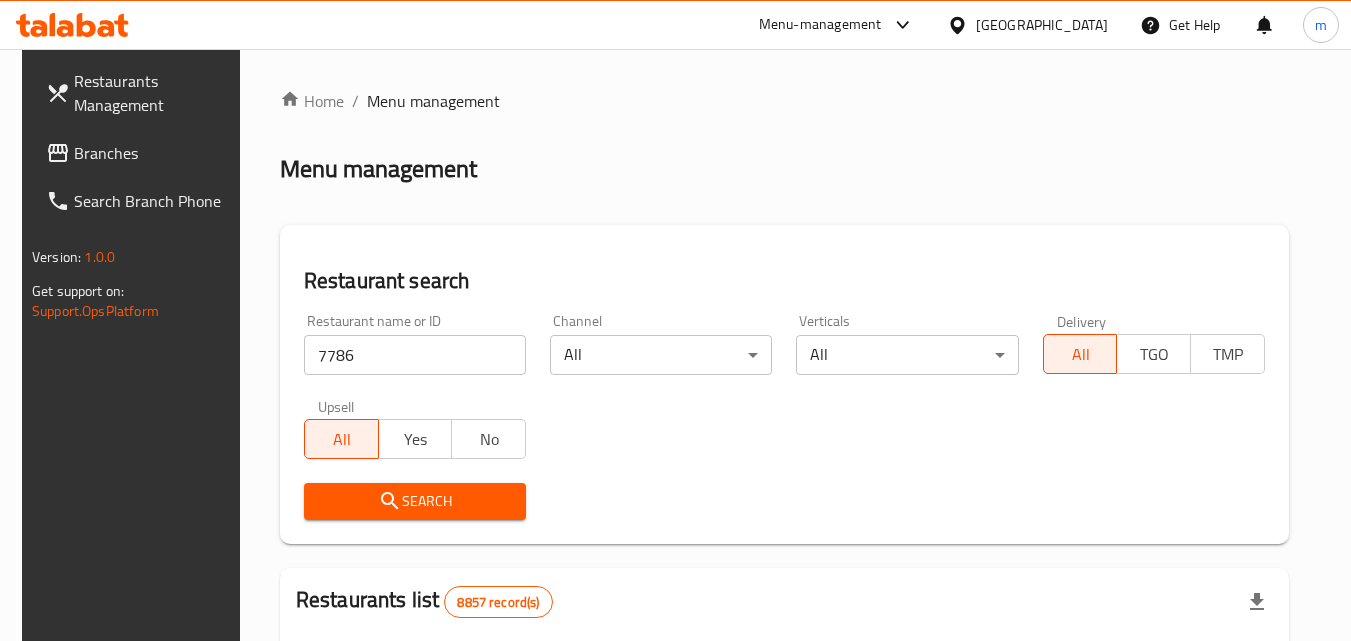 click on "Search" at bounding box center [415, 501] 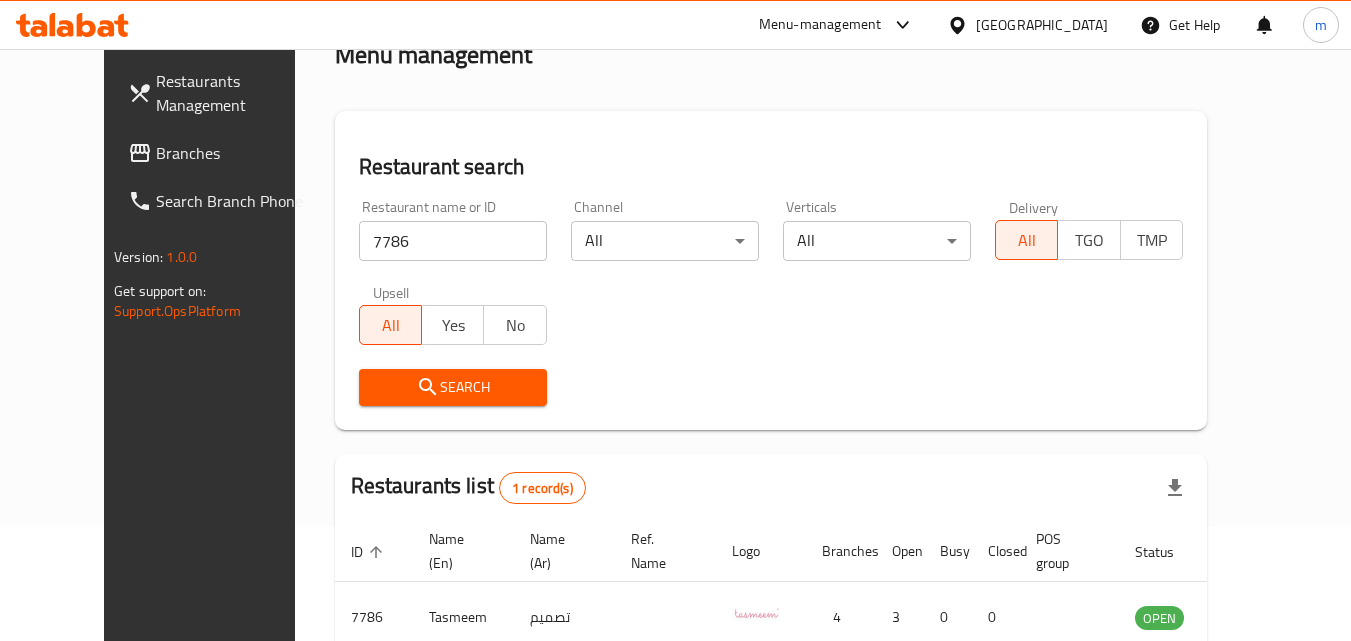scroll, scrollTop: 200, scrollLeft: 0, axis: vertical 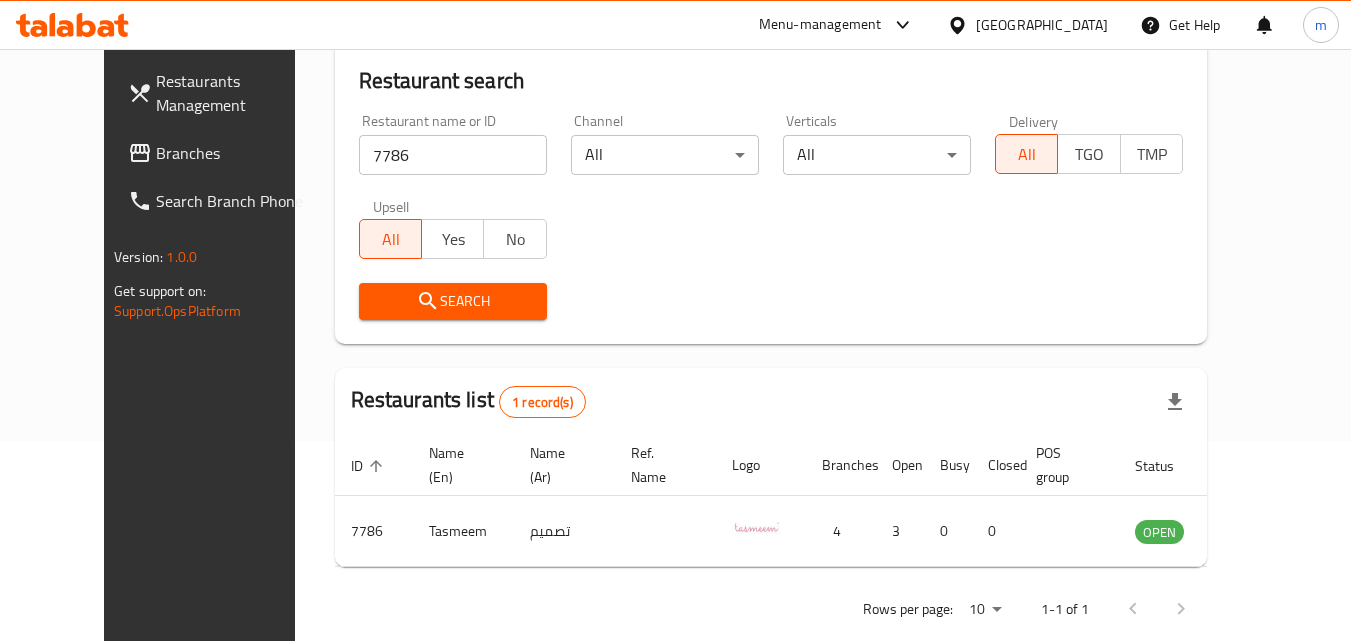click on "Qatar" at bounding box center (1042, 25) 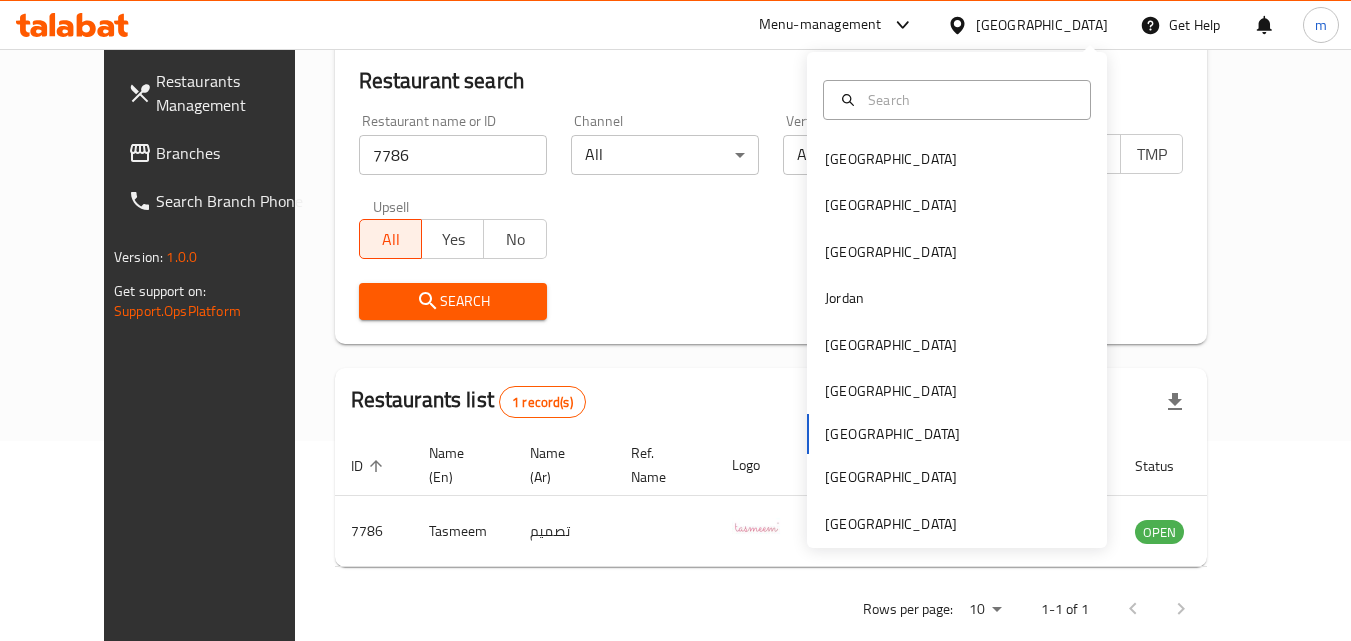 click on "Bahrain Egypt Iraq Jordan Kuwait Oman Qatar Saudi Arabia United Arab Emirates" at bounding box center [957, 300] 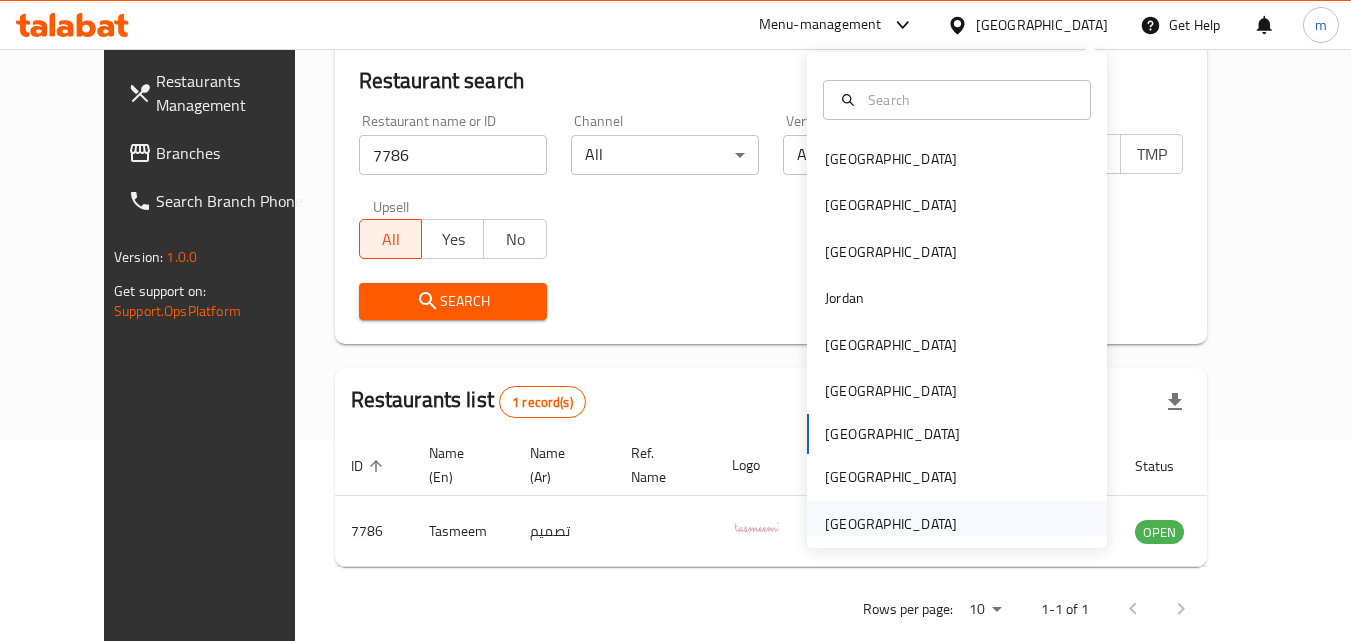 click on "[GEOGRAPHIC_DATA]" at bounding box center (891, 524) 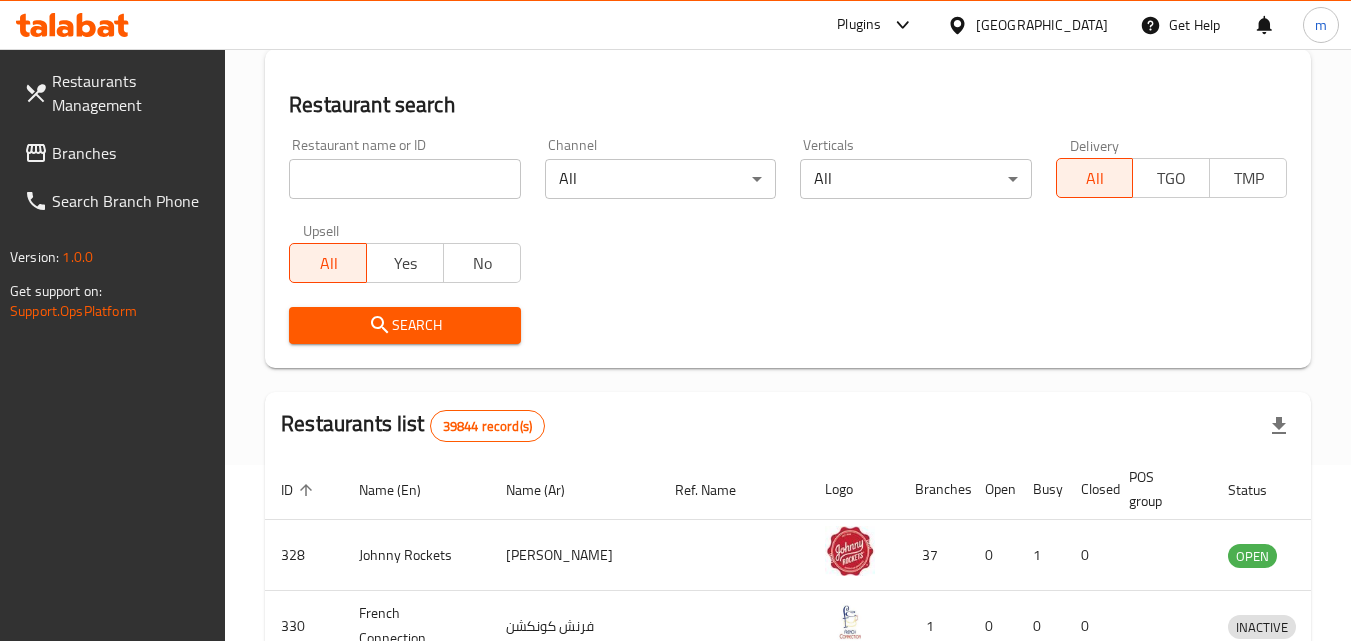 scroll, scrollTop: 200, scrollLeft: 0, axis: vertical 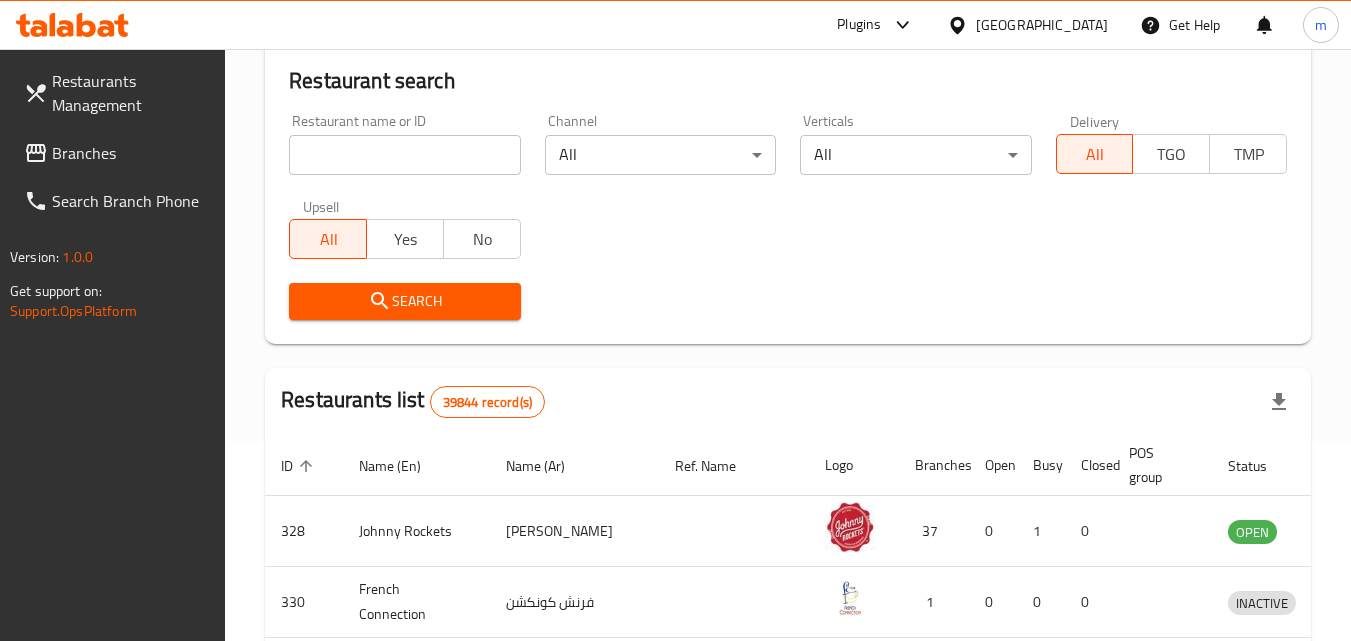 click on "Branches" at bounding box center [131, 153] 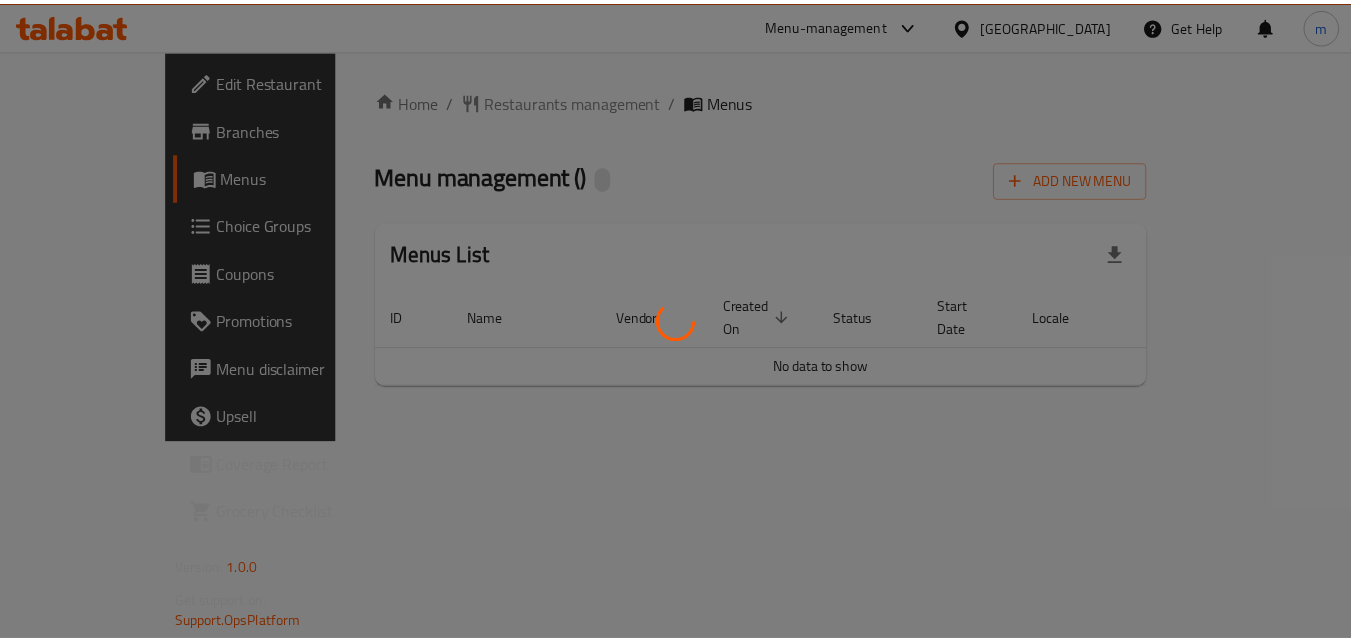scroll, scrollTop: 0, scrollLeft: 0, axis: both 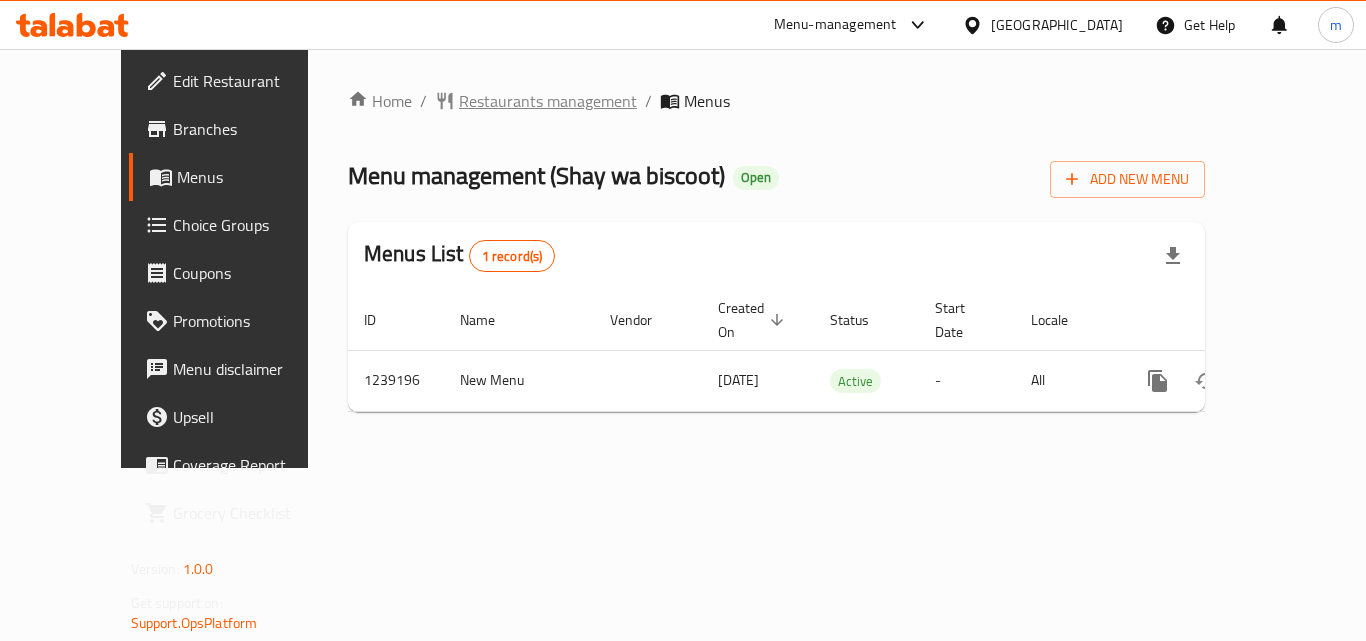 click on "Restaurants management" at bounding box center (548, 101) 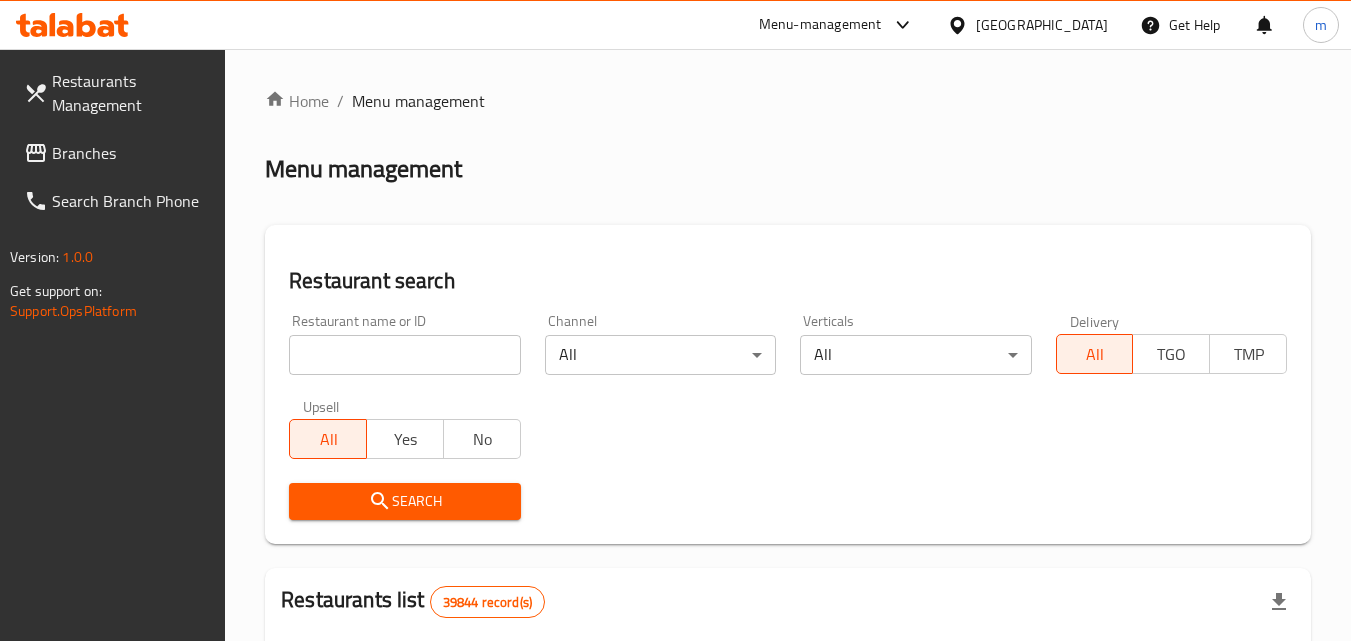 click at bounding box center [404, 355] 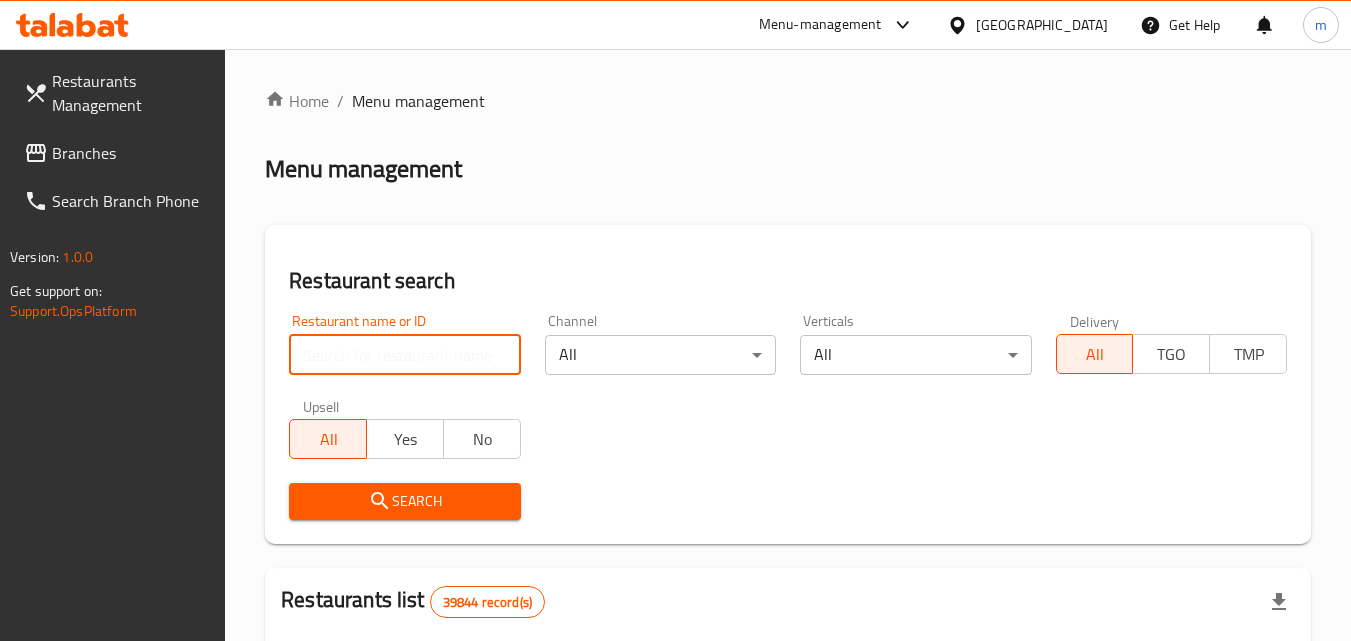 paste on "679905" 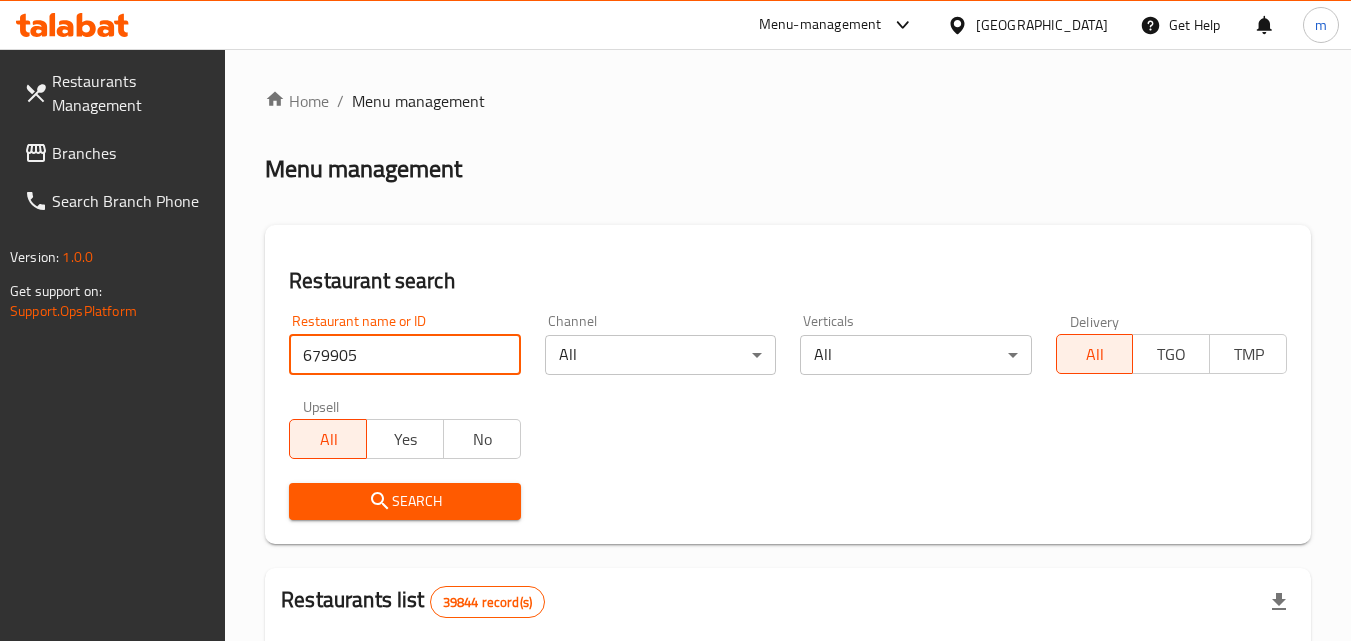 type on "679905" 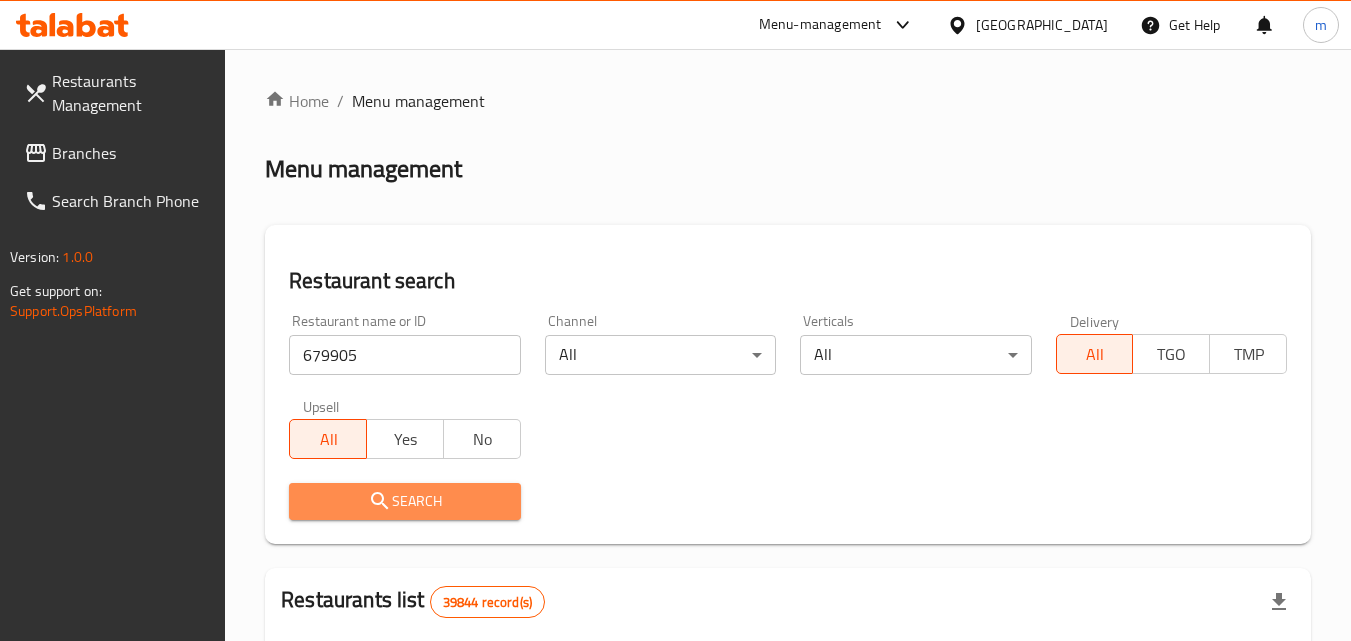 click on "Search" at bounding box center [404, 501] 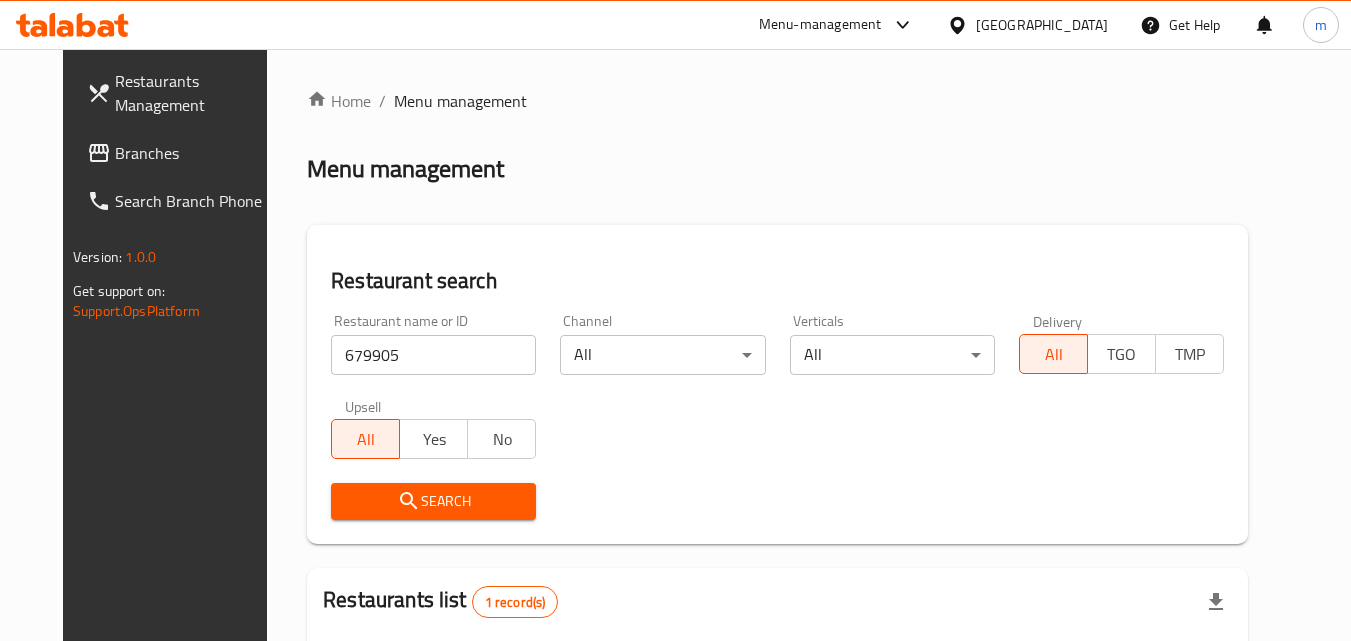 drag, startPoint x: 1349, startPoint y: 508, endPoint x: 1365, endPoint y: 509, distance: 16.03122 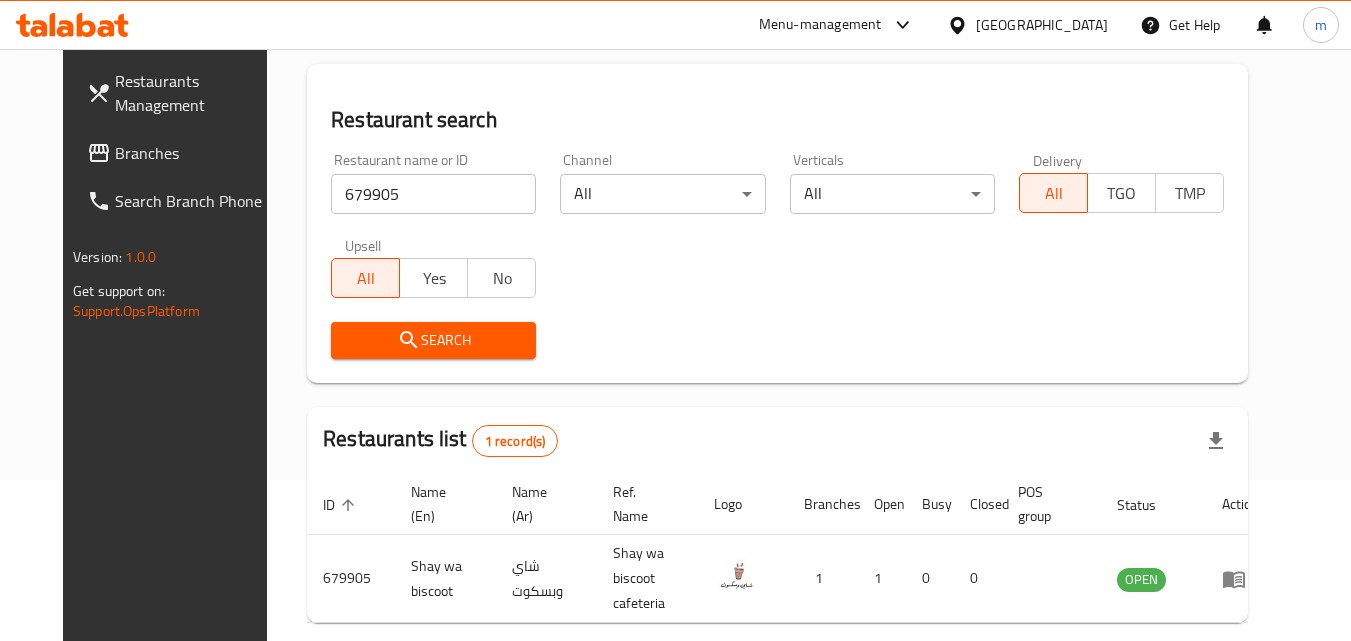 scroll, scrollTop: 234, scrollLeft: 0, axis: vertical 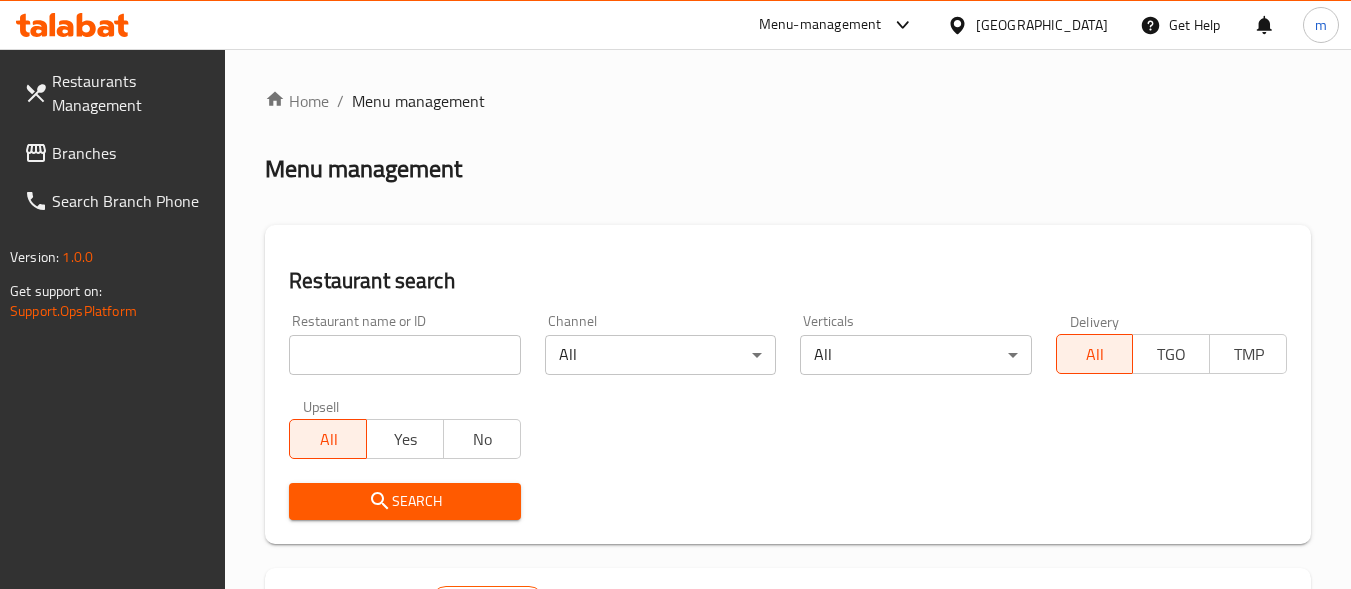 click on "Branches" at bounding box center [131, 153] 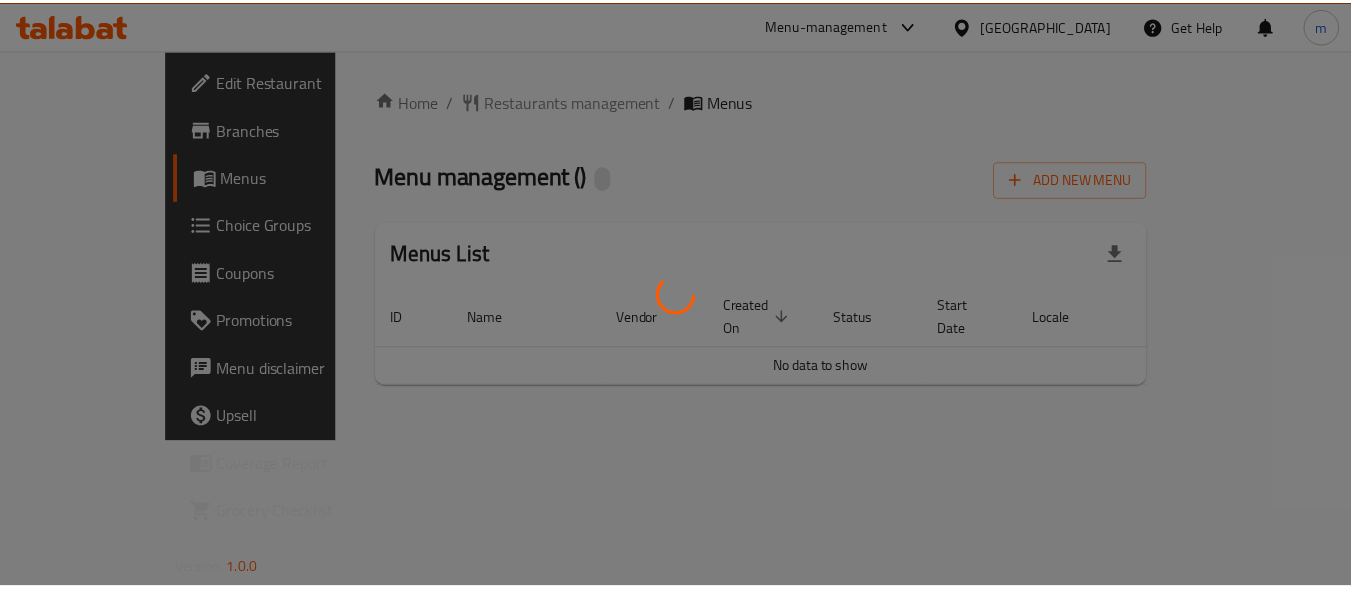 scroll, scrollTop: 0, scrollLeft: 0, axis: both 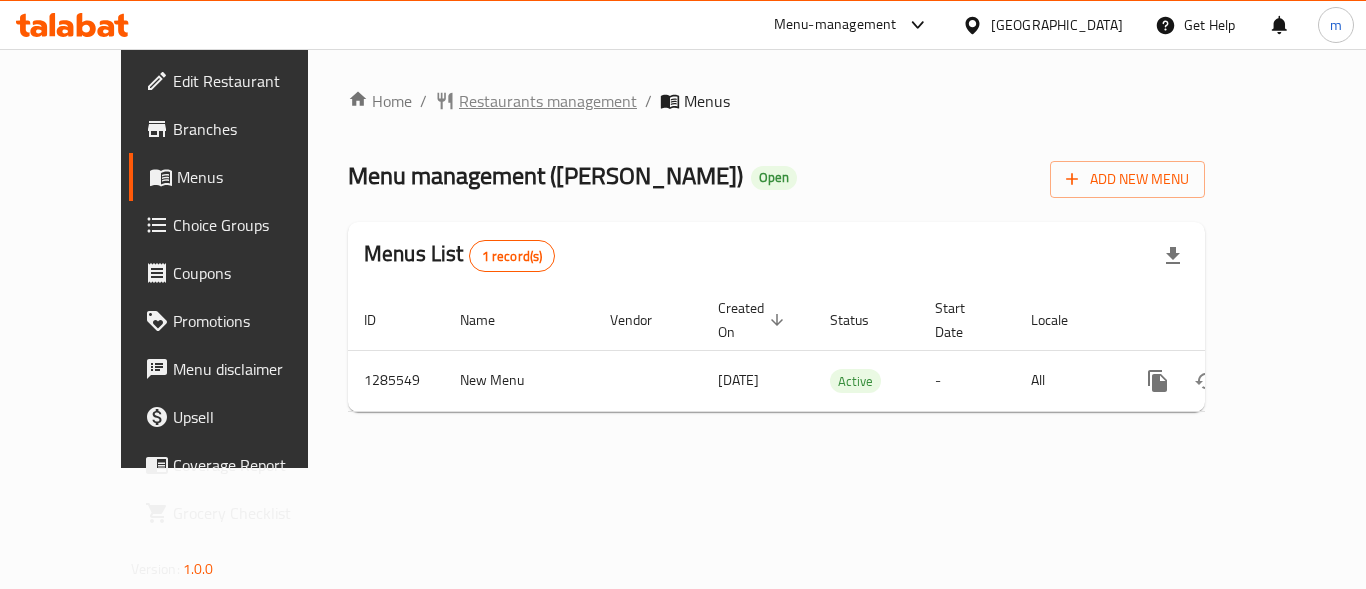 click on "Restaurants management" at bounding box center [548, 101] 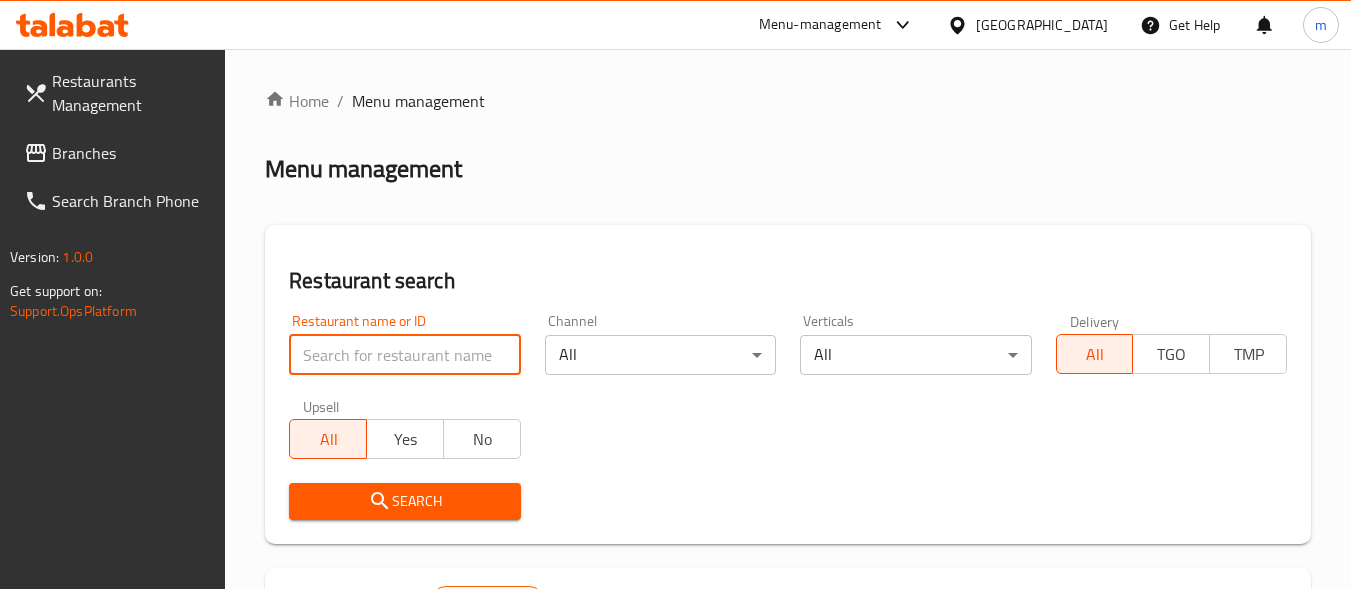 click at bounding box center (404, 355) 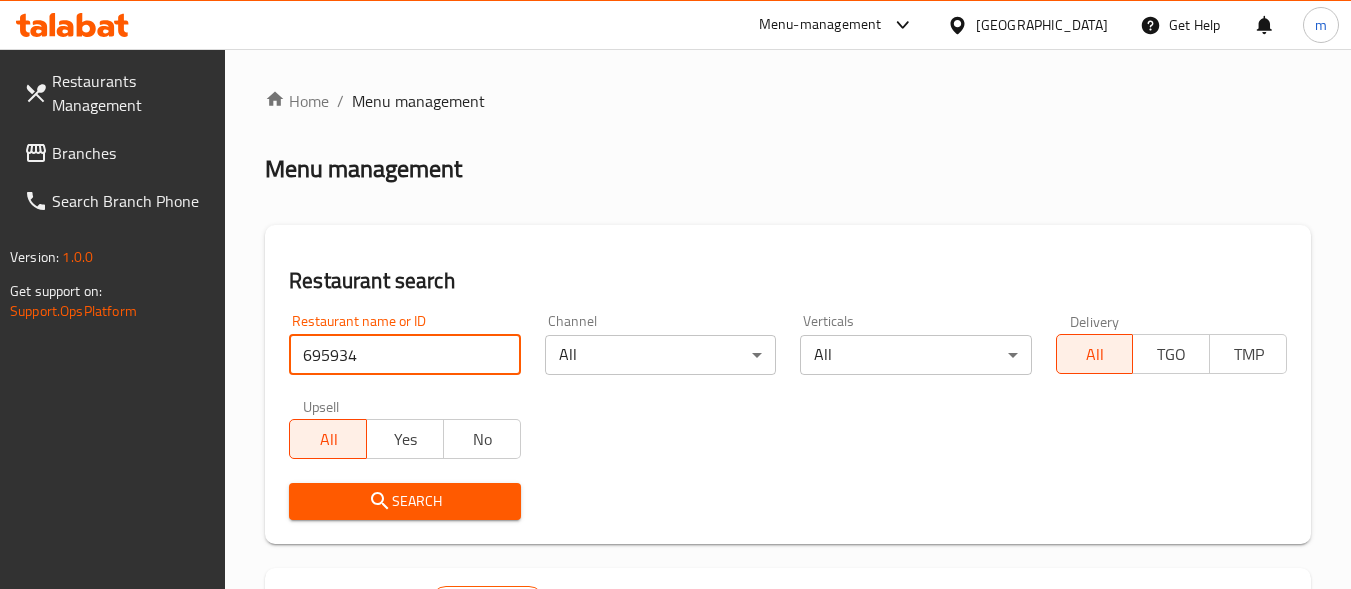 type on "695934" 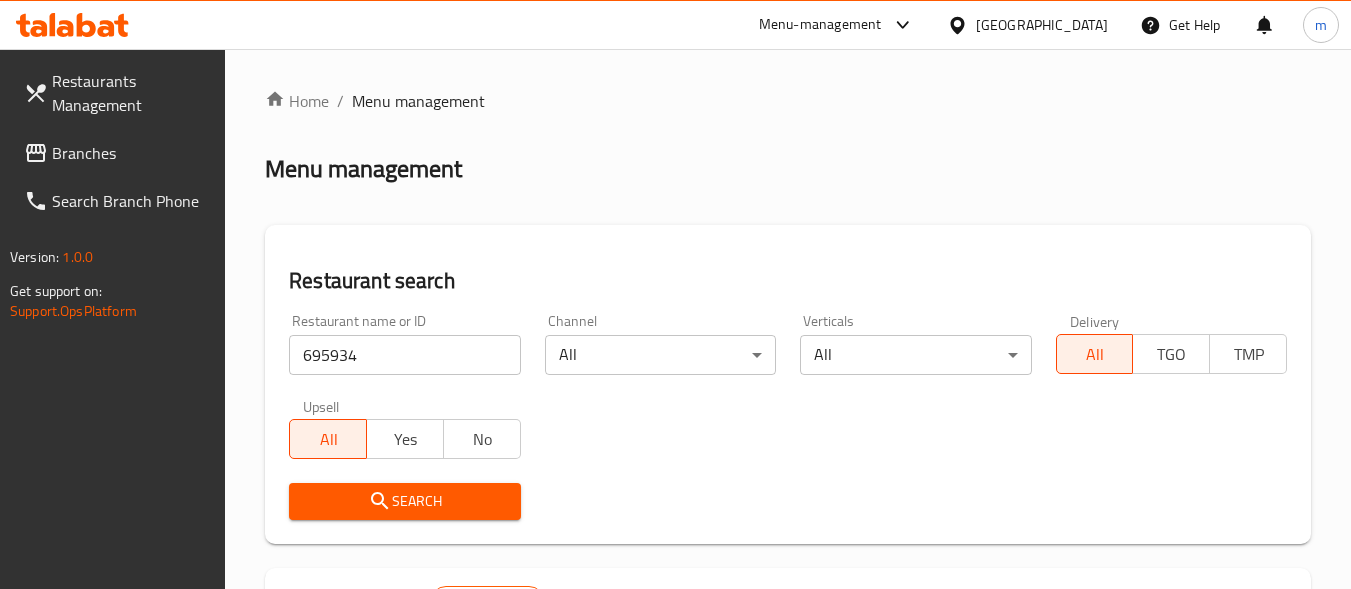 click on "Search" at bounding box center [404, 501] 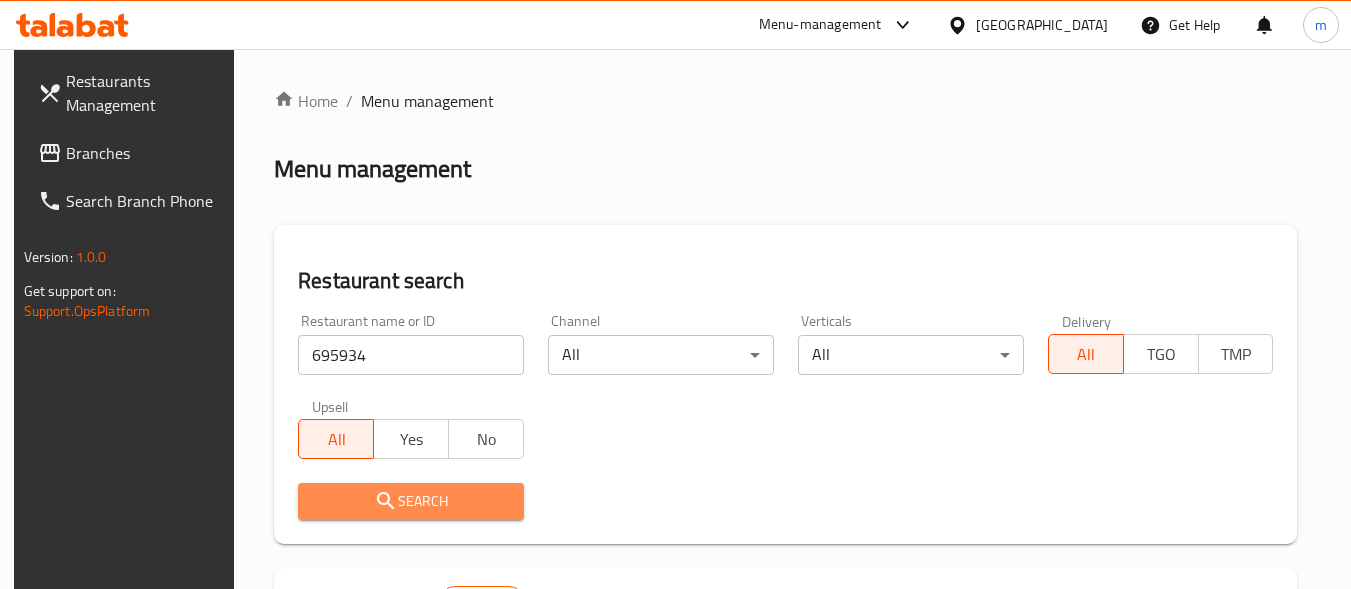 click on "Search" at bounding box center [411, 501] 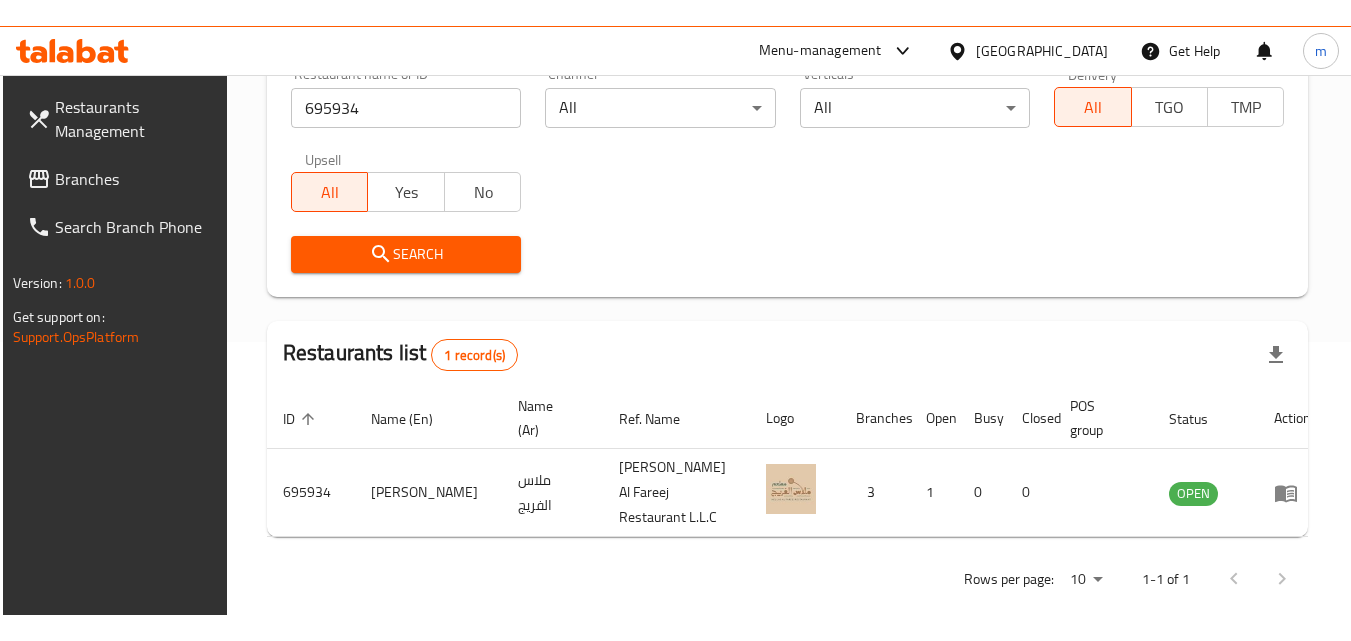 scroll, scrollTop: 234, scrollLeft: 0, axis: vertical 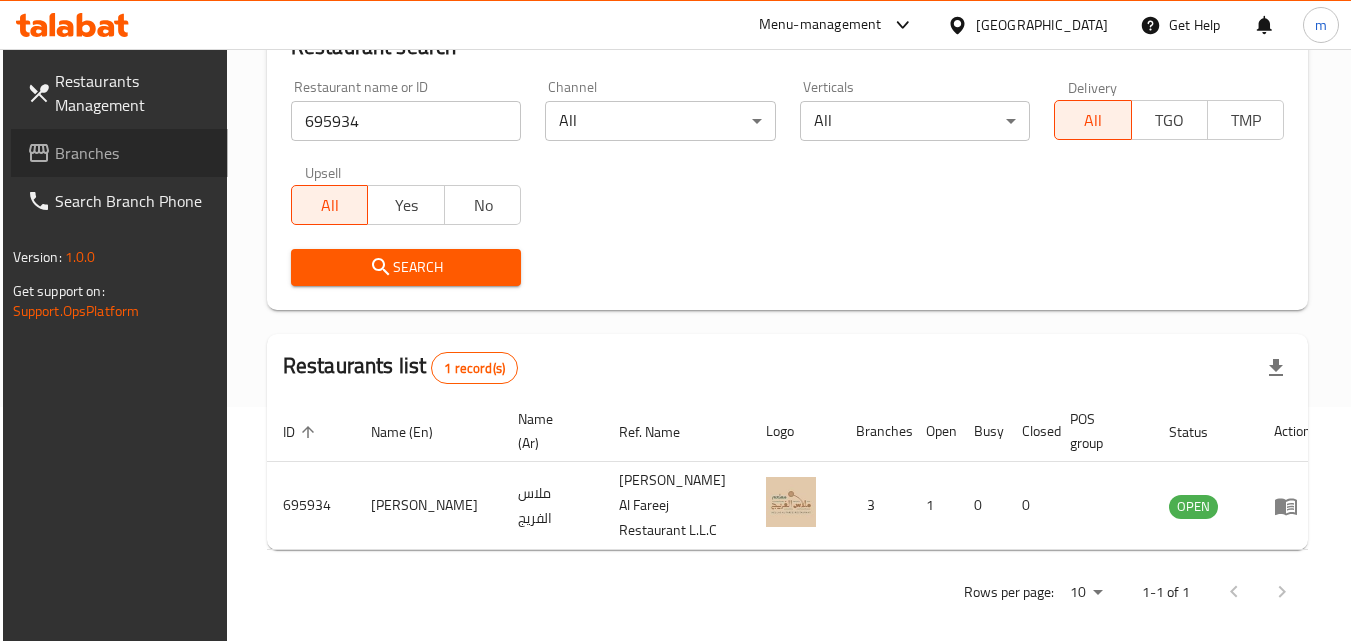 click on "Branches" at bounding box center (134, 153) 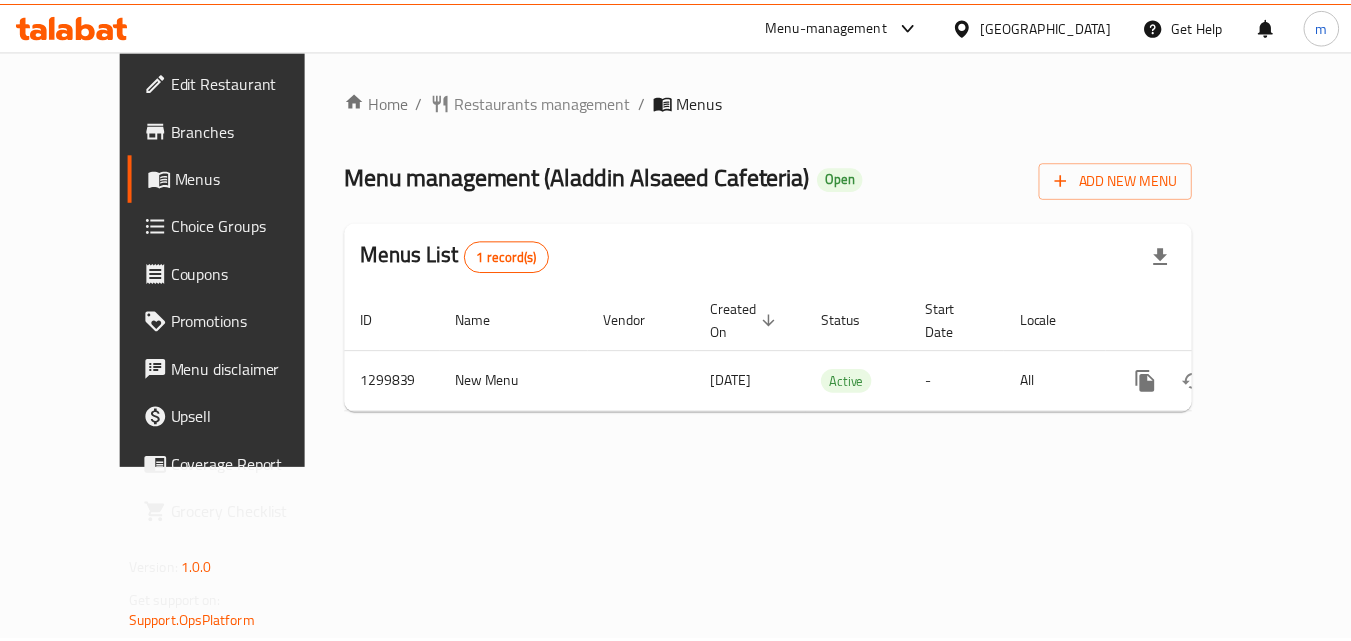 scroll, scrollTop: 0, scrollLeft: 0, axis: both 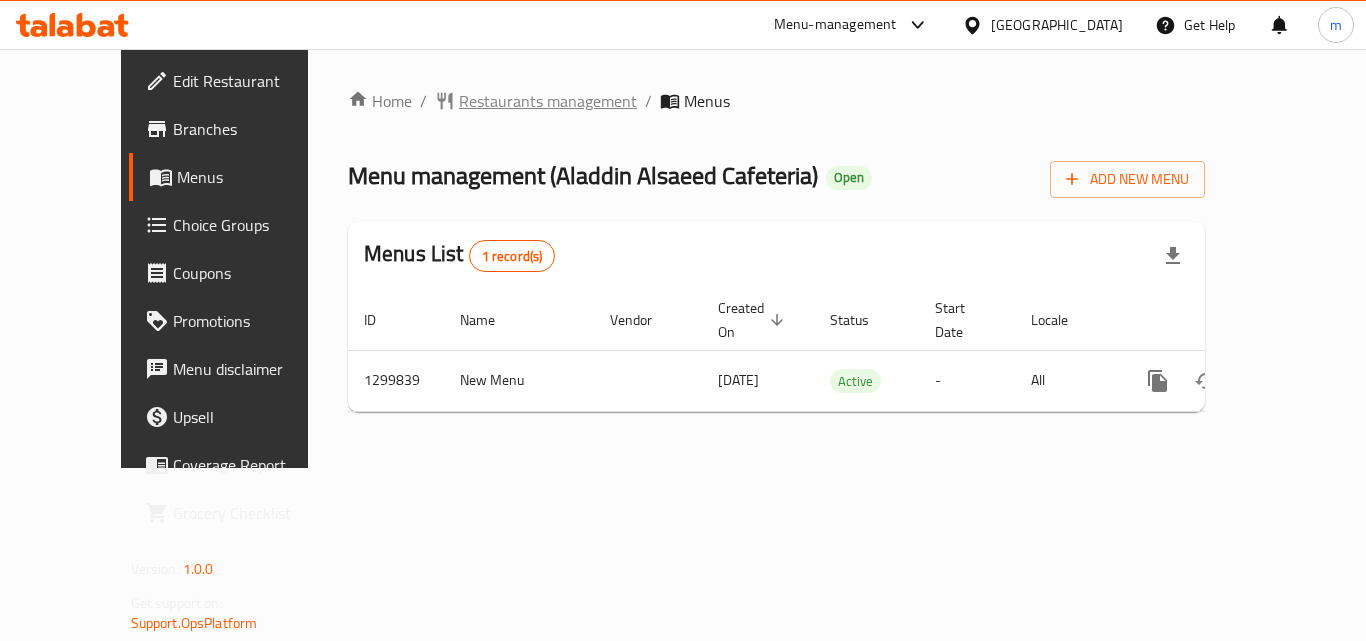 click on "Restaurants management" at bounding box center [548, 101] 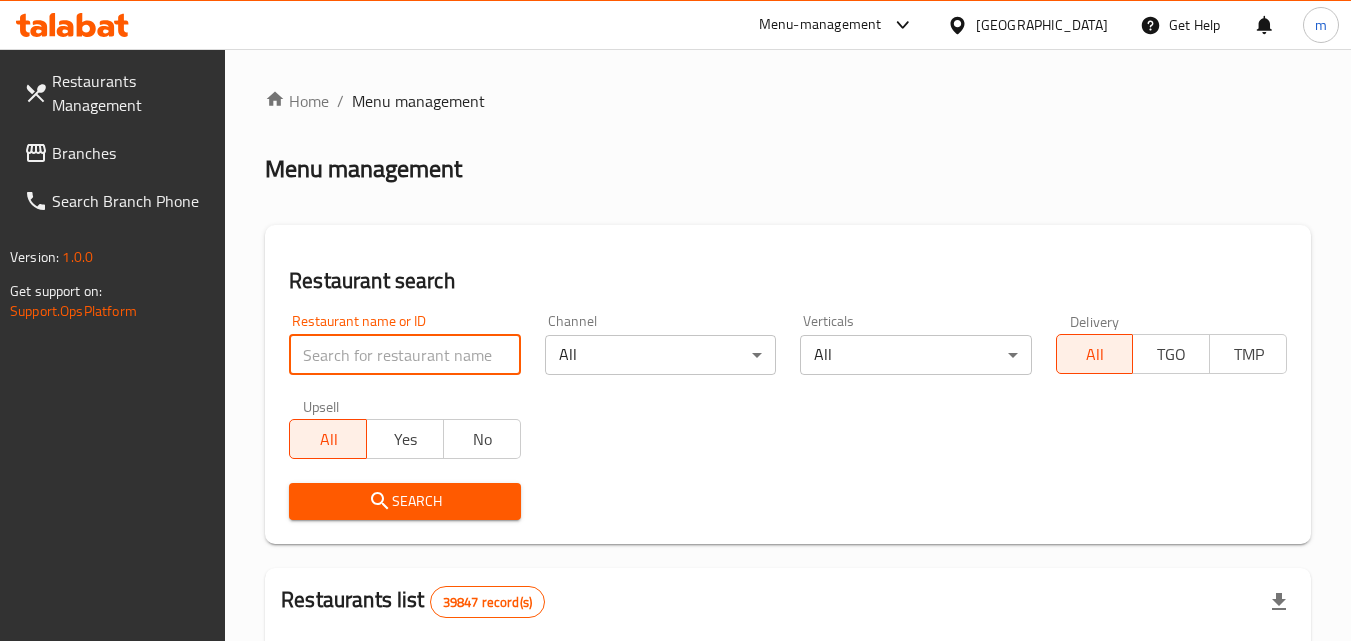 click at bounding box center (404, 355) 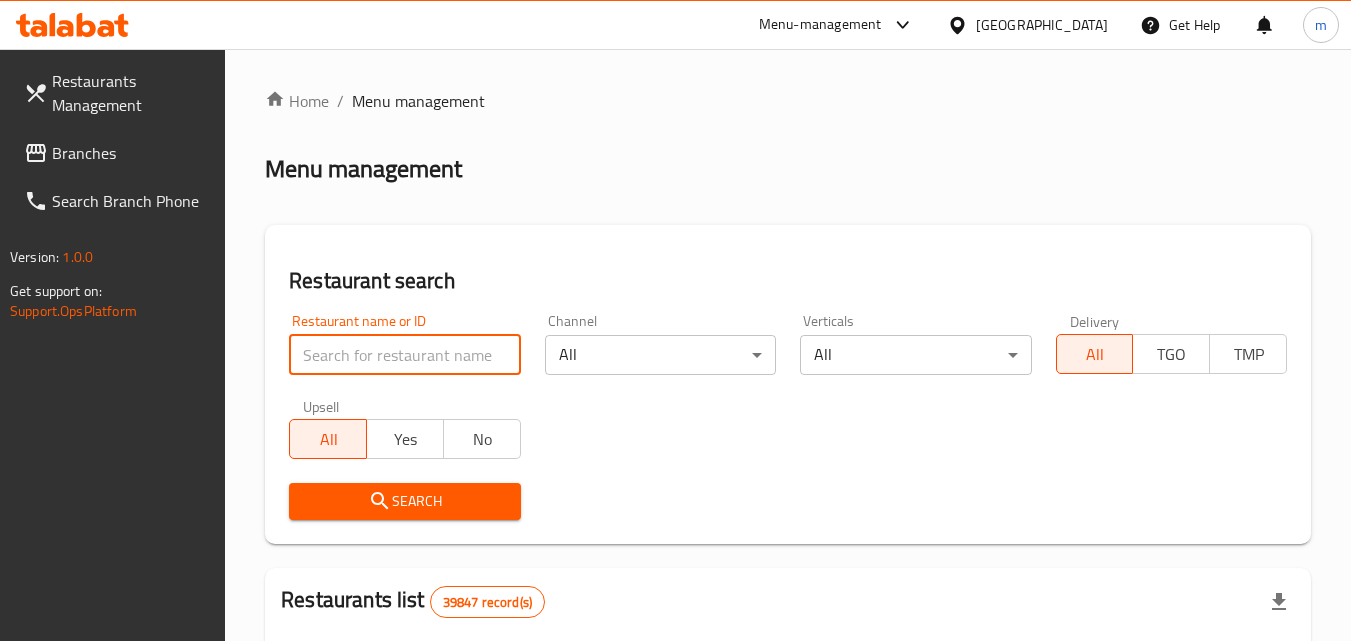 paste on "701512" 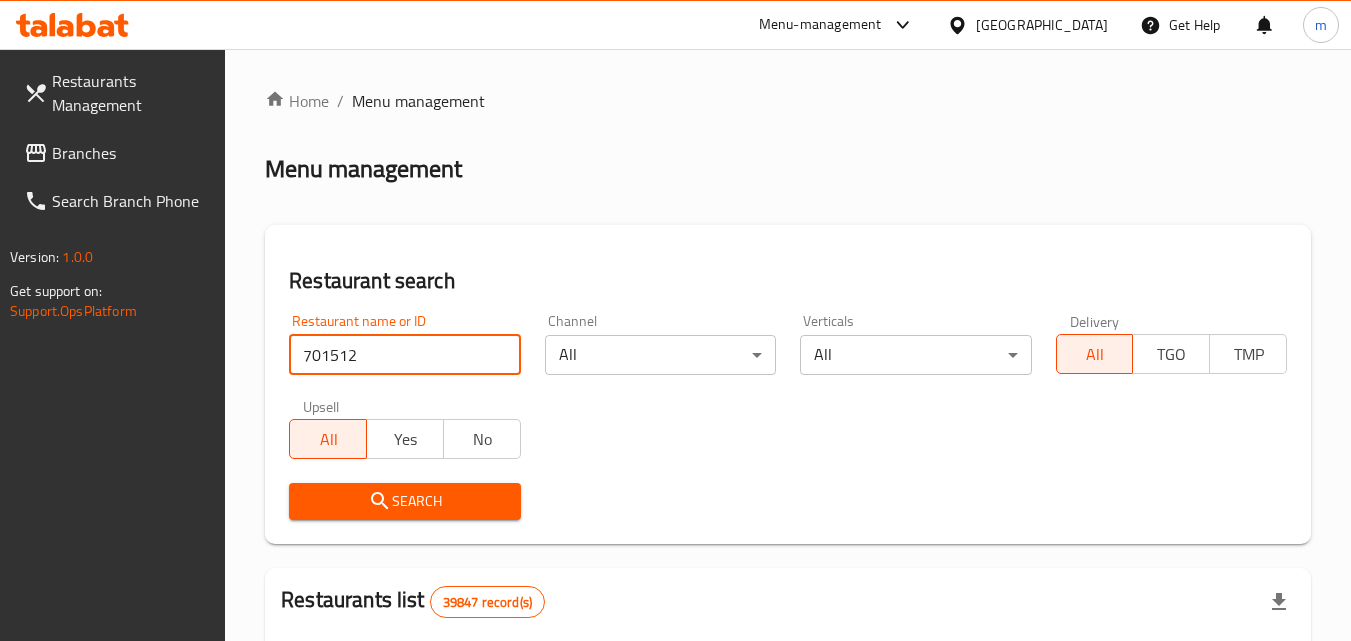 type on "701512" 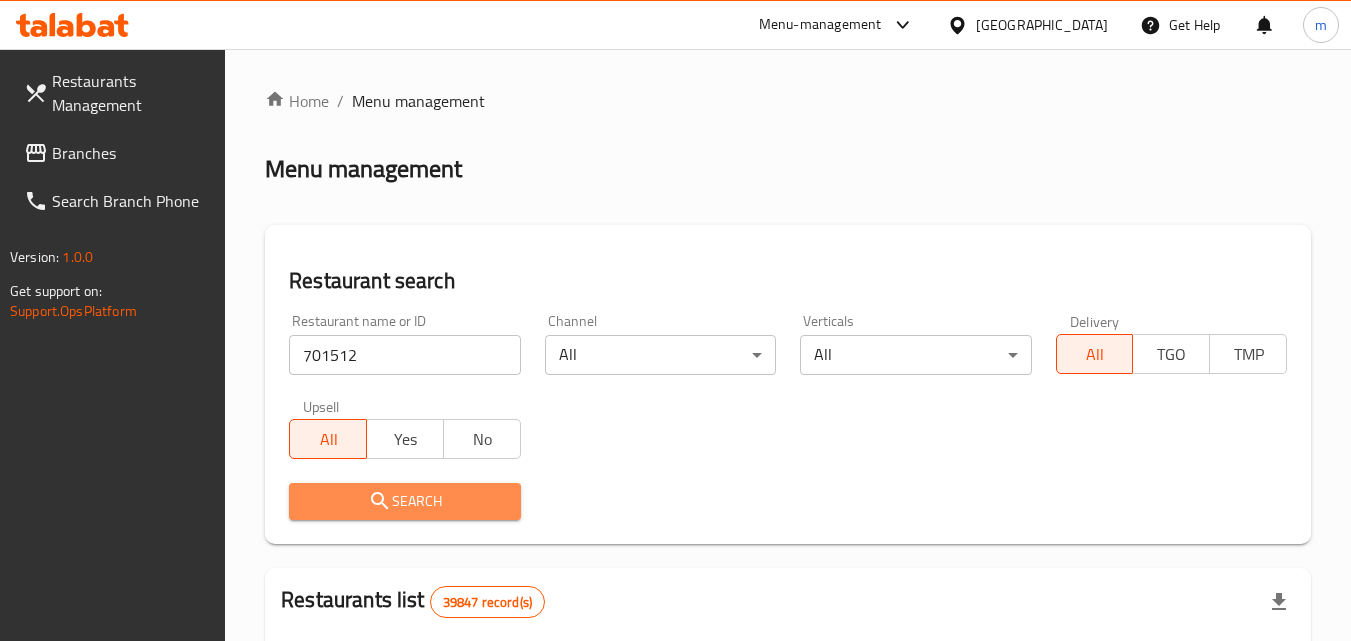 click on "Search" at bounding box center (404, 501) 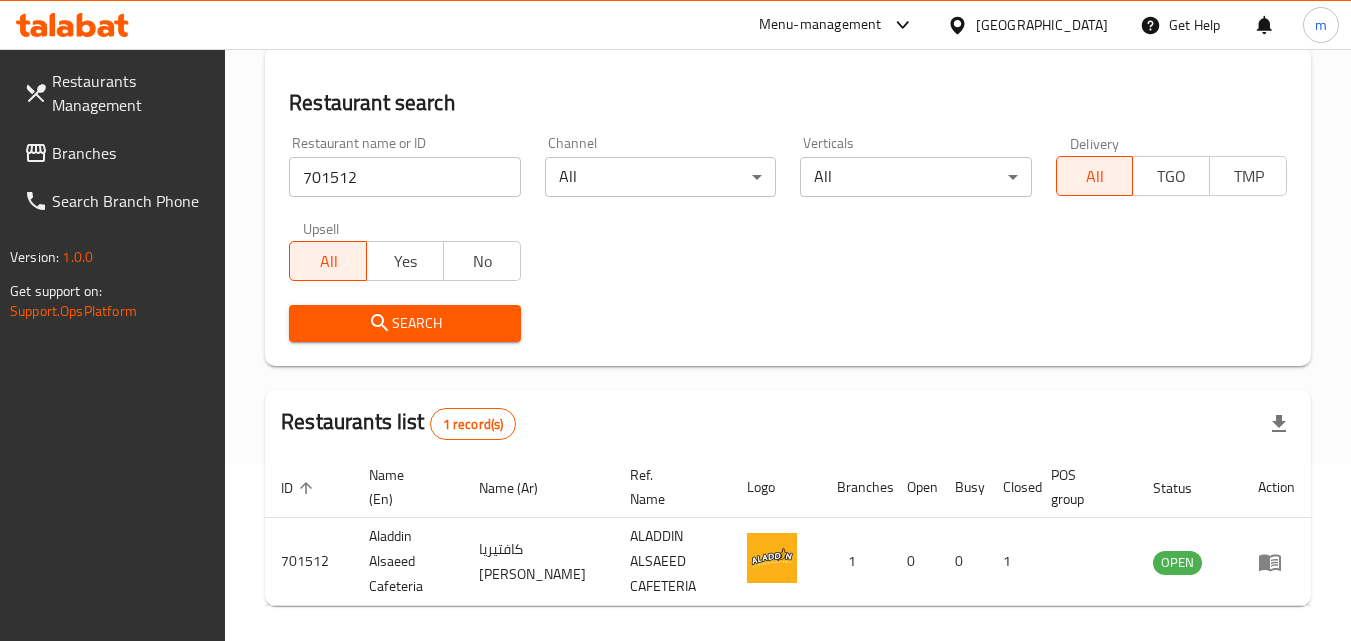 scroll, scrollTop: 251, scrollLeft: 0, axis: vertical 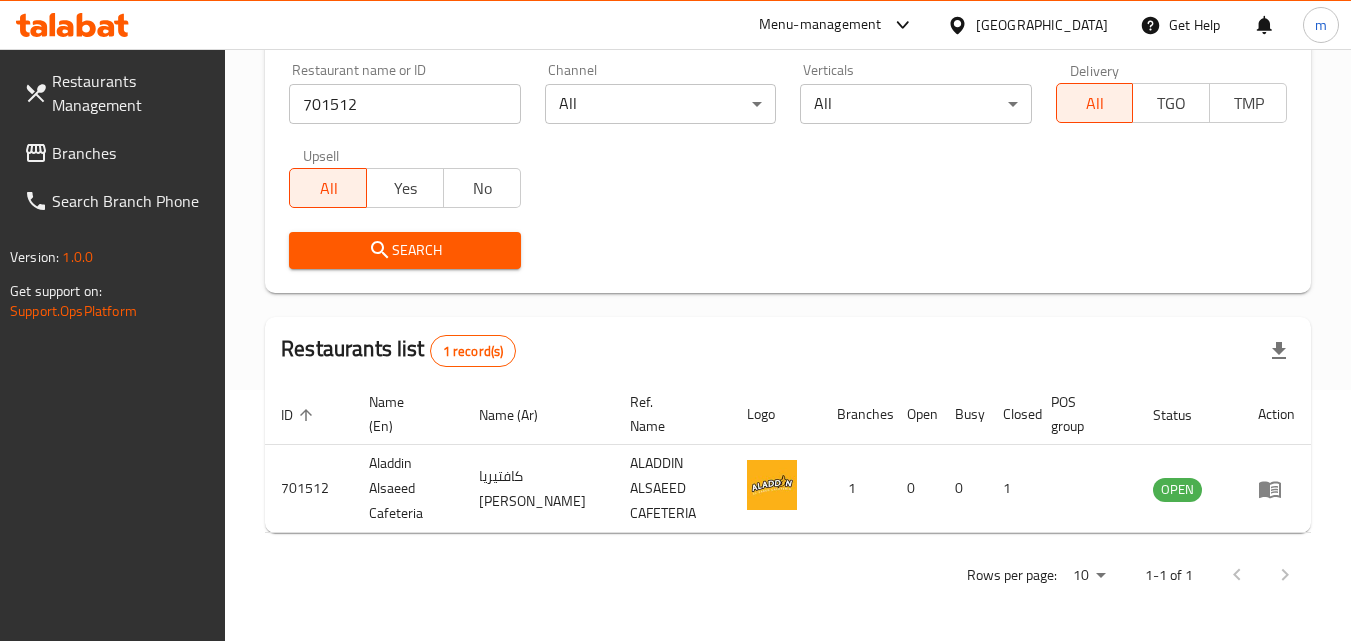 click on "Branches" at bounding box center (131, 153) 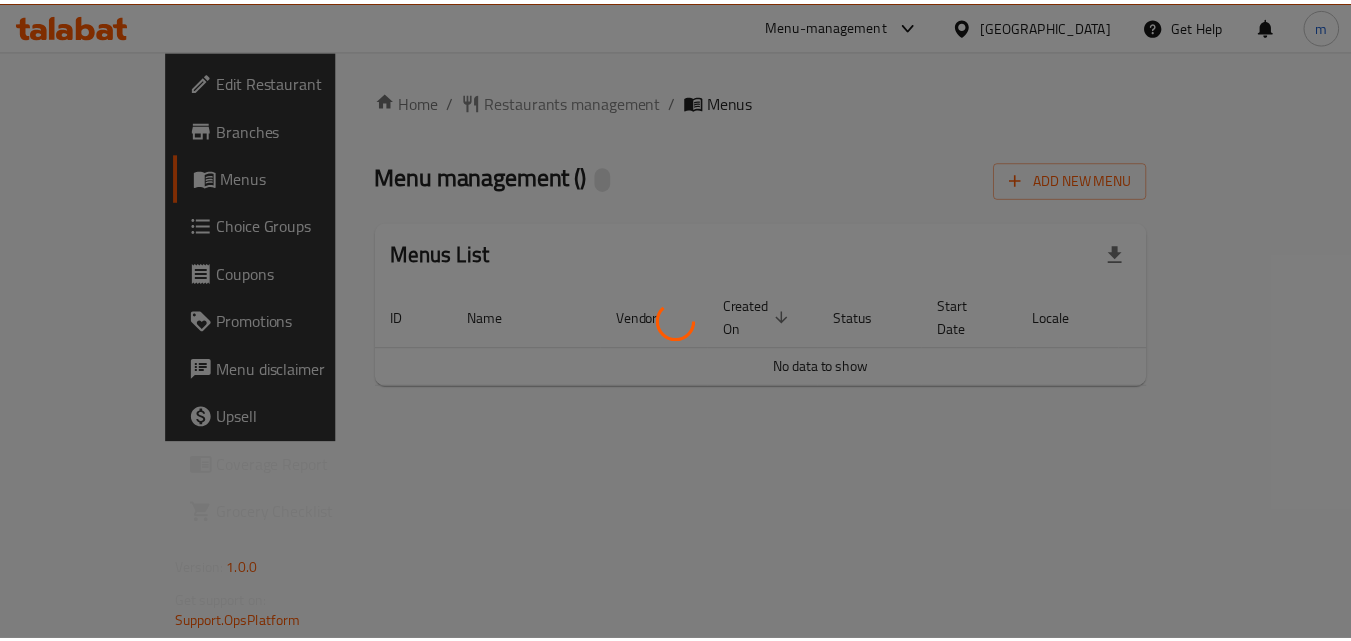 scroll, scrollTop: 0, scrollLeft: 0, axis: both 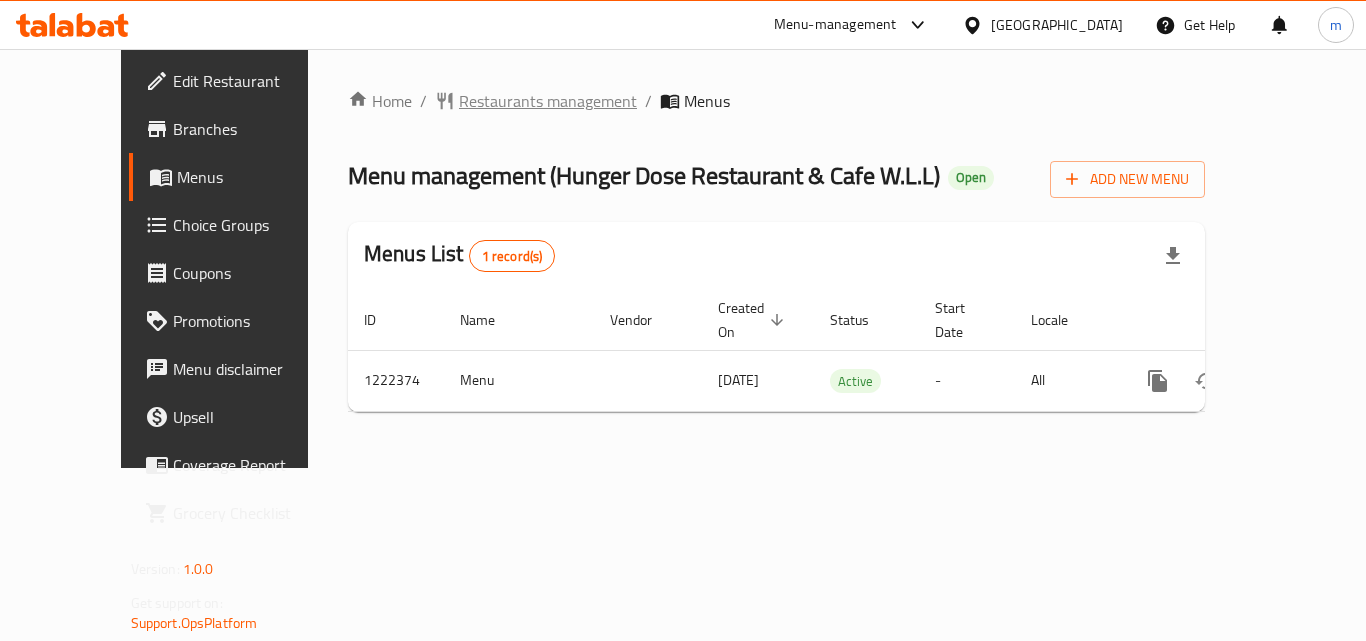 click on "Restaurants management" at bounding box center [548, 101] 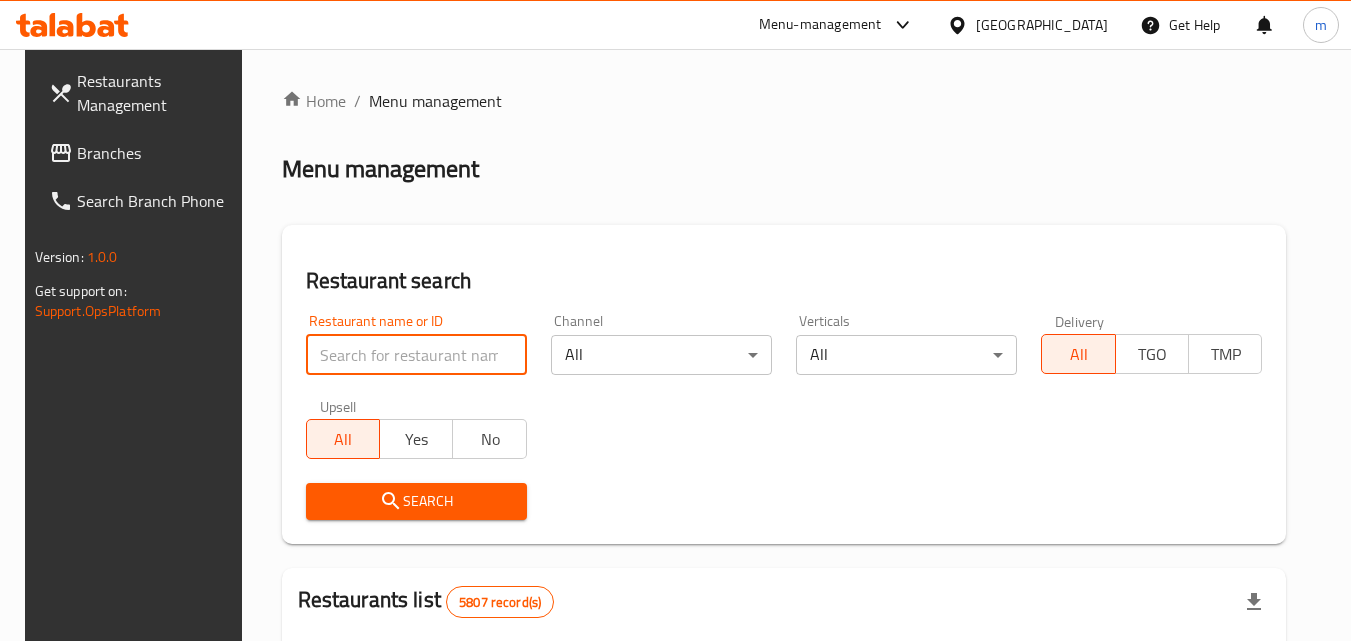 click at bounding box center (416, 355) 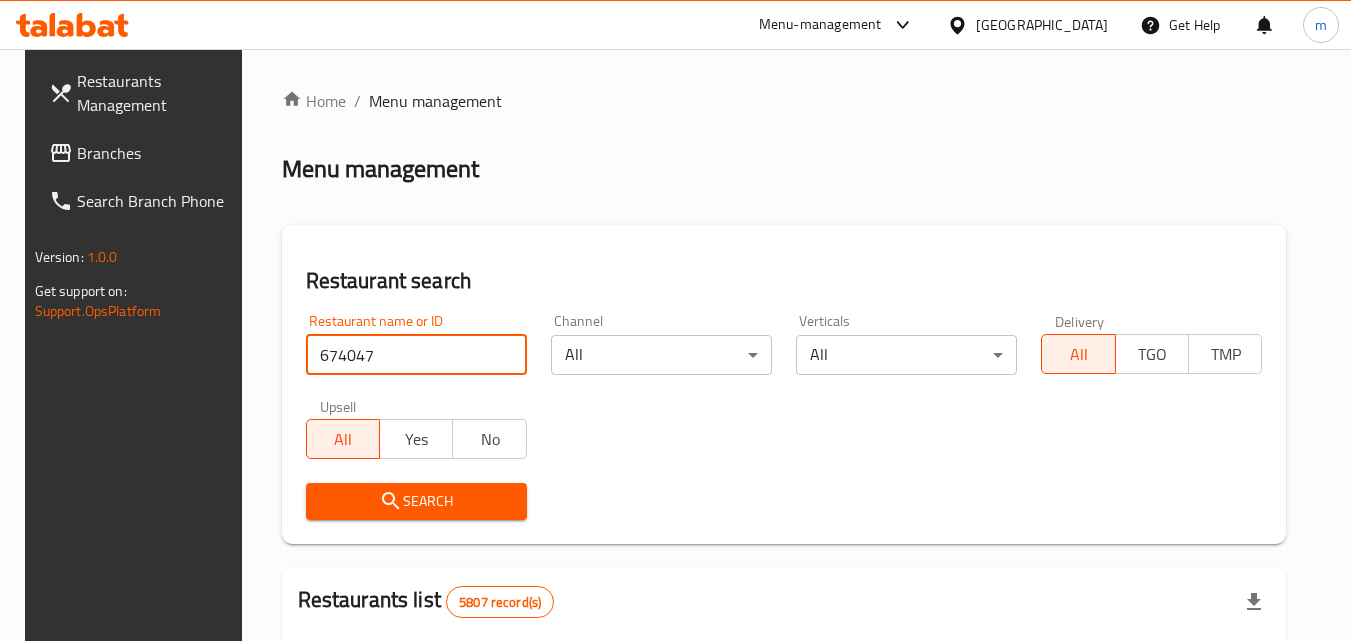 type on "674047" 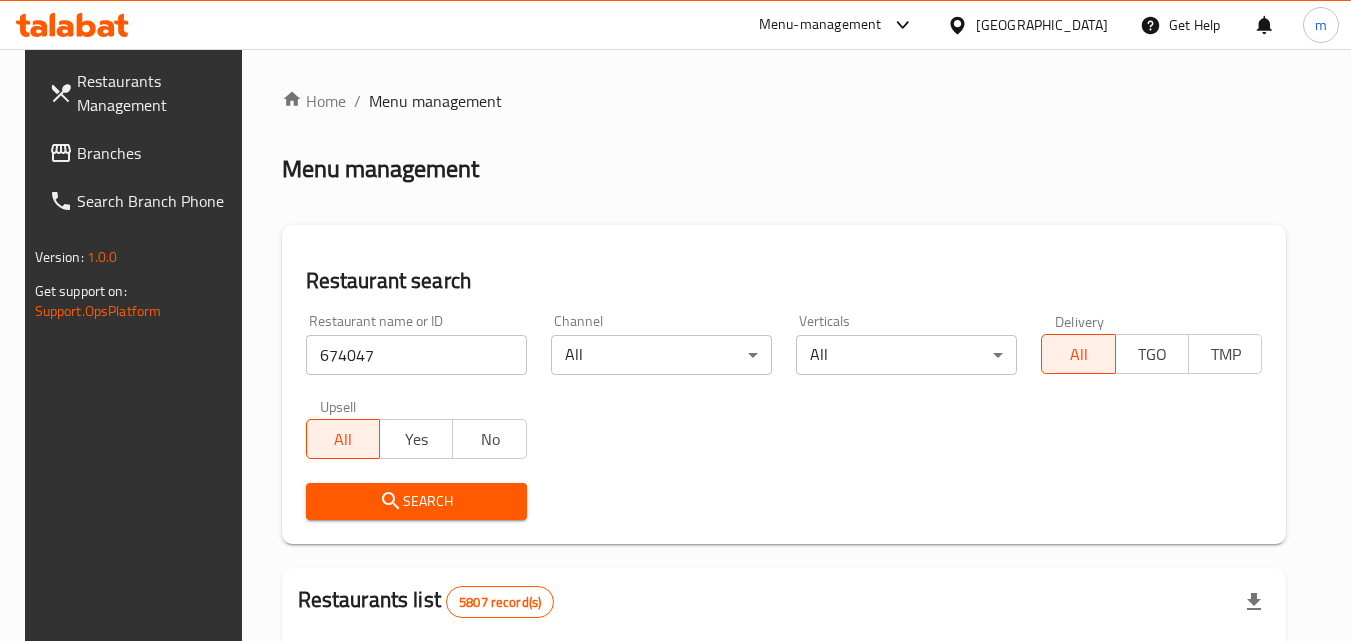 click on "Search" at bounding box center (416, 501) 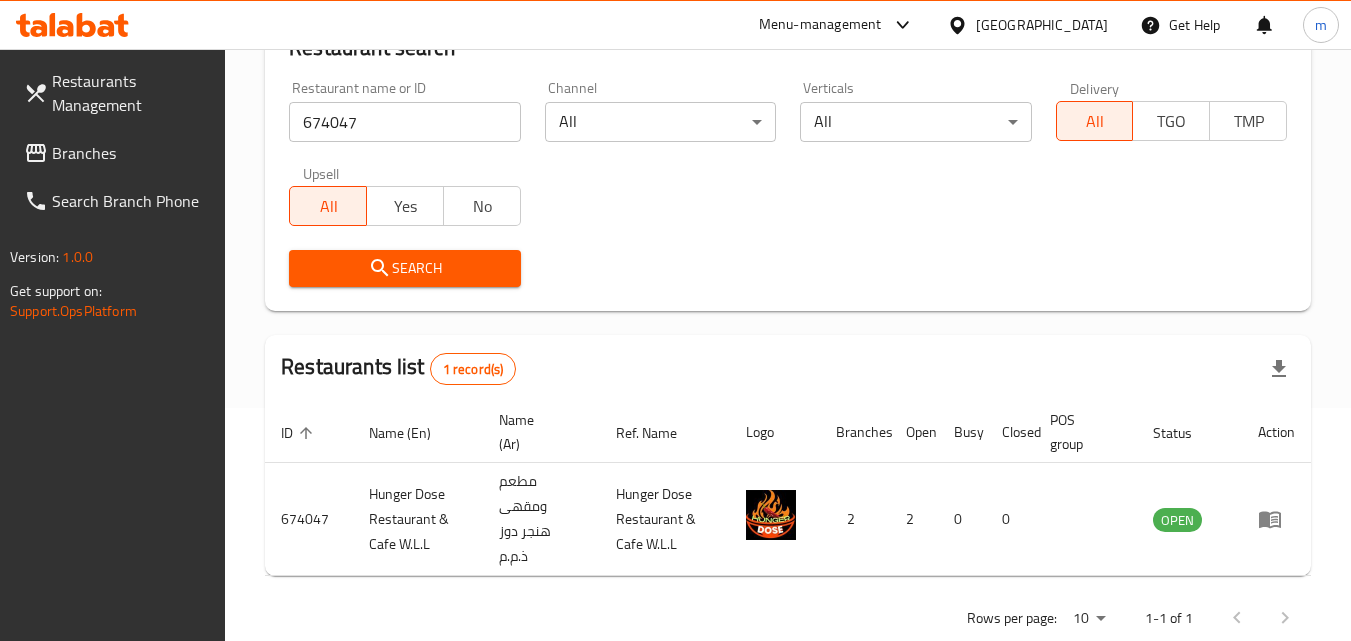 scroll, scrollTop: 242, scrollLeft: 0, axis: vertical 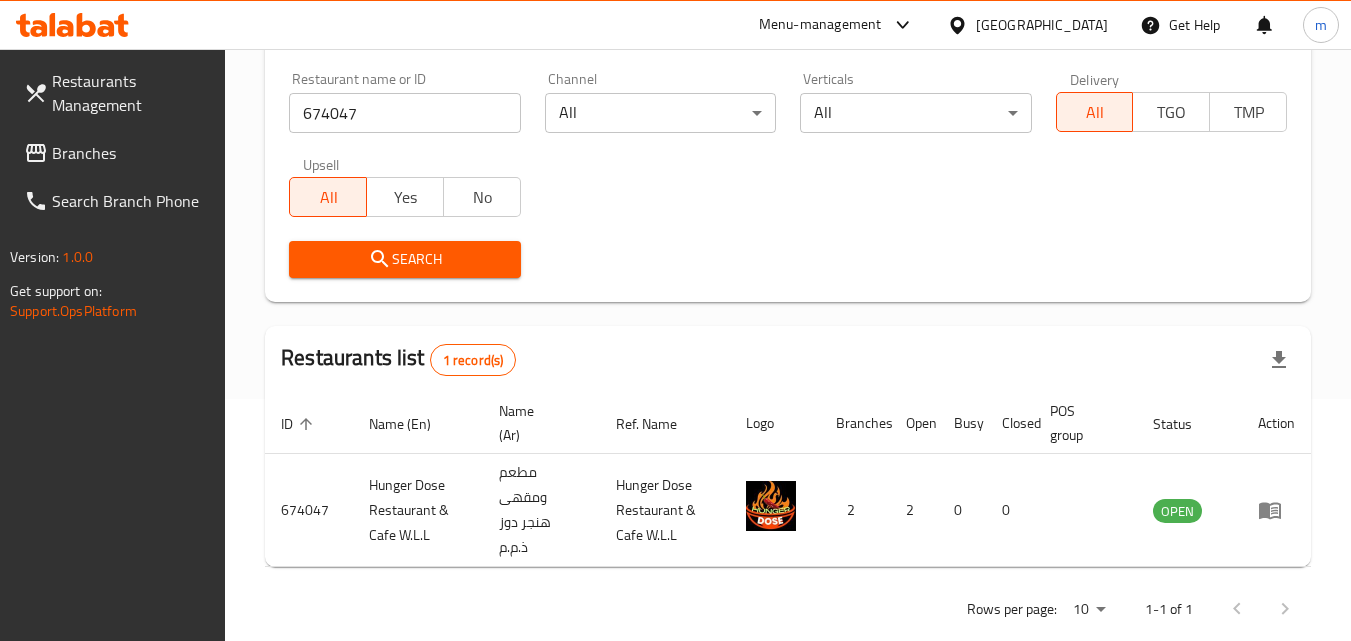 click on "Bahrain" at bounding box center [1042, 25] 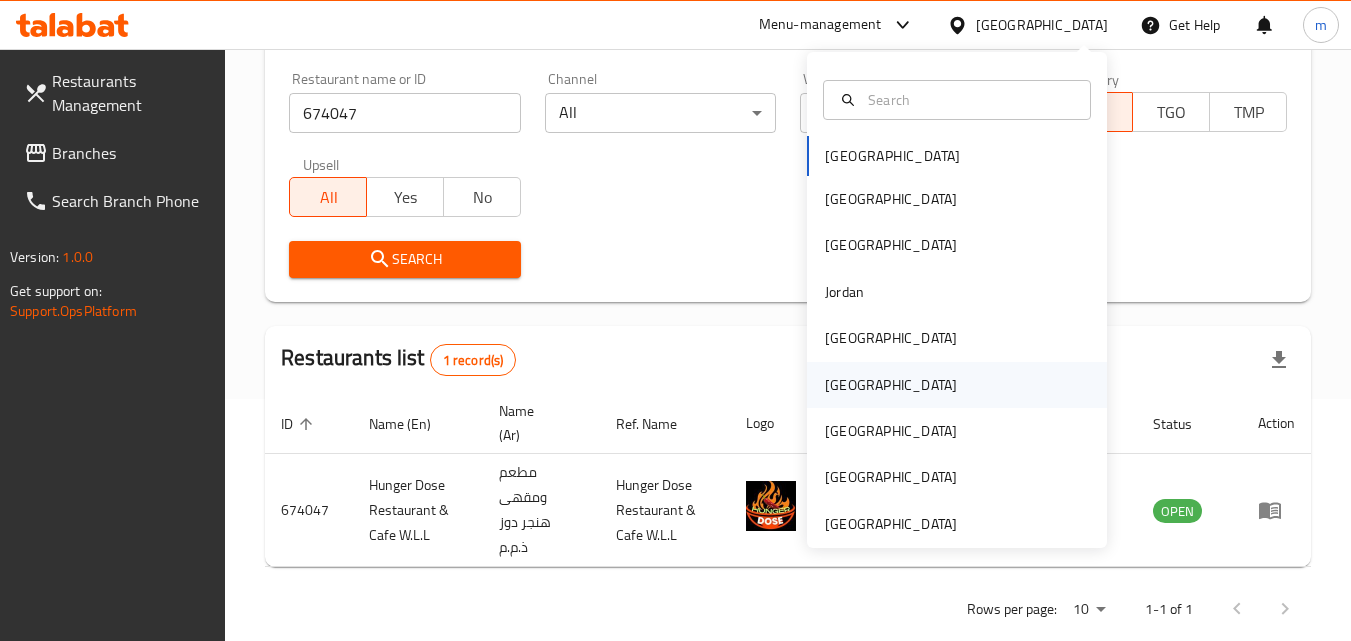click on "[GEOGRAPHIC_DATA]" at bounding box center (891, 385) 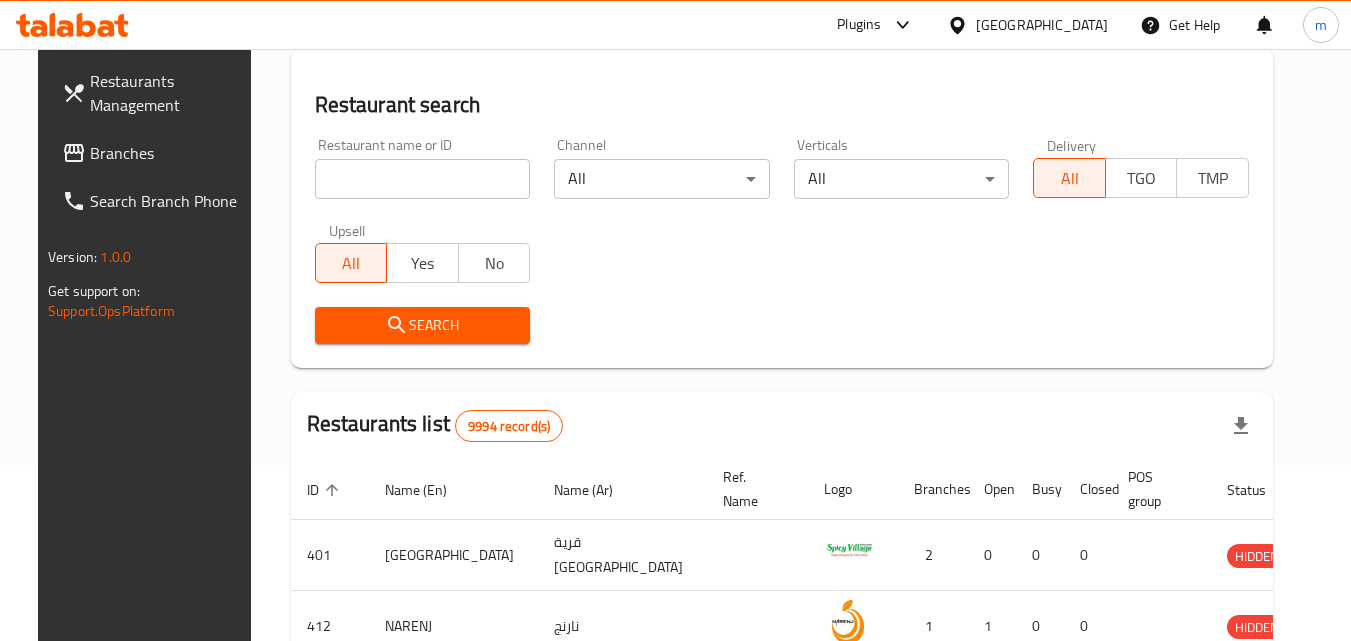 scroll, scrollTop: 242, scrollLeft: 0, axis: vertical 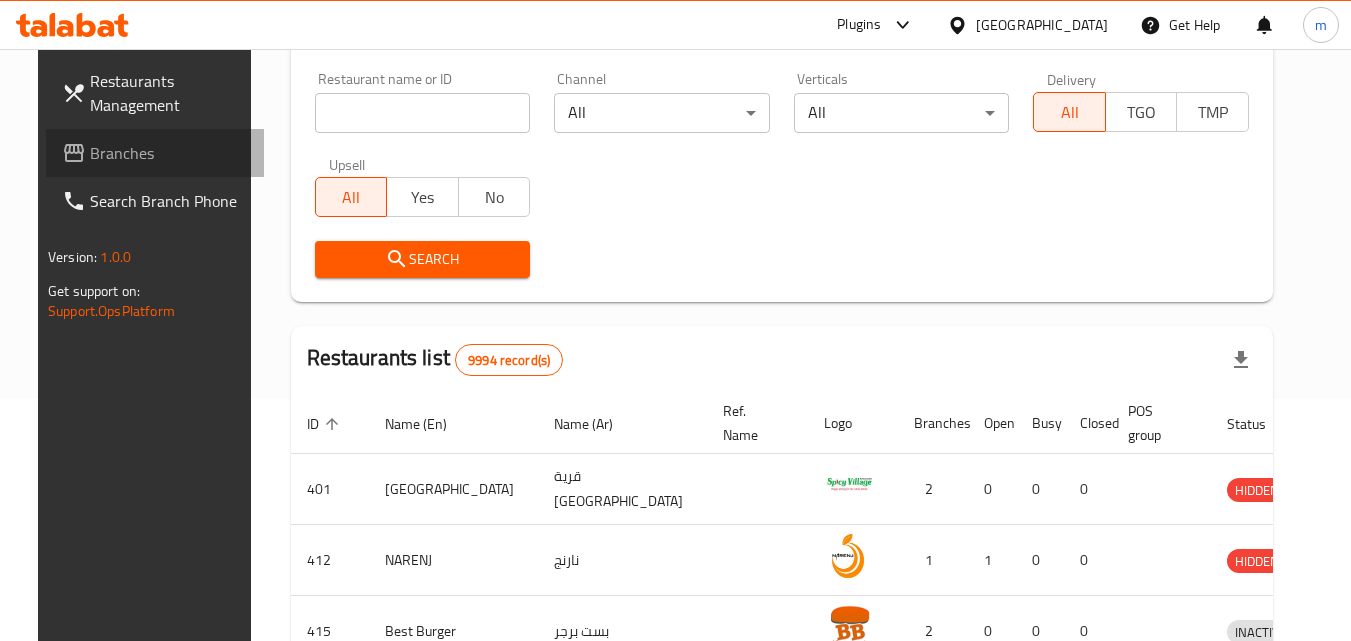 click on "Branches" at bounding box center [169, 153] 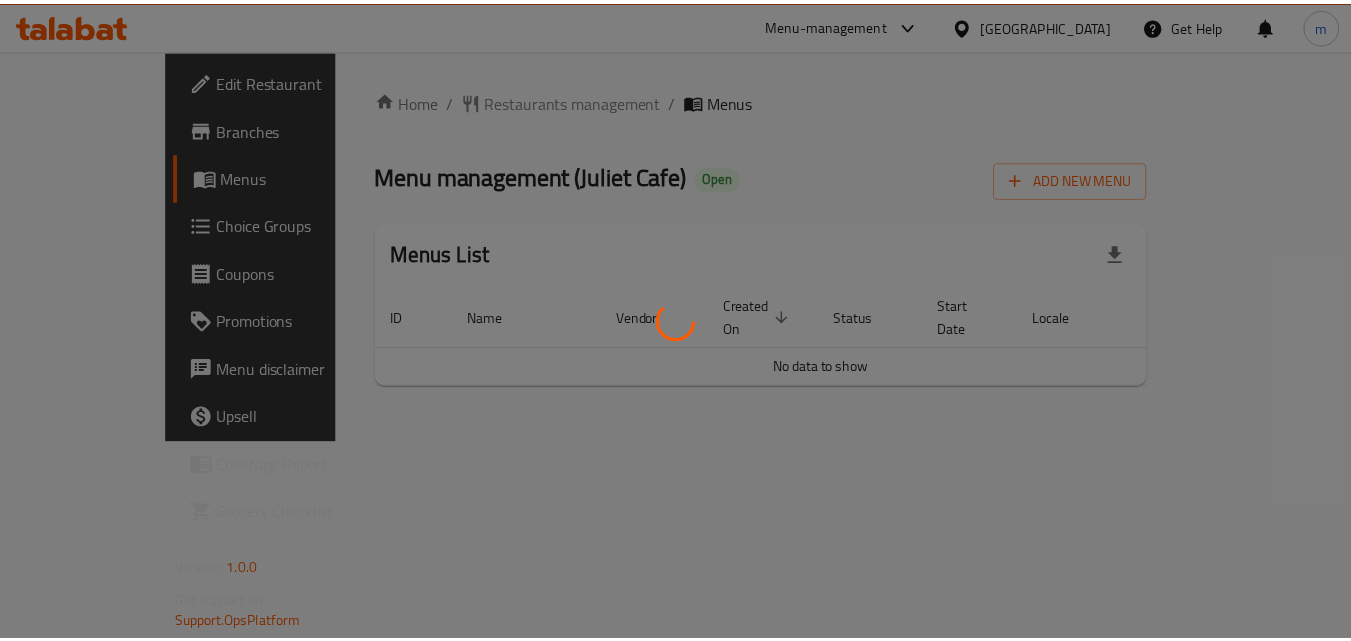 scroll, scrollTop: 0, scrollLeft: 0, axis: both 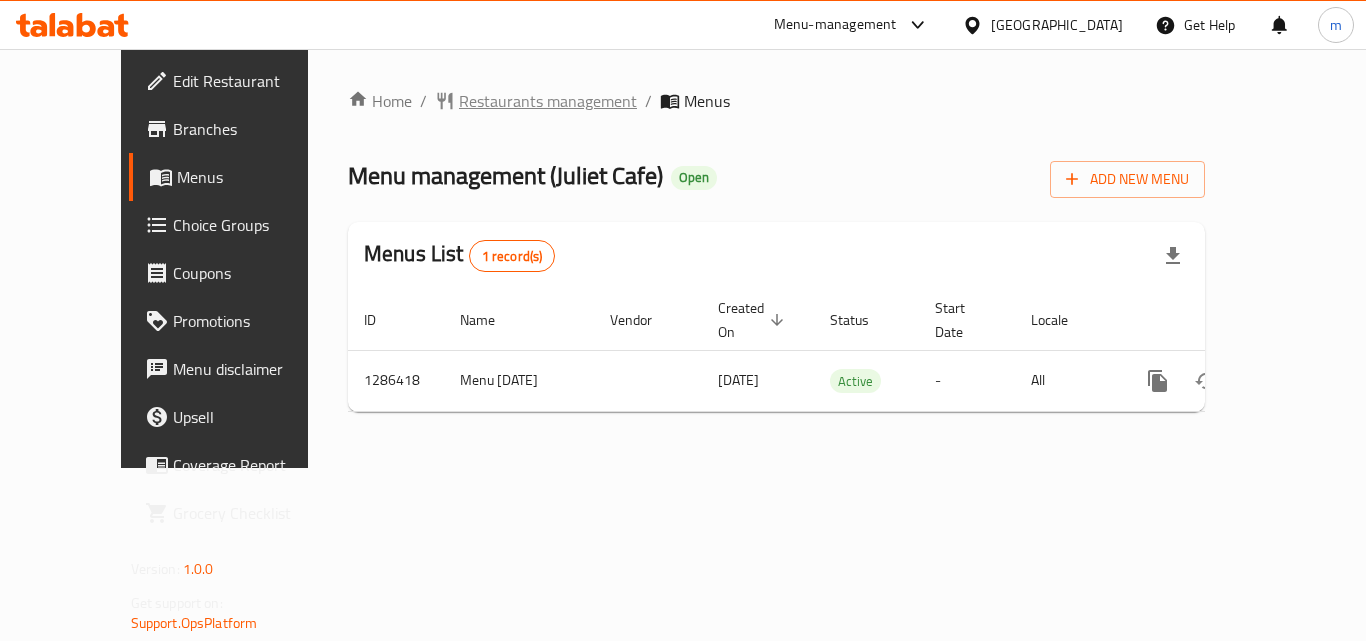 click on "Restaurants management" at bounding box center (548, 101) 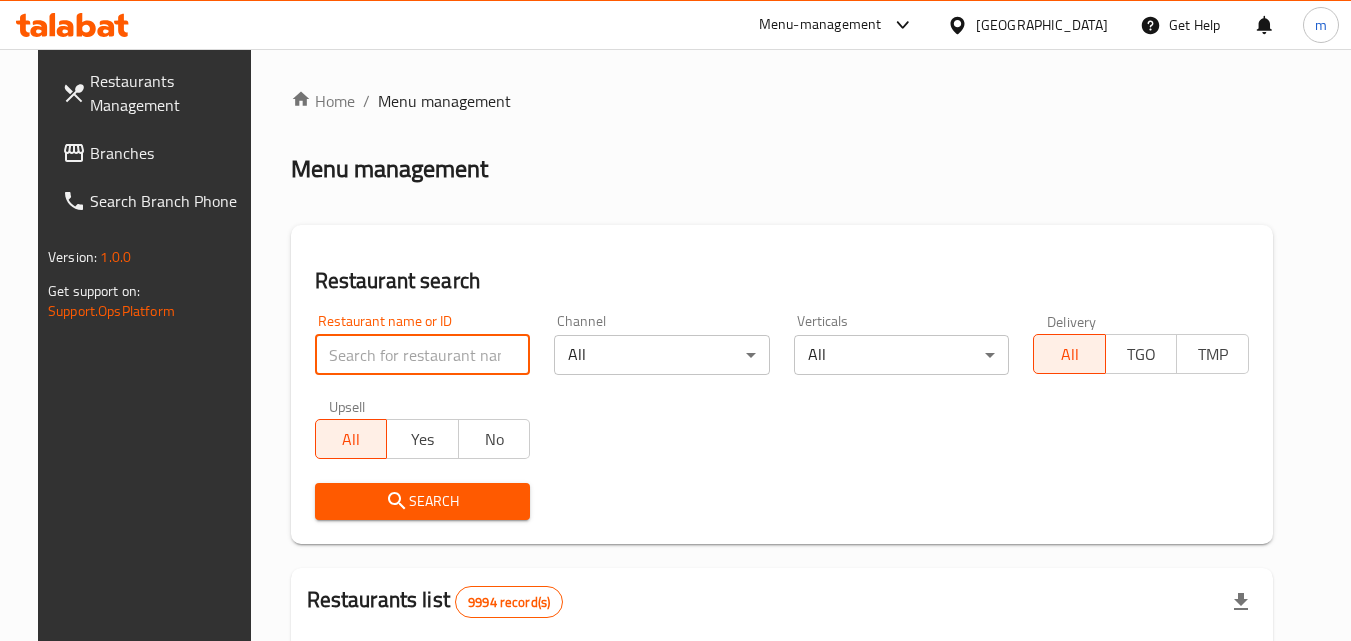 click at bounding box center (423, 355) 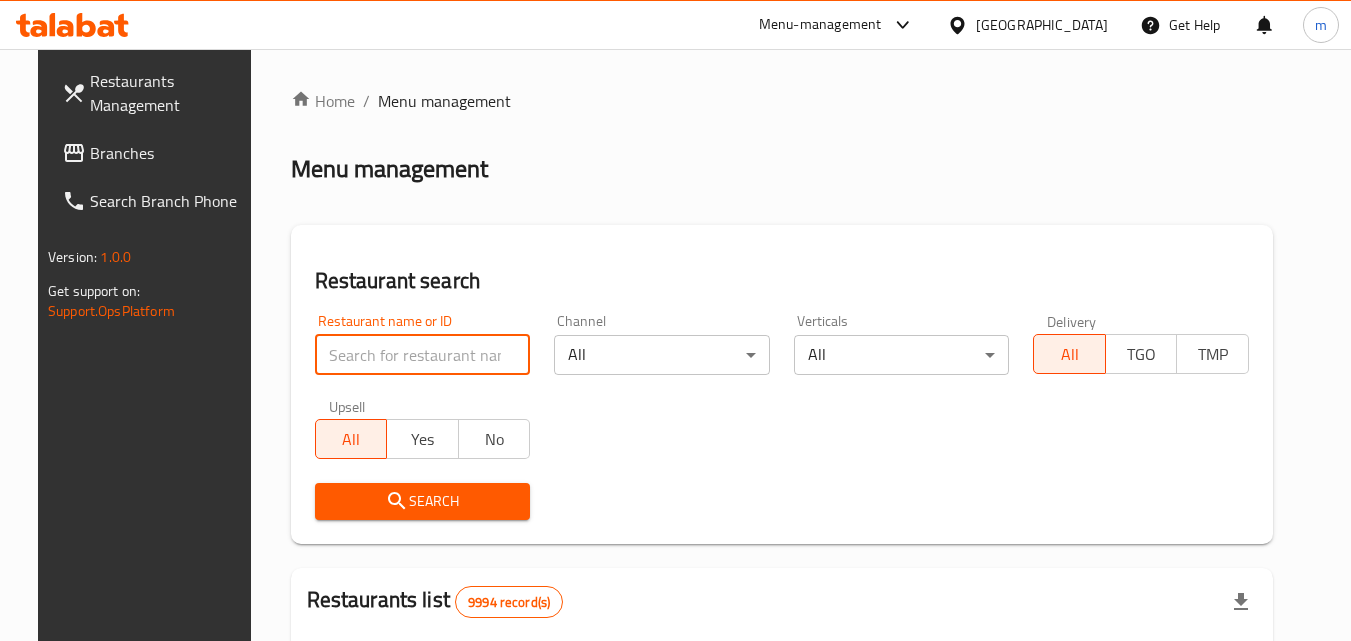 paste on "696344" 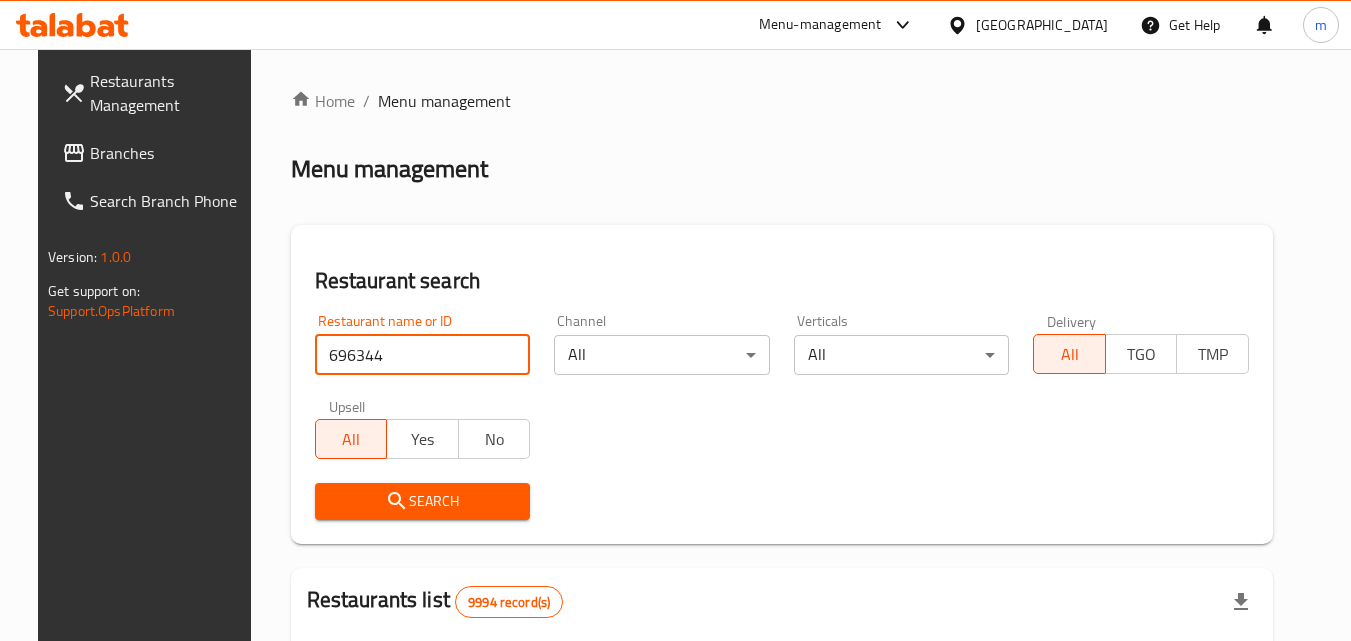 type on "696344" 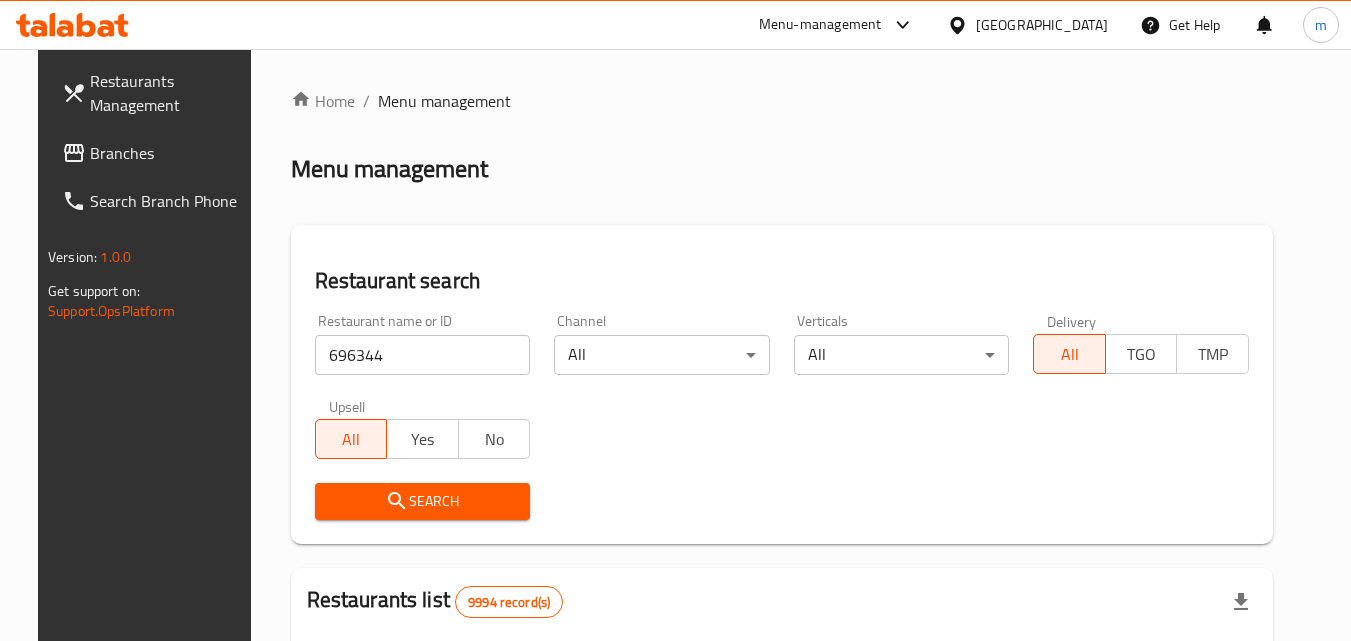 drag, startPoint x: 377, startPoint y: 506, endPoint x: 407, endPoint y: 508, distance: 30.066593 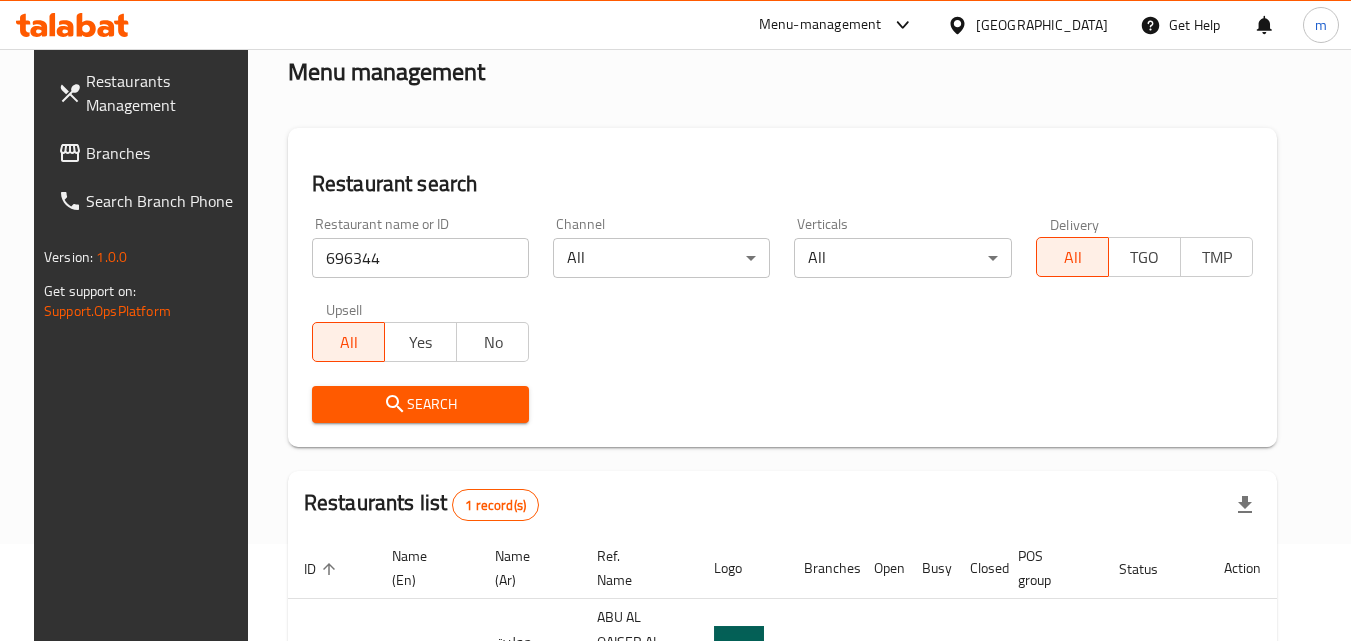 scroll, scrollTop: 155, scrollLeft: 0, axis: vertical 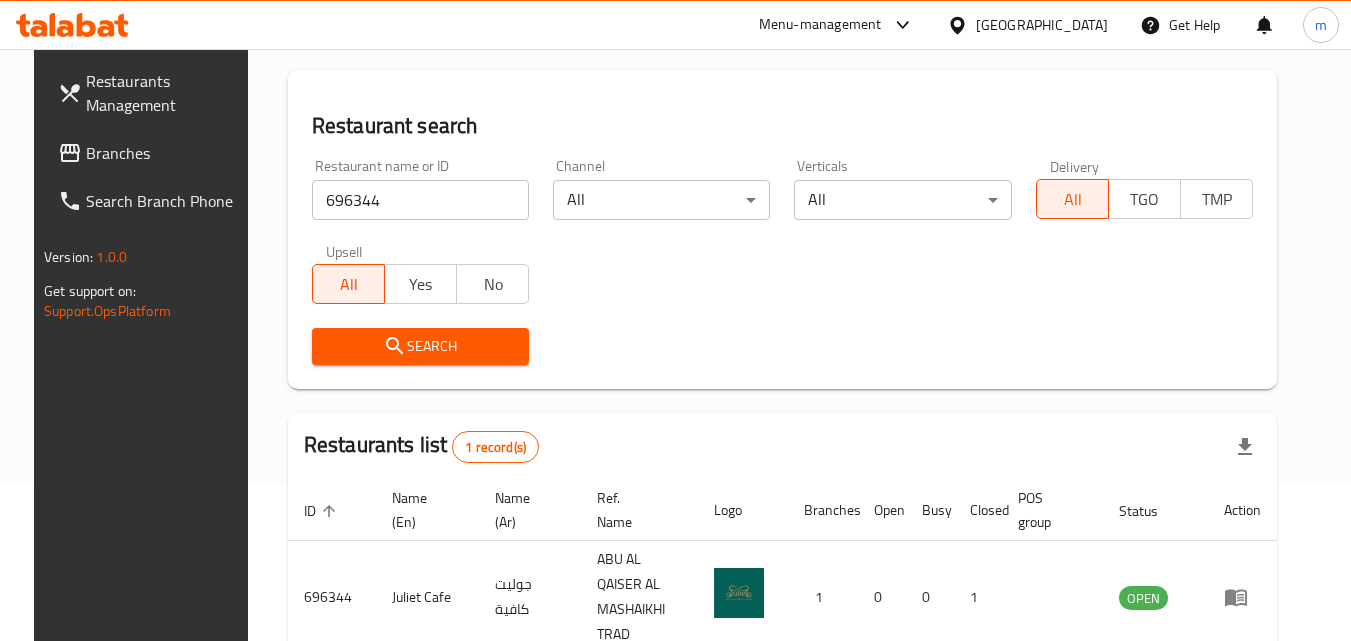 click on "Branches" at bounding box center (165, 153) 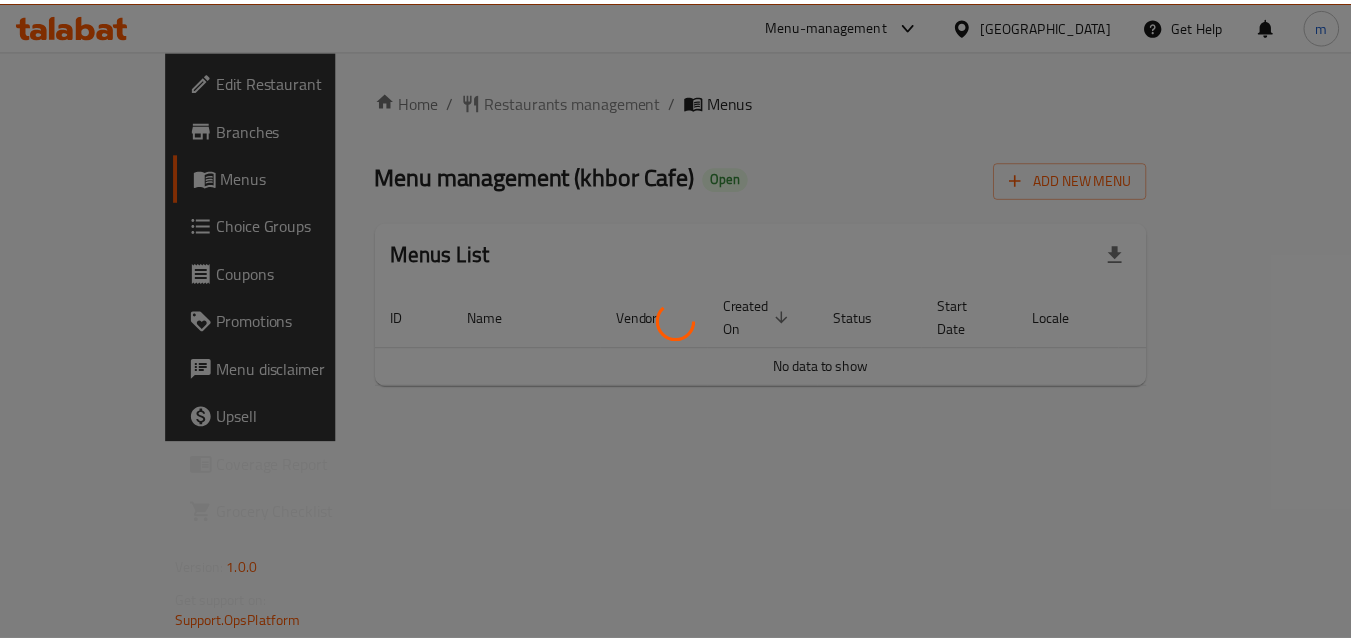 scroll, scrollTop: 0, scrollLeft: 0, axis: both 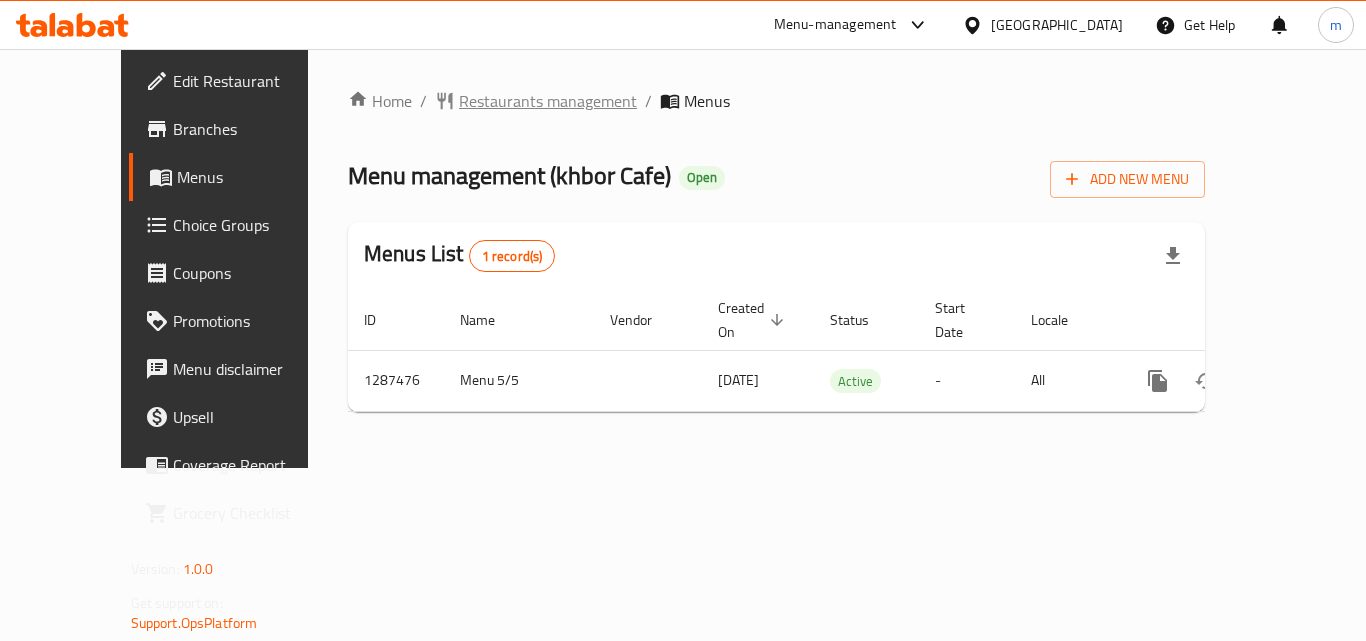 click on "Restaurants management" at bounding box center [548, 101] 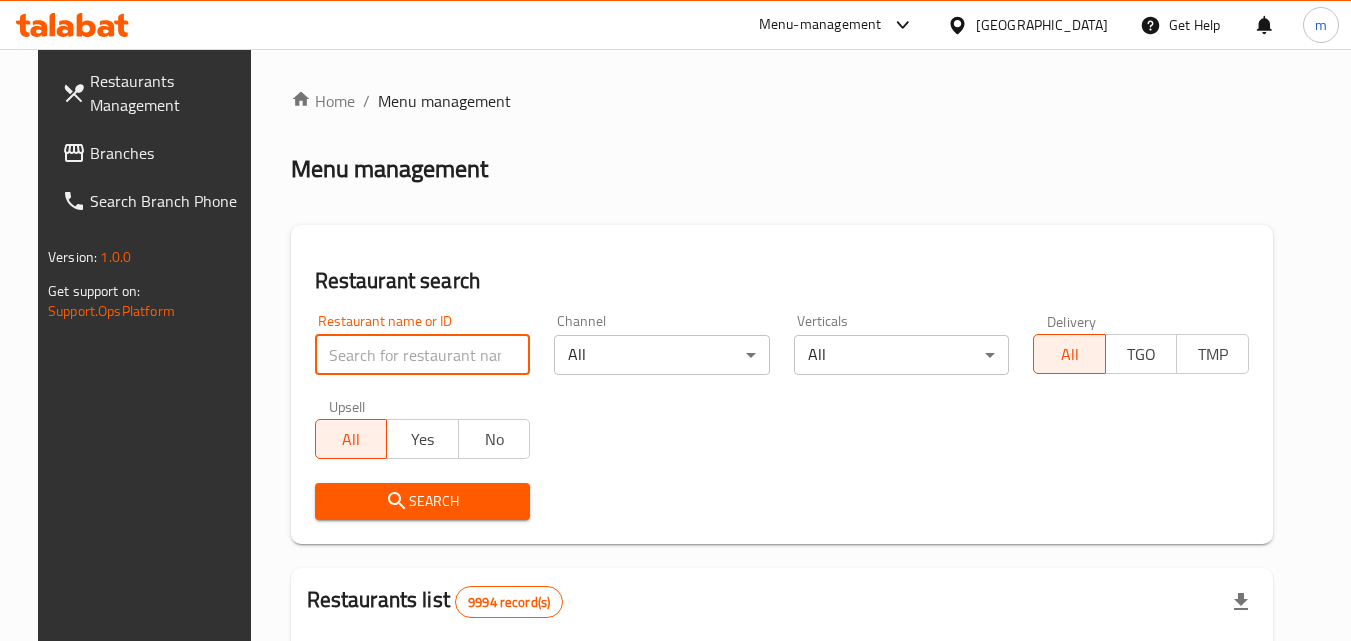 click at bounding box center (423, 355) 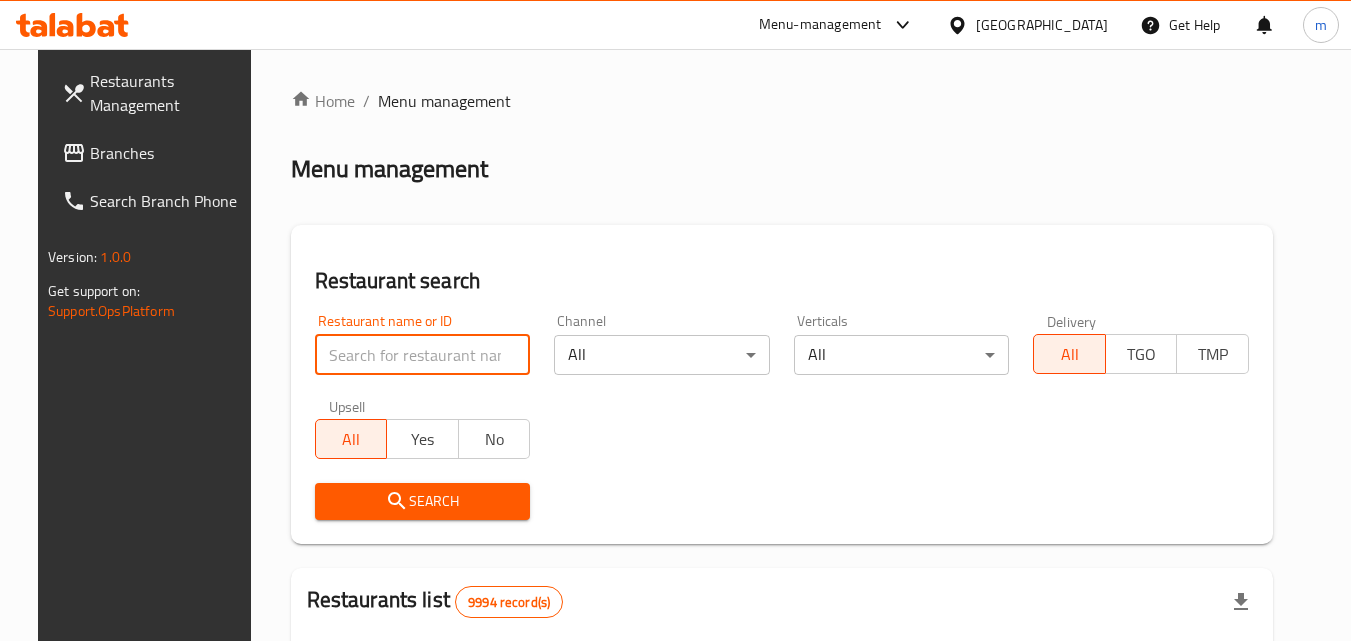 paste on "696744" 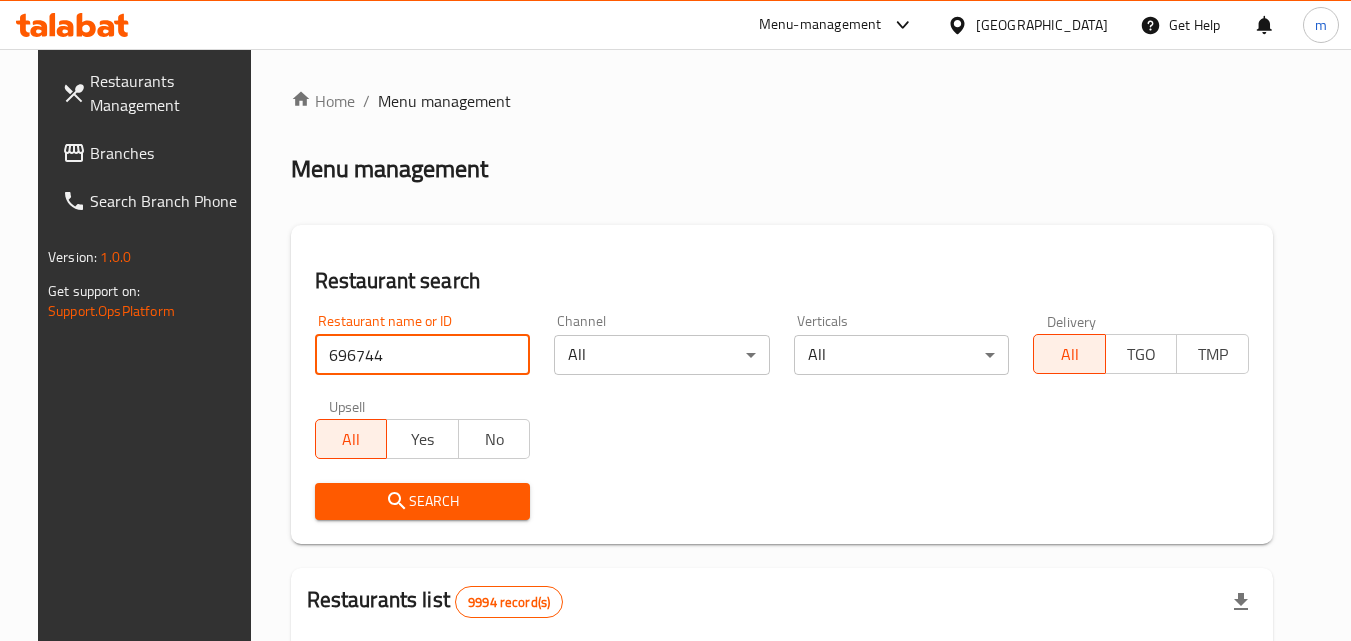 type on "696744" 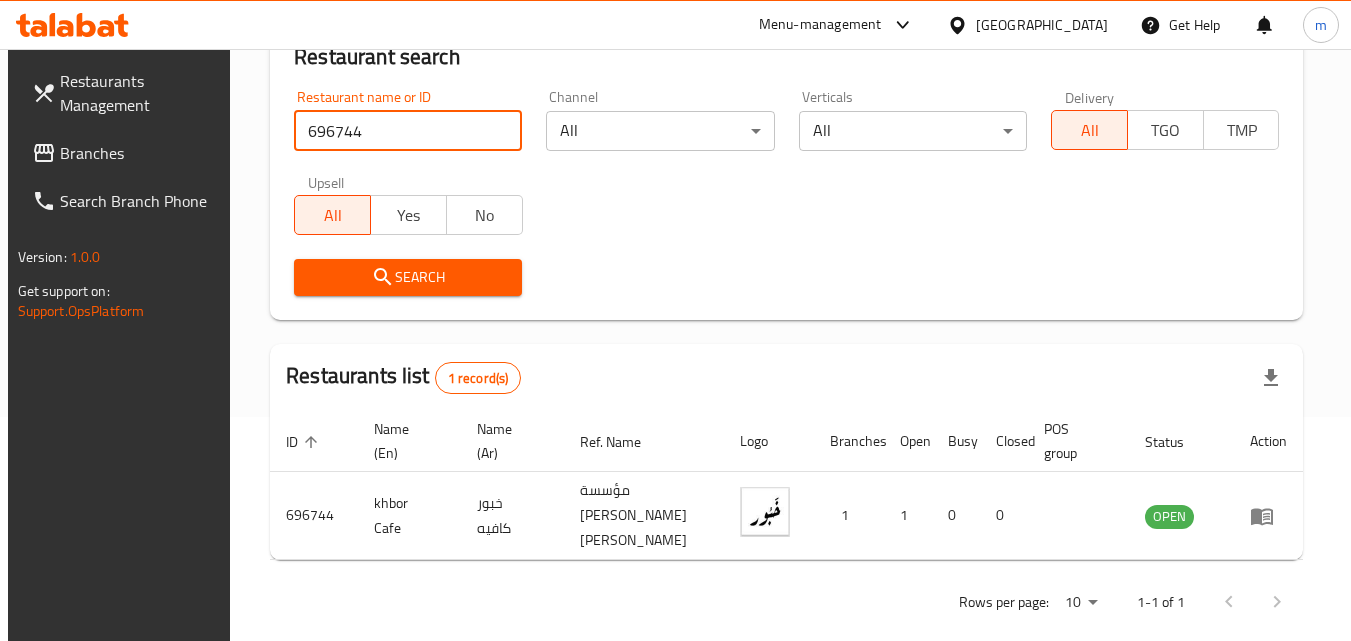 scroll, scrollTop: 251, scrollLeft: 0, axis: vertical 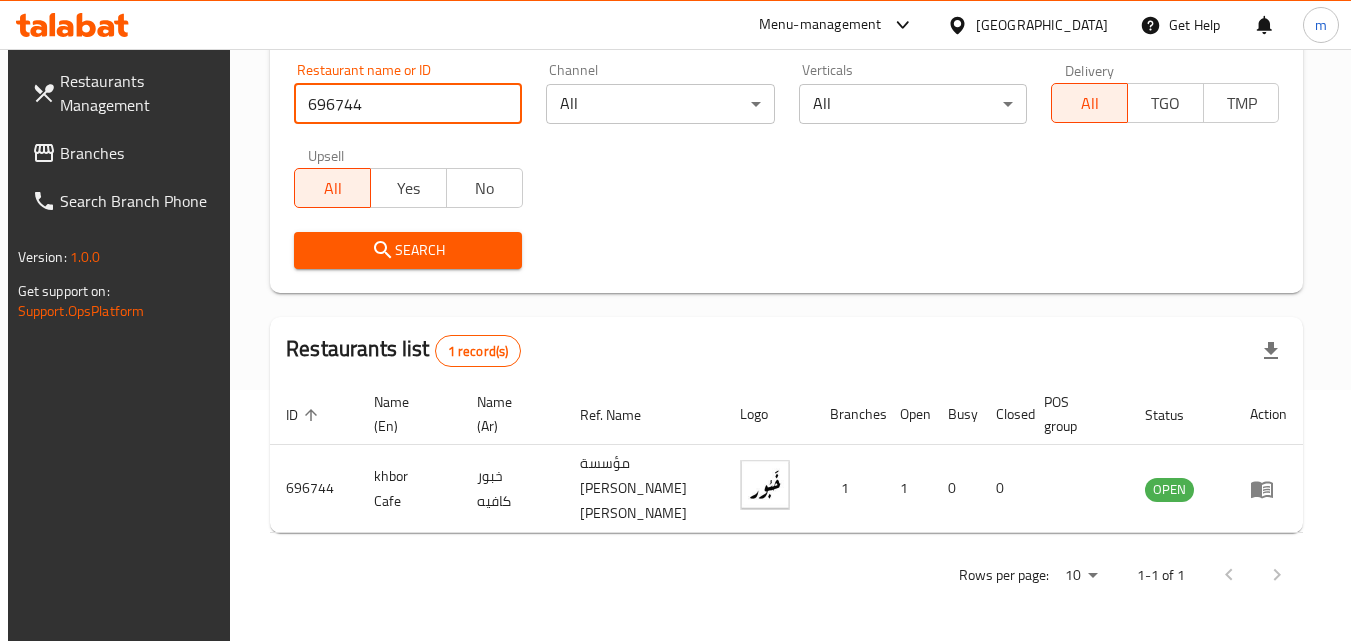 click on "[GEOGRAPHIC_DATA]" at bounding box center [1042, 25] 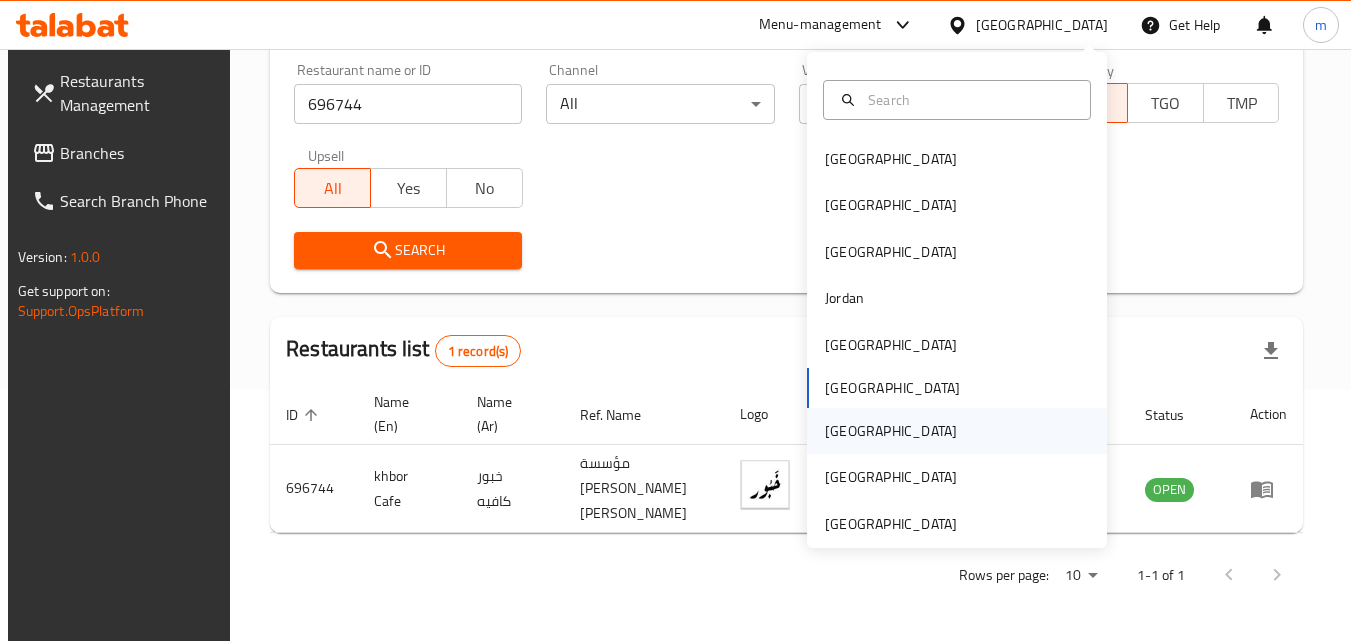 click on "[GEOGRAPHIC_DATA]" at bounding box center (891, 431) 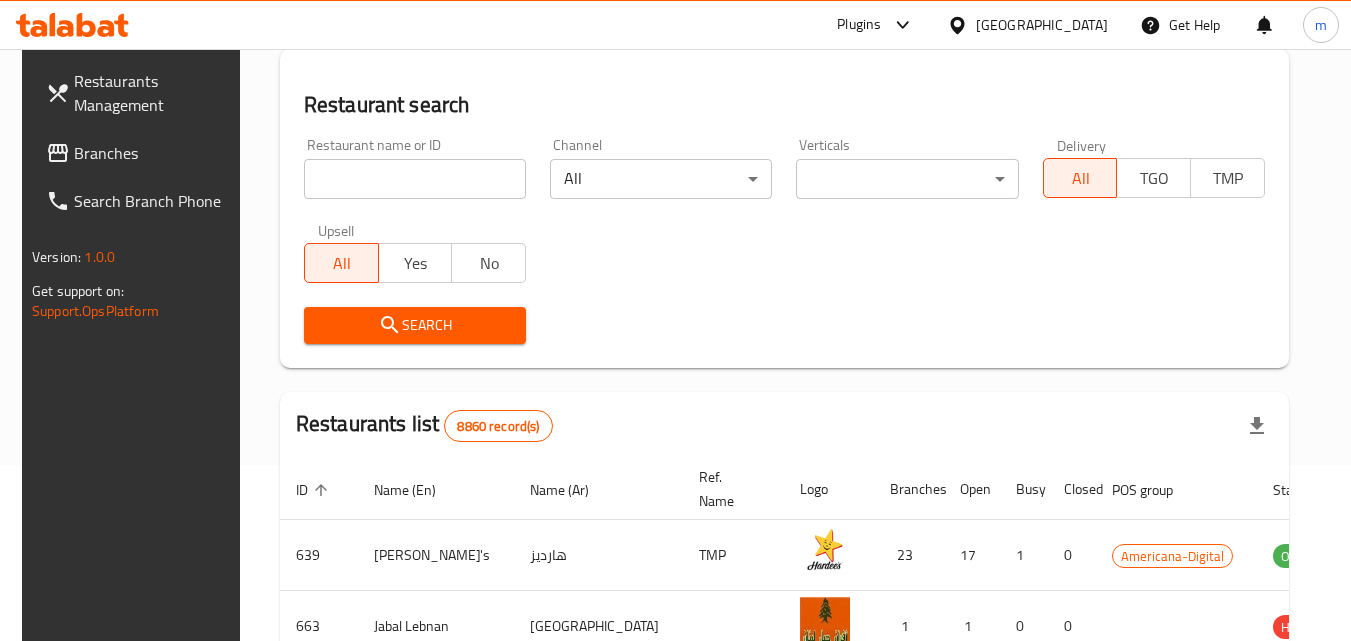 scroll, scrollTop: 251, scrollLeft: 0, axis: vertical 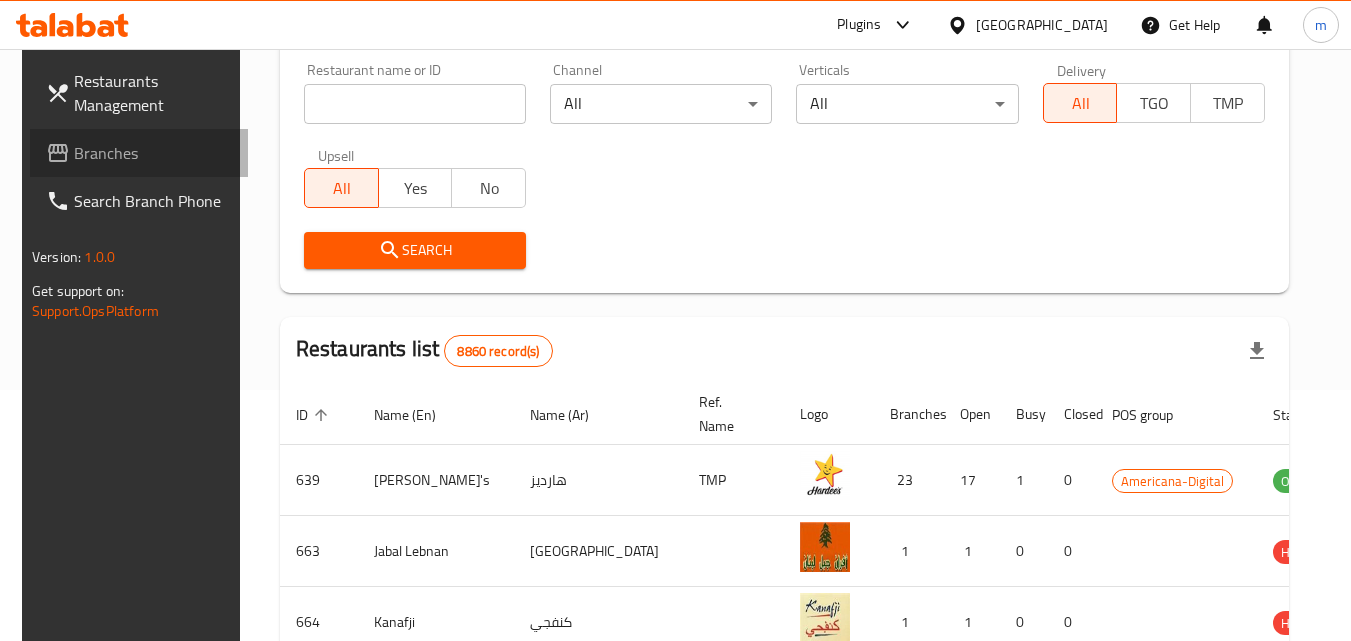 click on "Branches" at bounding box center [153, 153] 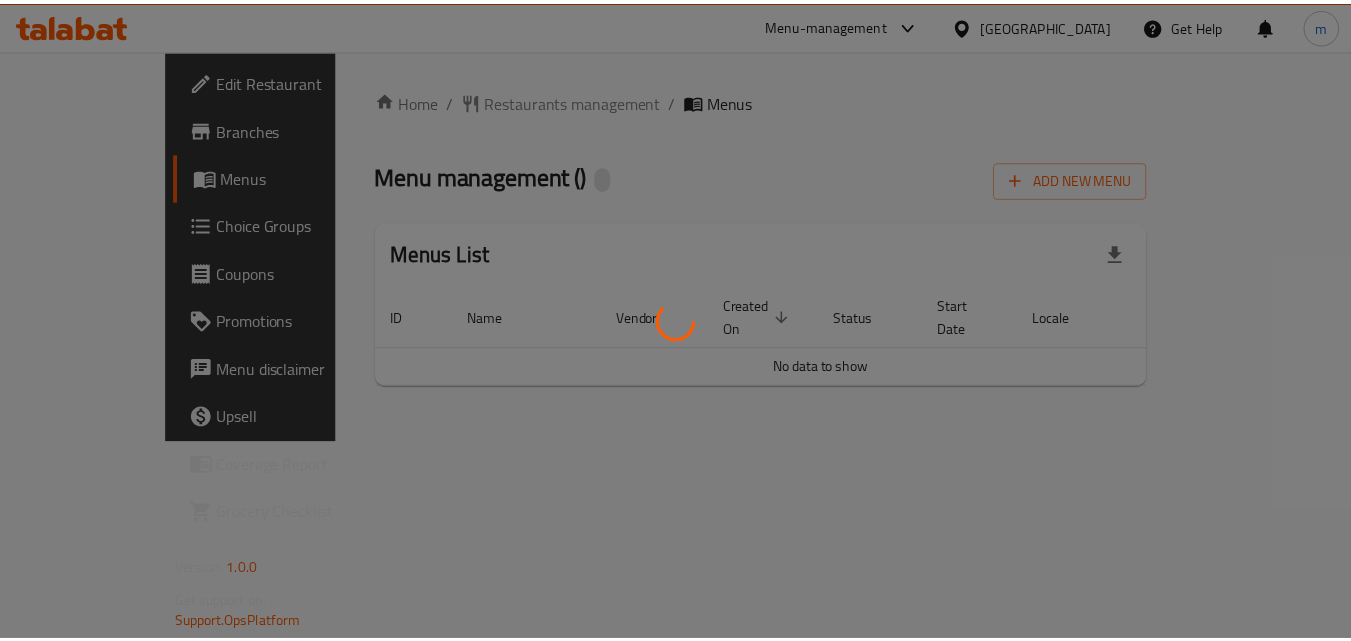 scroll, scrollTop: 0, scrollLeft: 0, axis: both 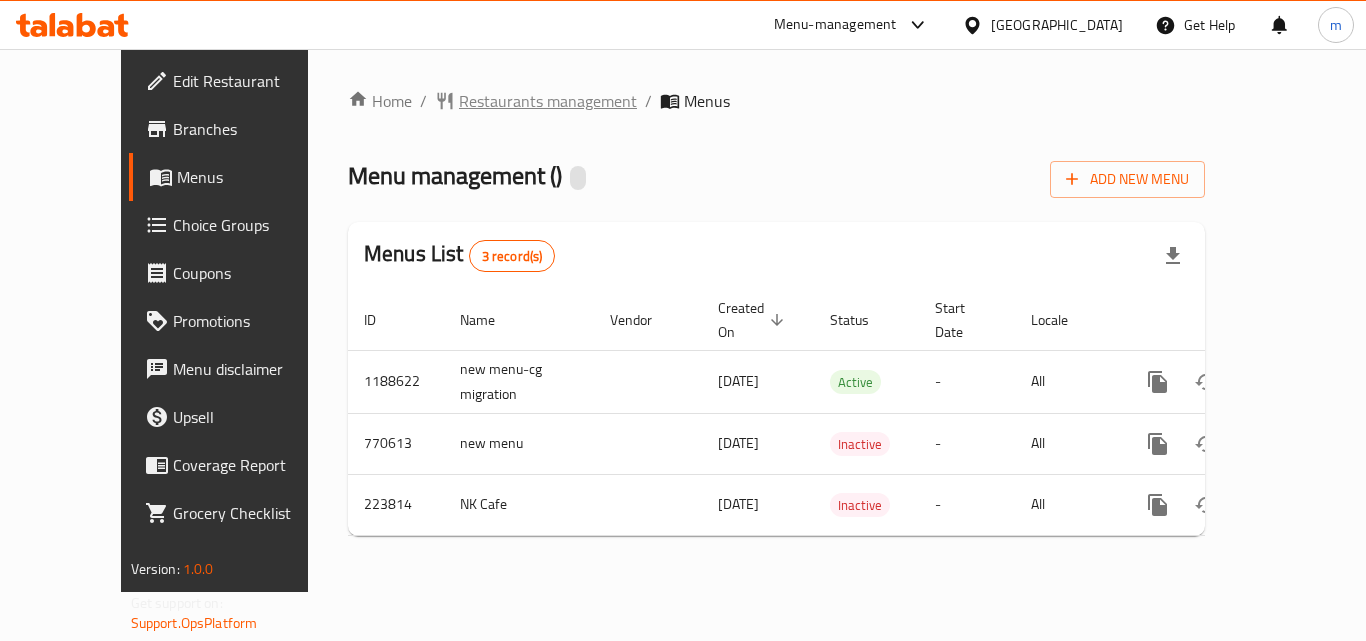 click on "Restaurants management" at bounding box center [548, 101] 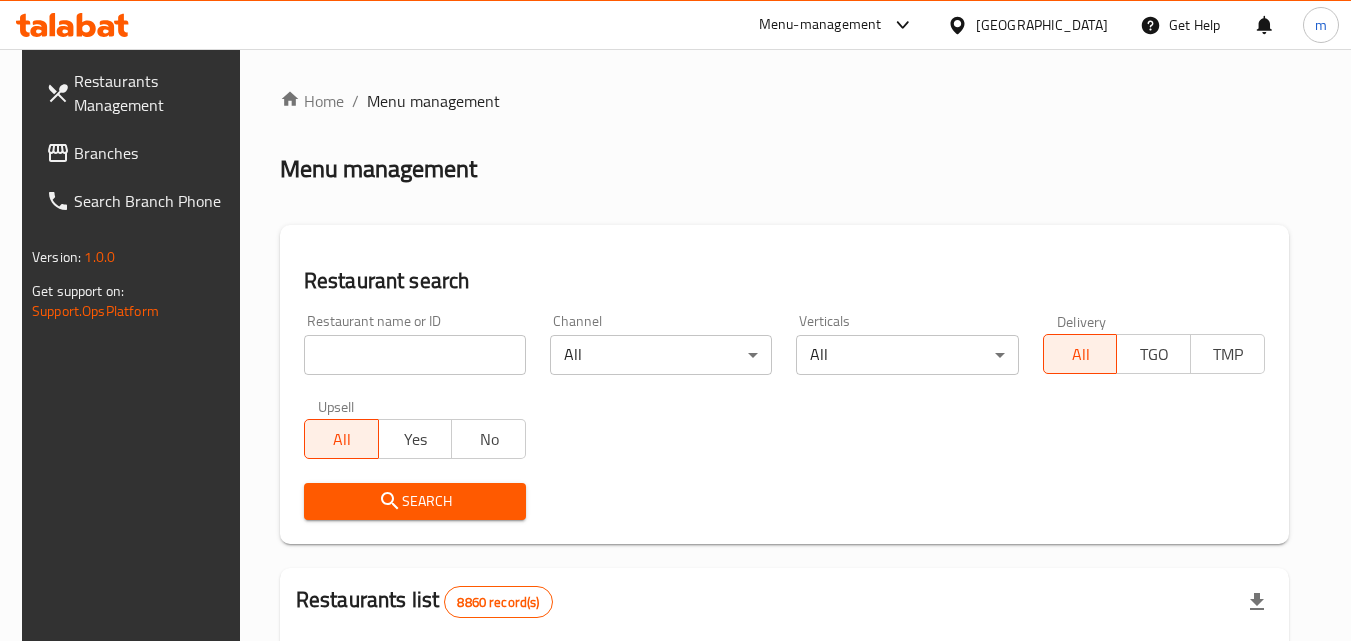 click at bounding box center [415, 355] 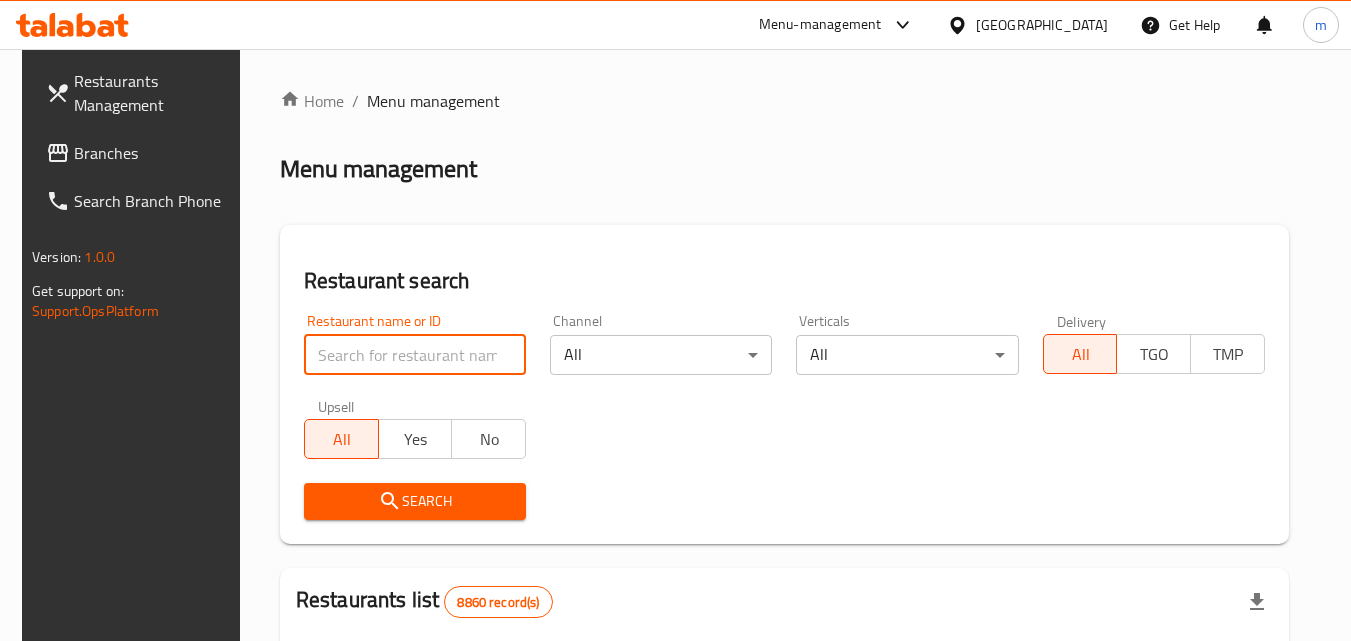 paste on "625471" 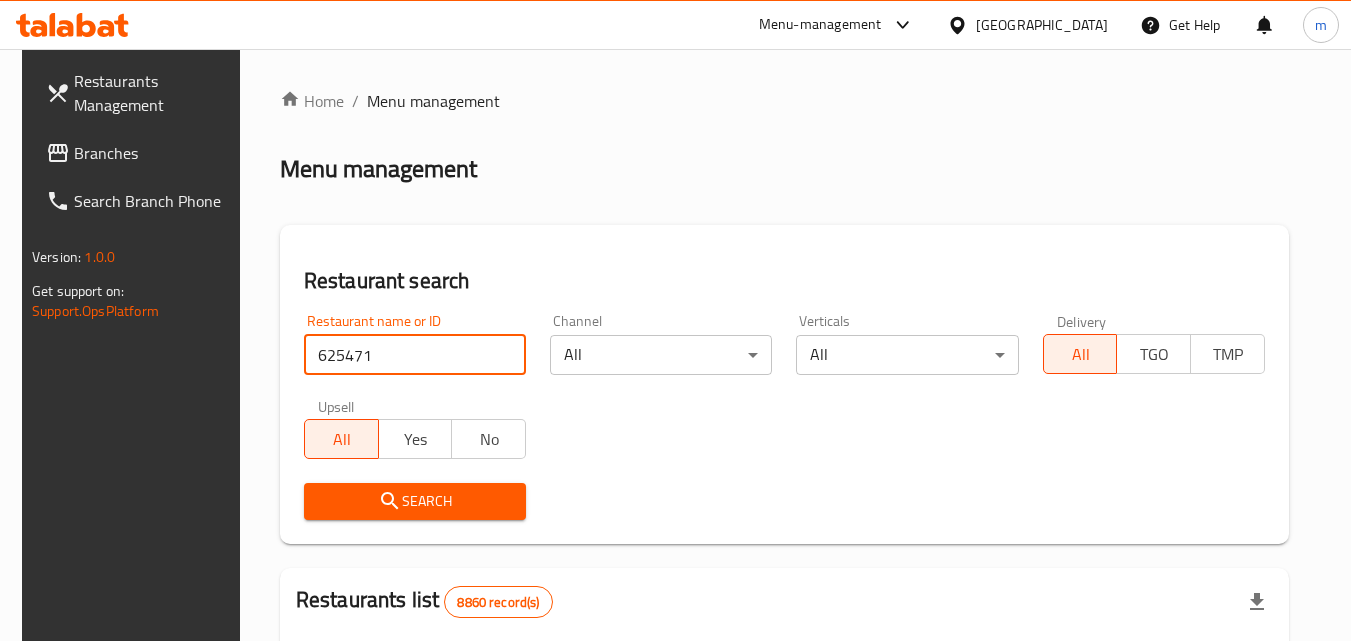 type on "625471" 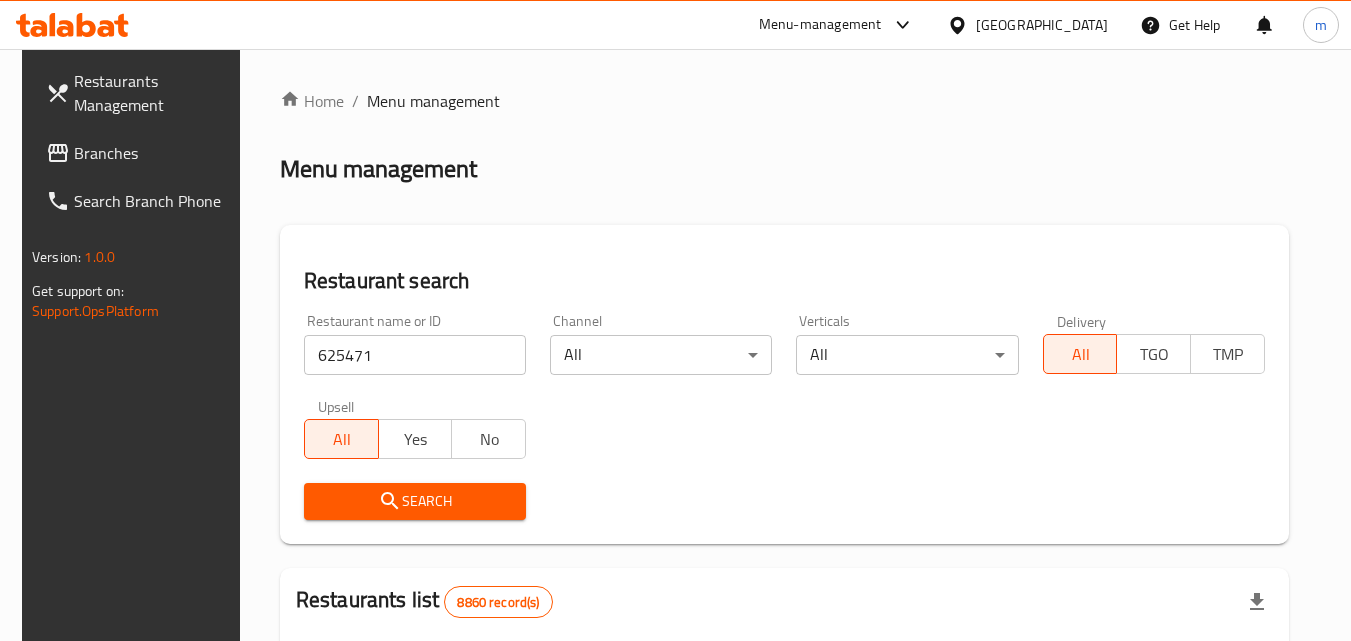 click on "Search" at bounding box center (415, 501) 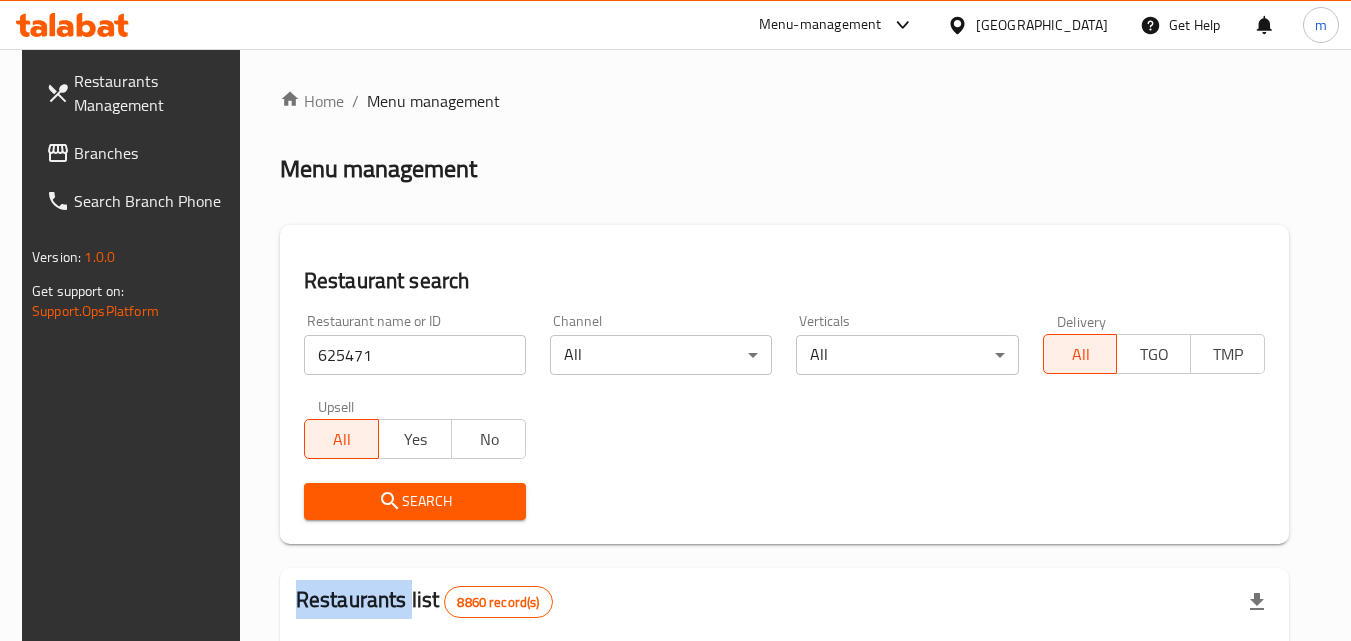 click on "Search" at bounding box center (415, 501) 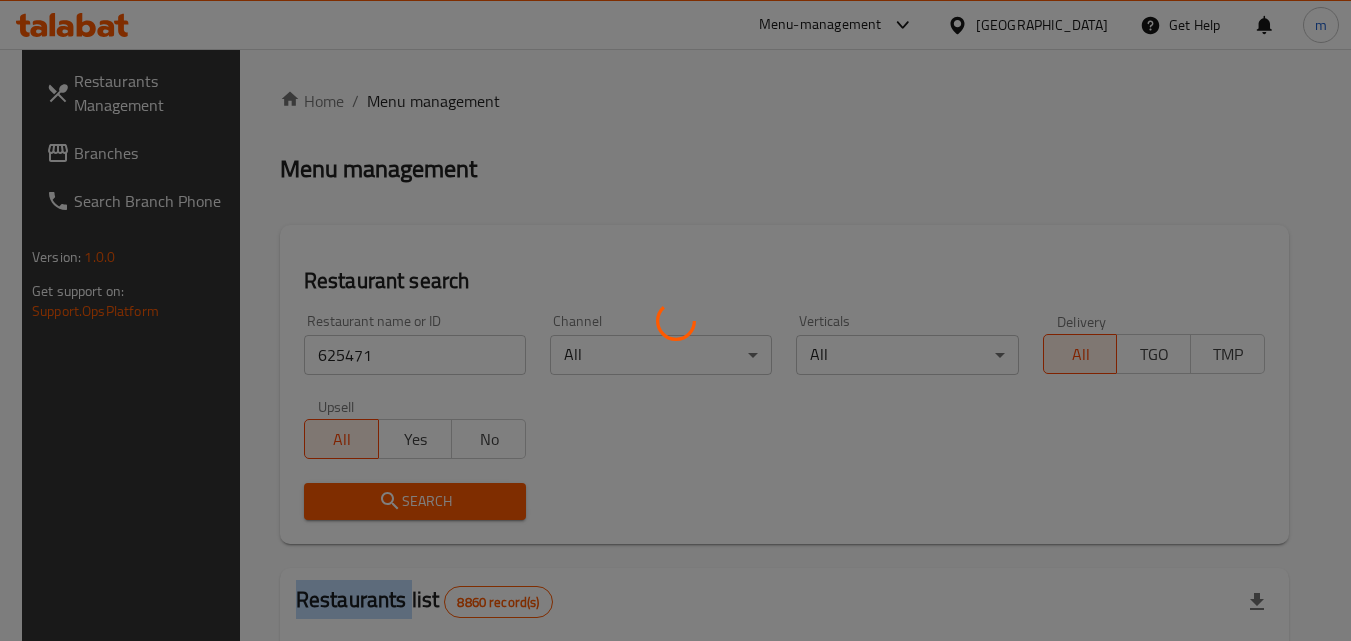 click at bounding box center [675, 320] 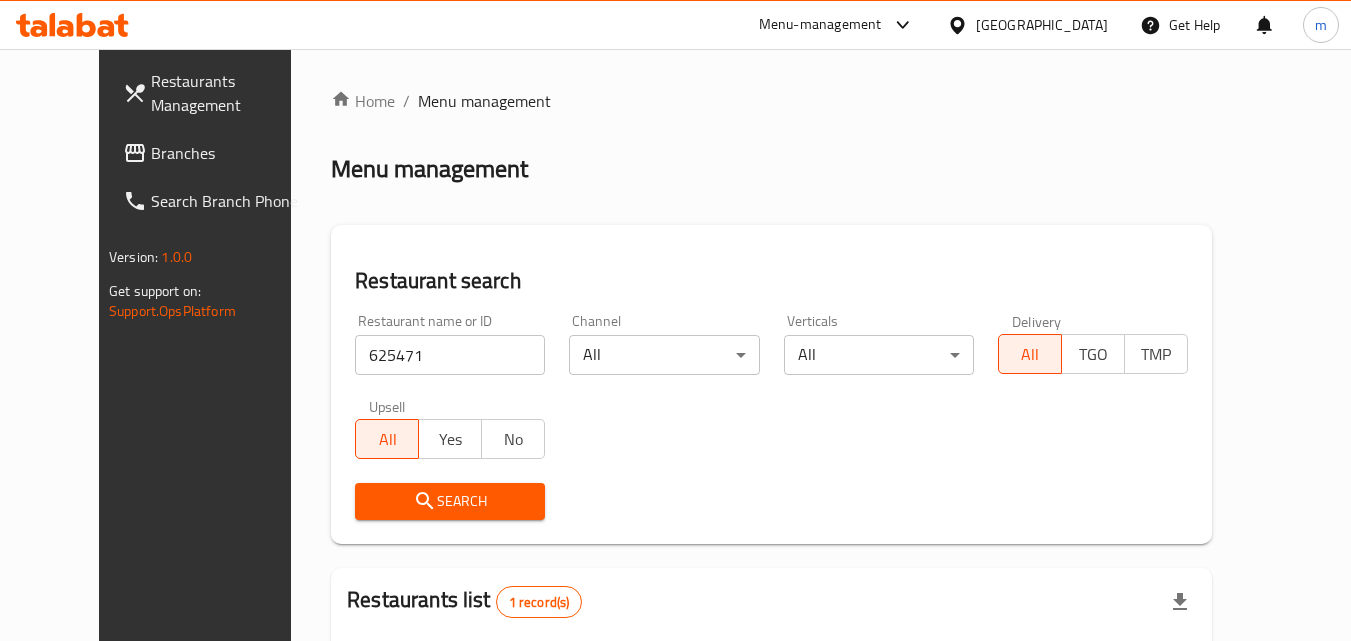 click on "Home / Menu management Menu management Restaurant search Restaurant name or ID 625471 Restaurant name or ID Channel All ​ Verticals All ​ Delivery All TGO TMP Upsell All Yes No   Search Restaurants list   1 record(s) ID sorted ascending Name (En) Name (Ar) Ref. Name Logo Branches Open Busy Closed POS group Status Action 625471 NK Cafe أن كي كافيه 2 2 0 0 OPEN Rows per page: 10 1-1 of 1" at bounding box center [771, 462] 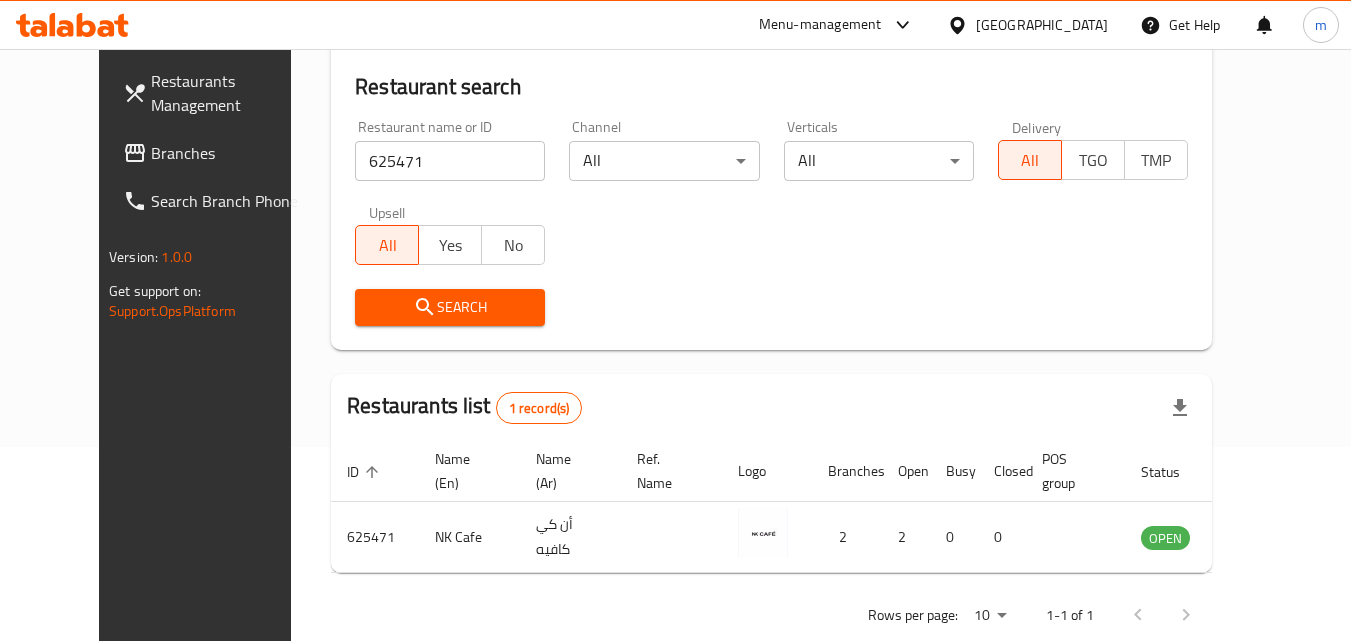 scroll, scrollTop: 234, scrollLeft: 0, axis: vertical 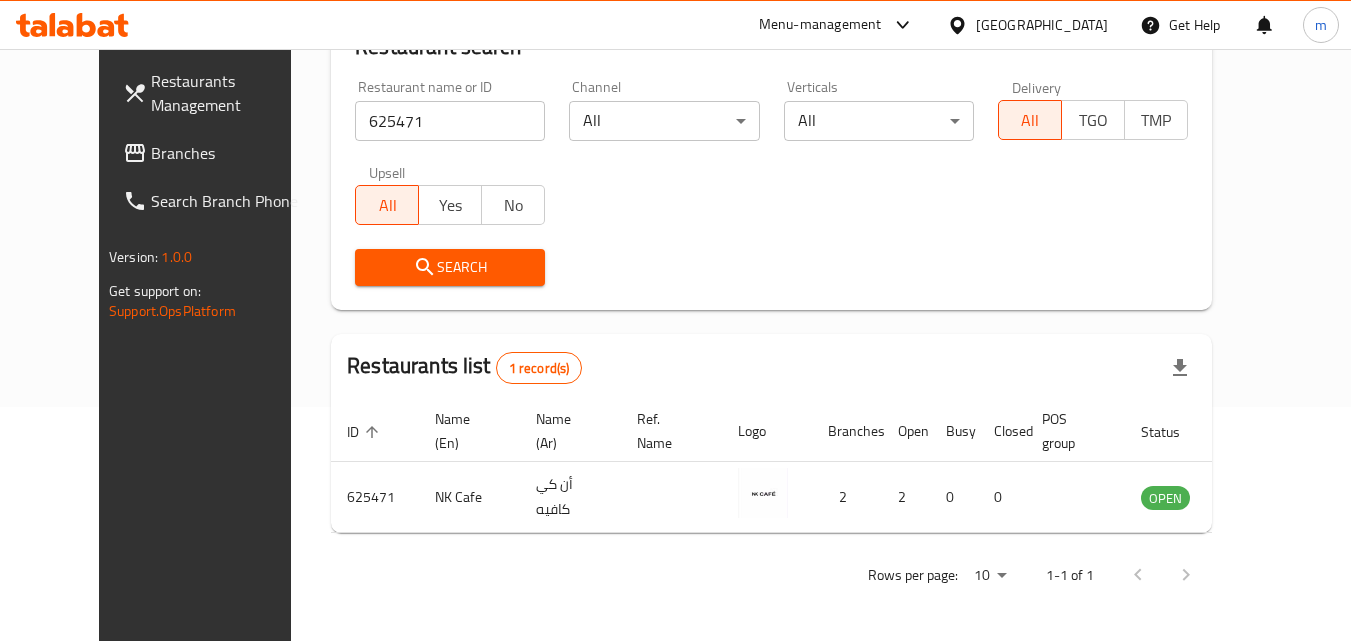 click on "[GEOGRAPHIC_DATA]" at bounding box center (1042, 25) 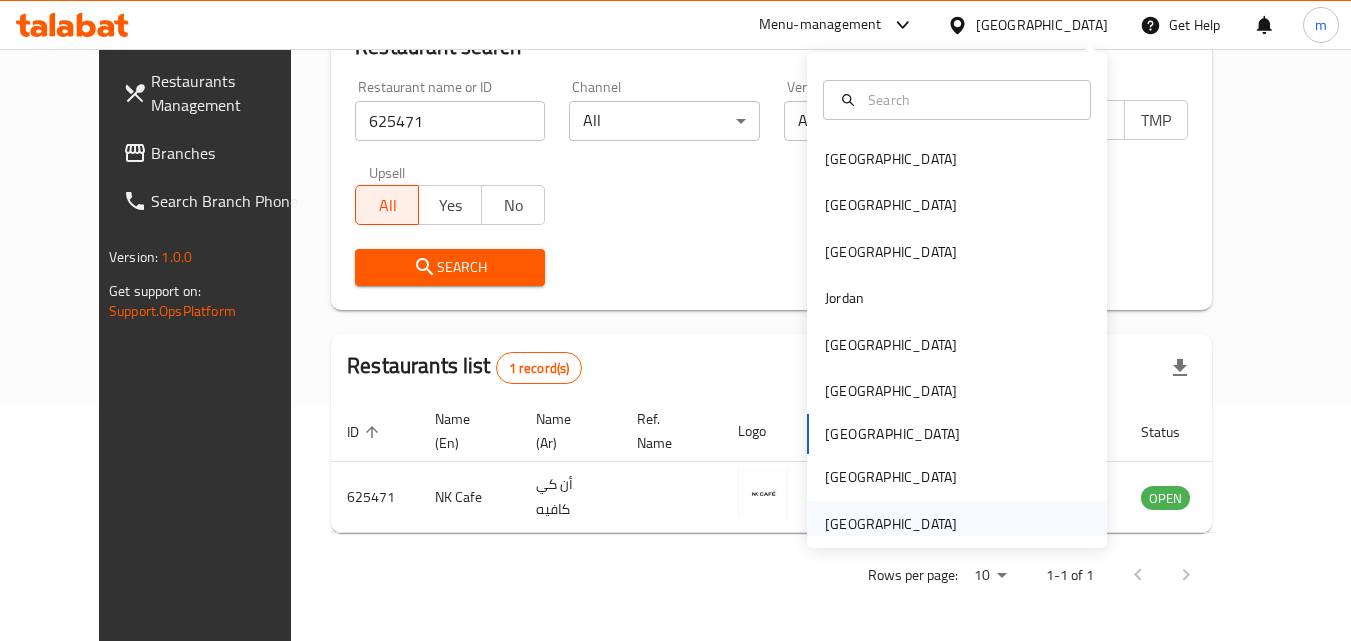 click on "[GEOGRAPHIC_DATA]" at bounding box center [891, 524] 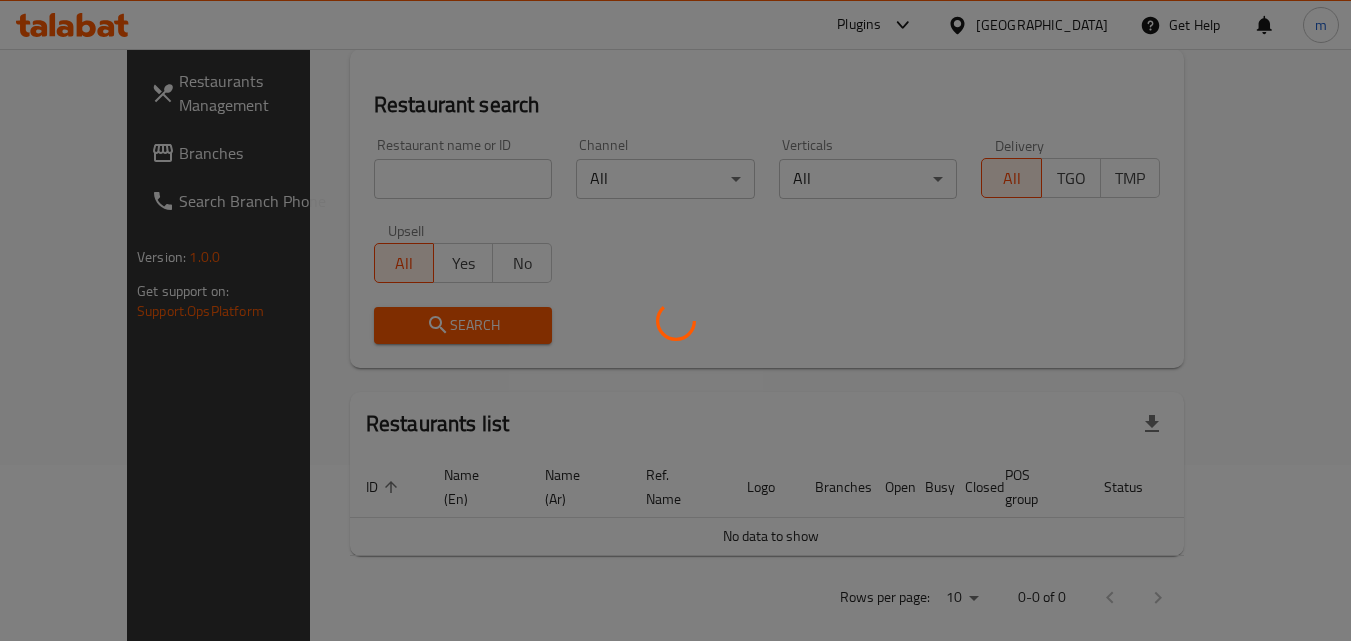 scroll, scrollTop: 234, scrollLeft: 0, axis: vertical 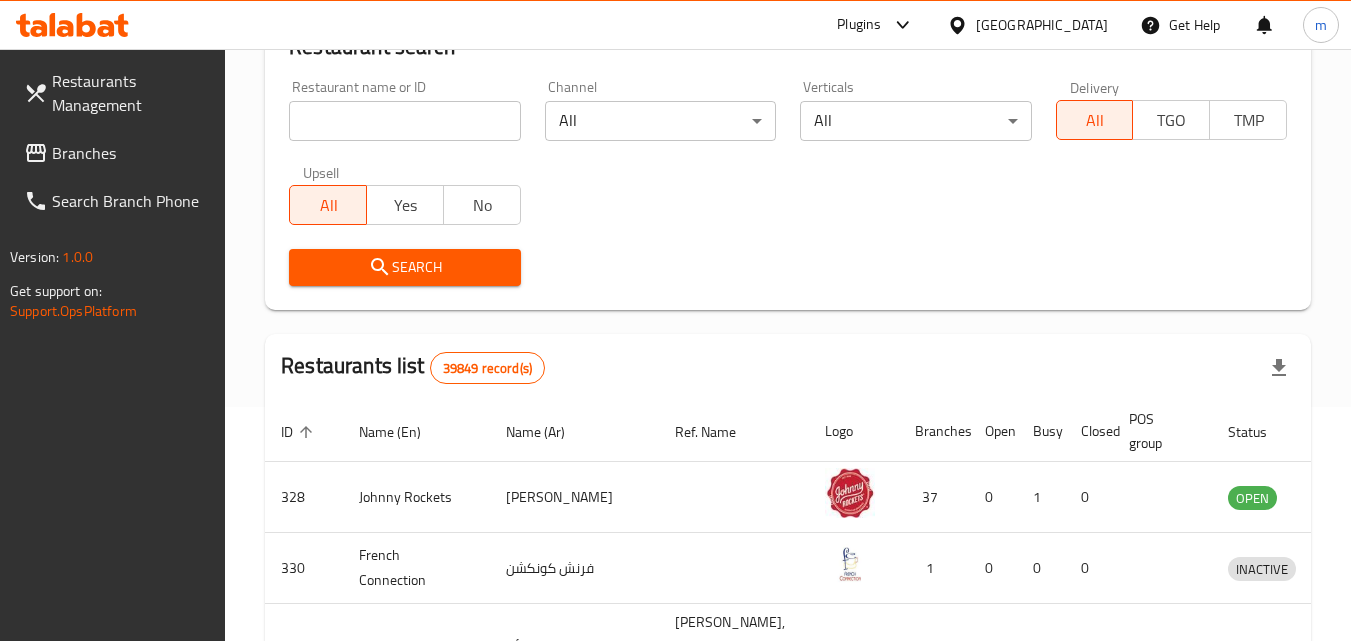 click on "Branches" at bounding box center [131, 153] 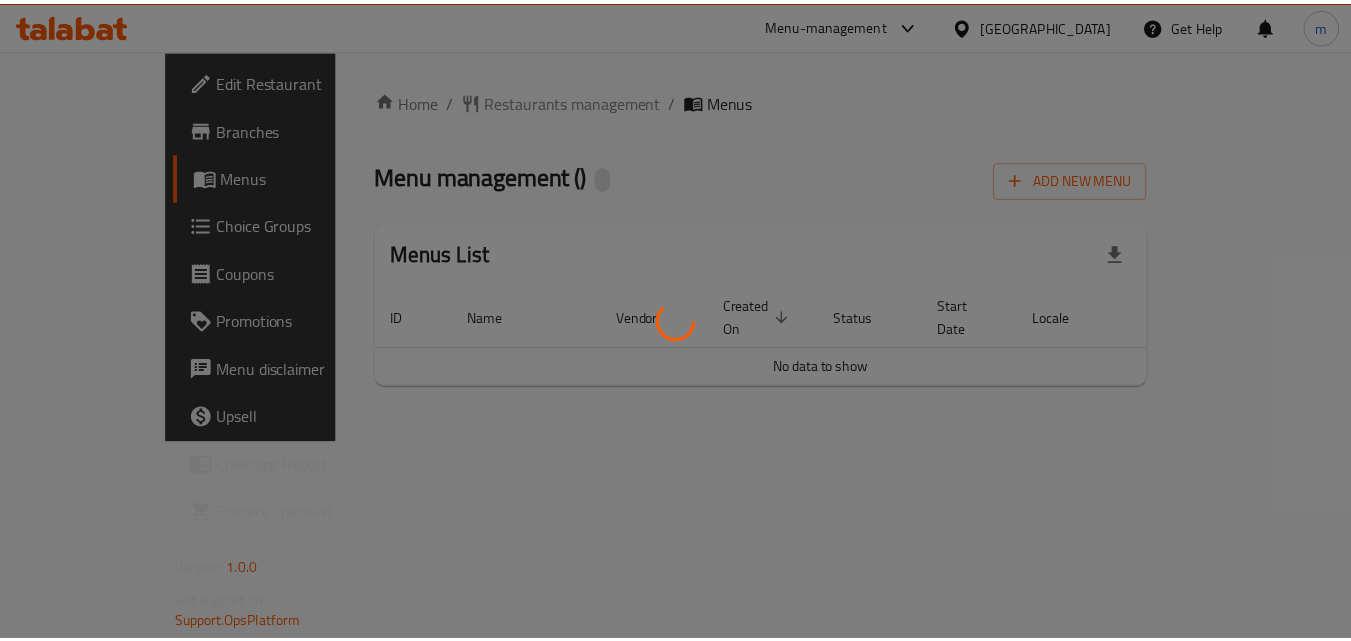 scroll, scrollTop: 0, scrollLeft: 0, axis: both 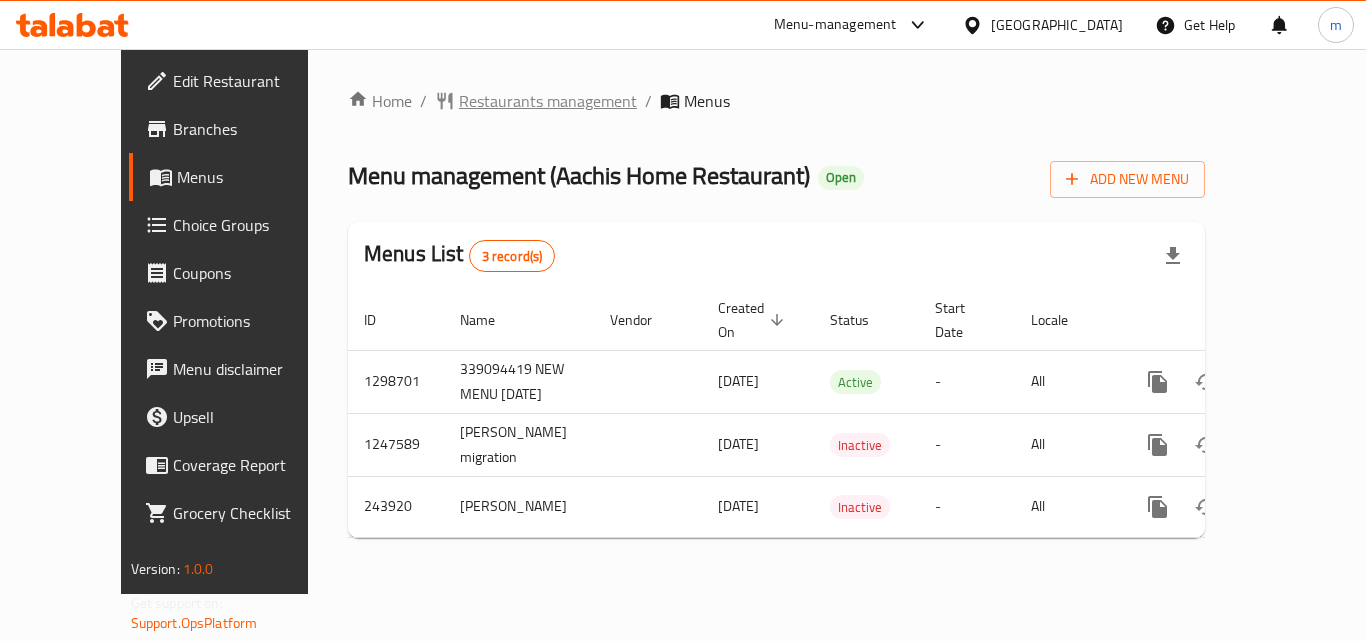click on "Restaurants management" at bounding box center [548, 101] 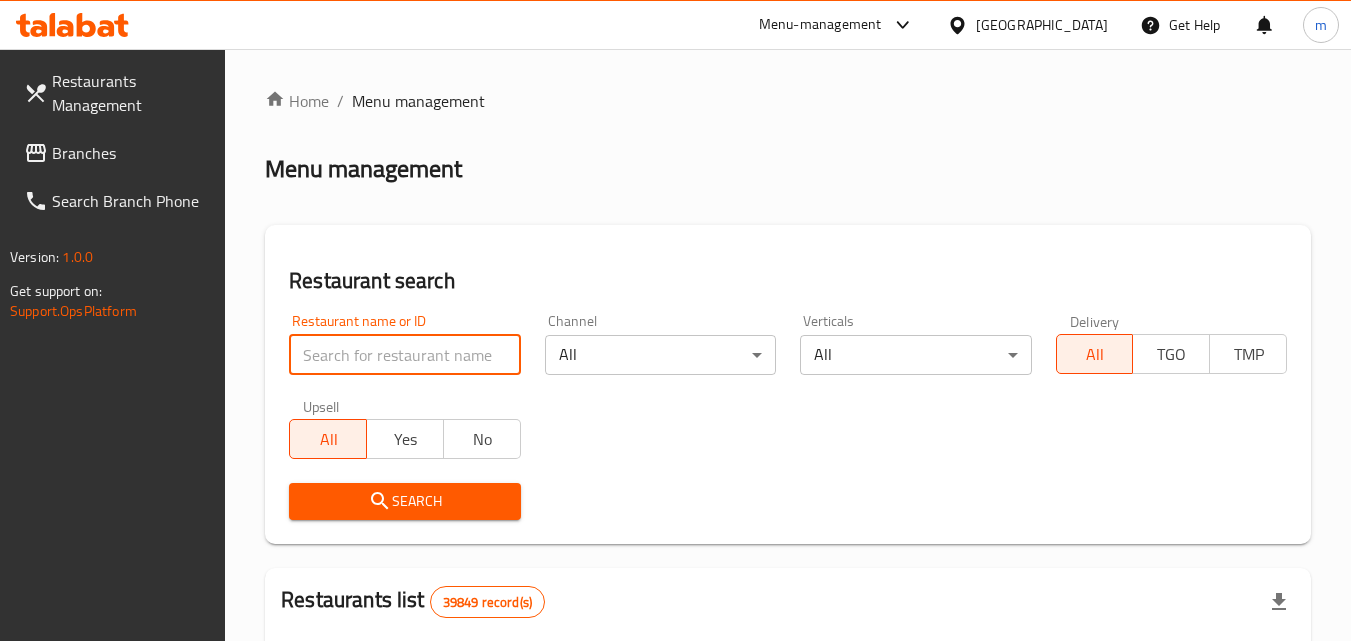 click at bounding box center [404, 355] 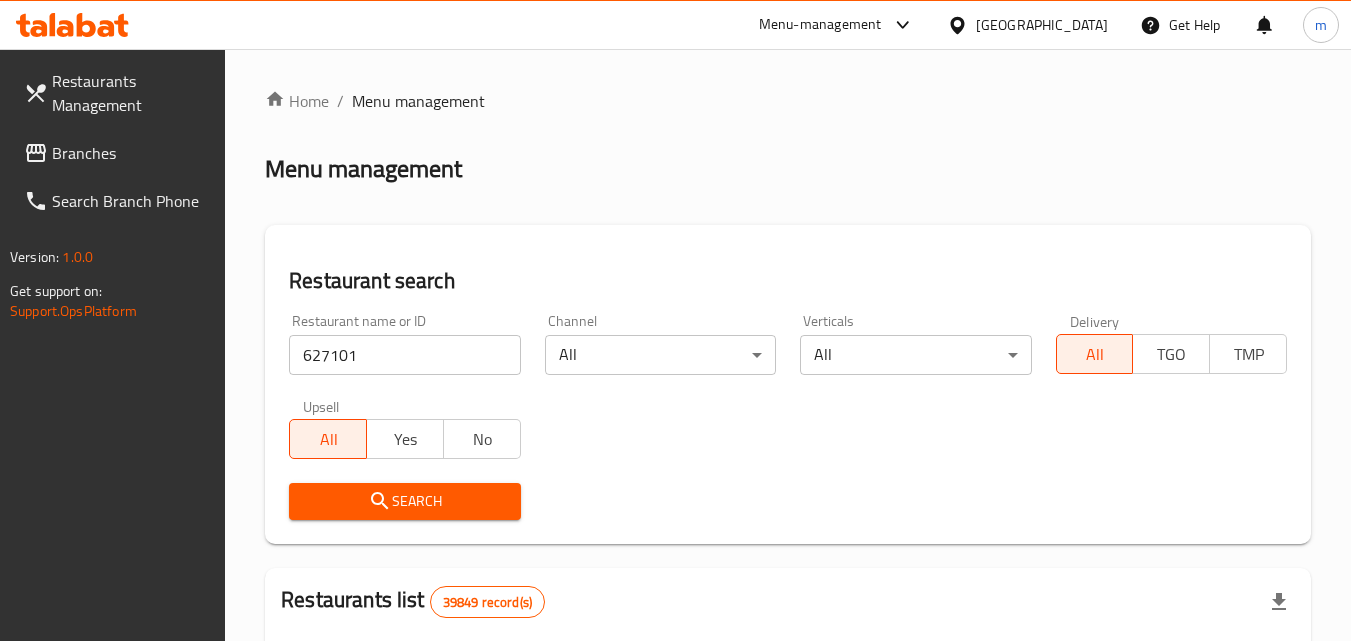 click on "Search" at bounding box center (404, 501) 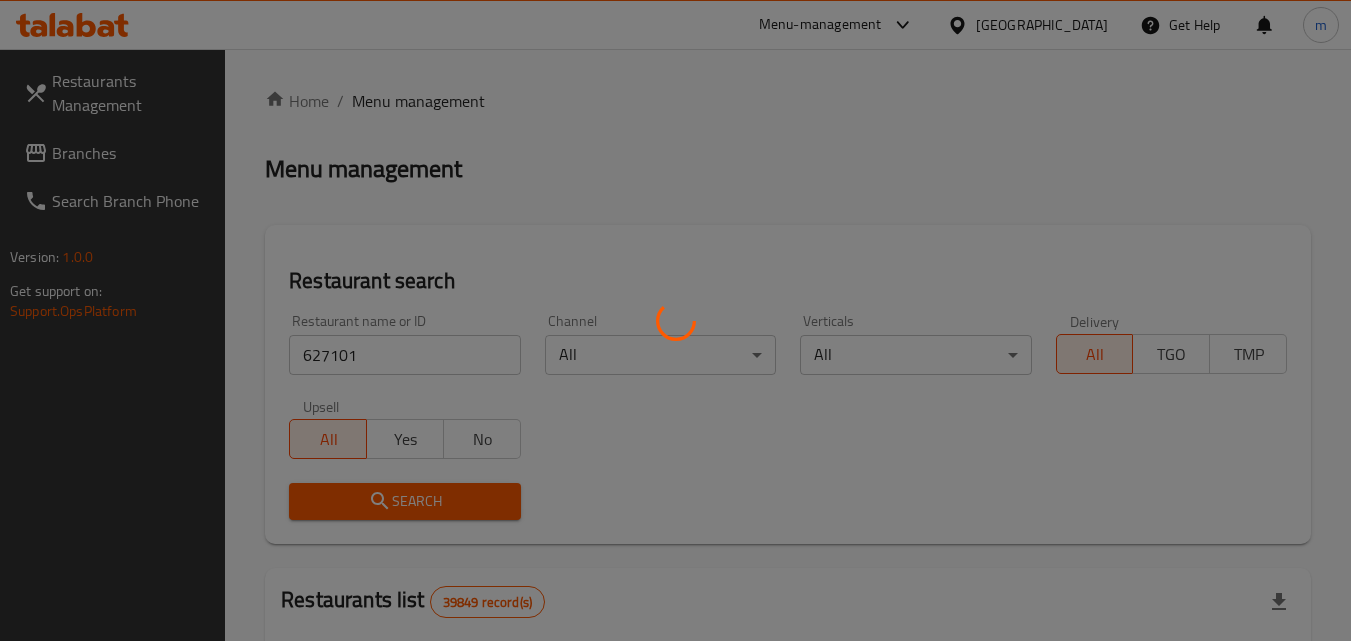 click at bounding box center [675, 320] 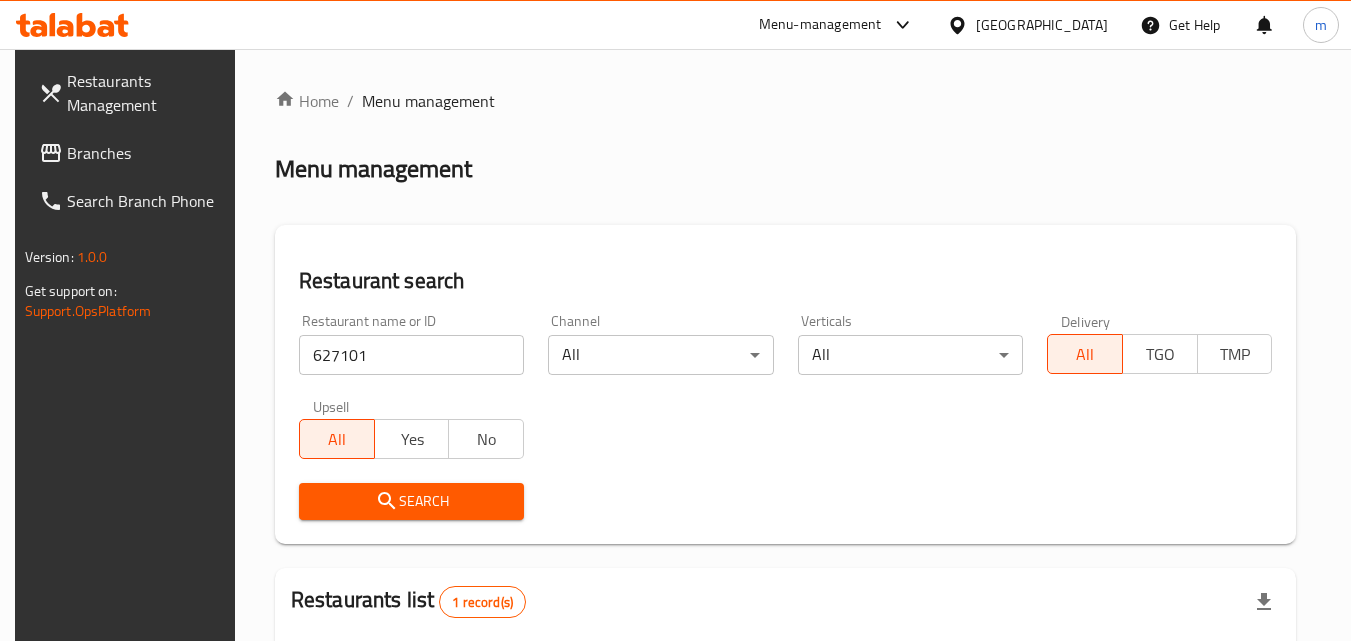 scroll, scrollTop: 234, scrollLeft: 0, axis: vertical 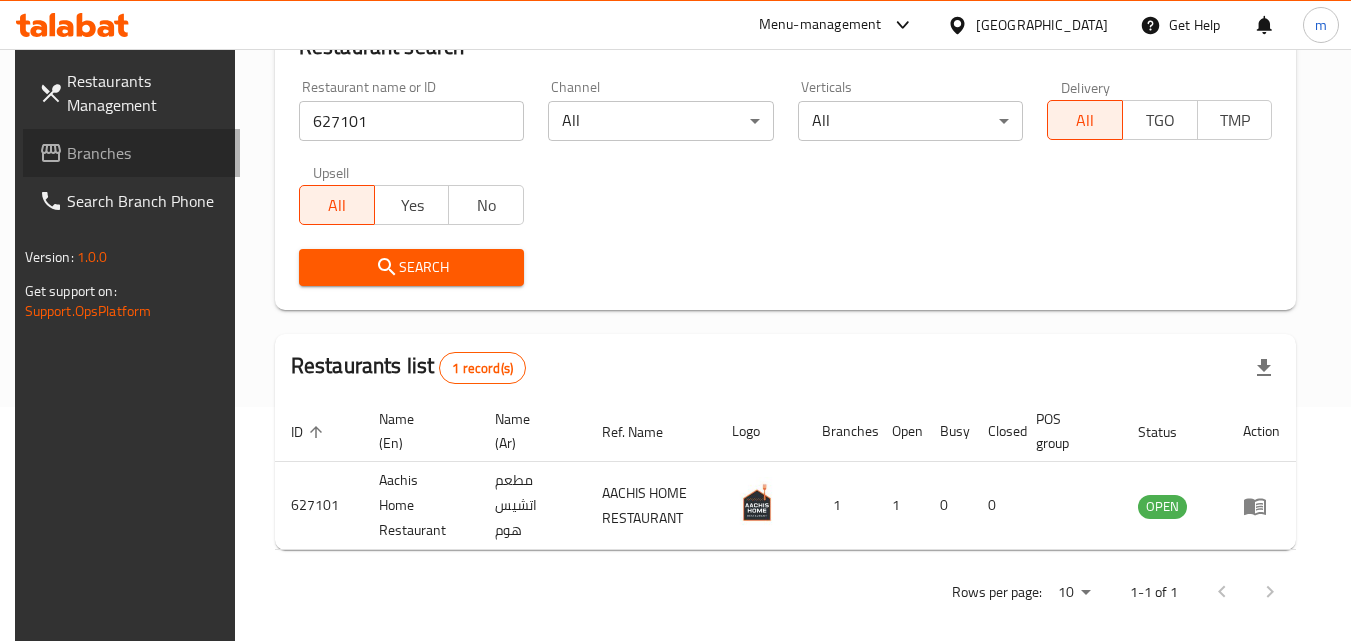 click on "Branches" at bounding box center [146, 153] 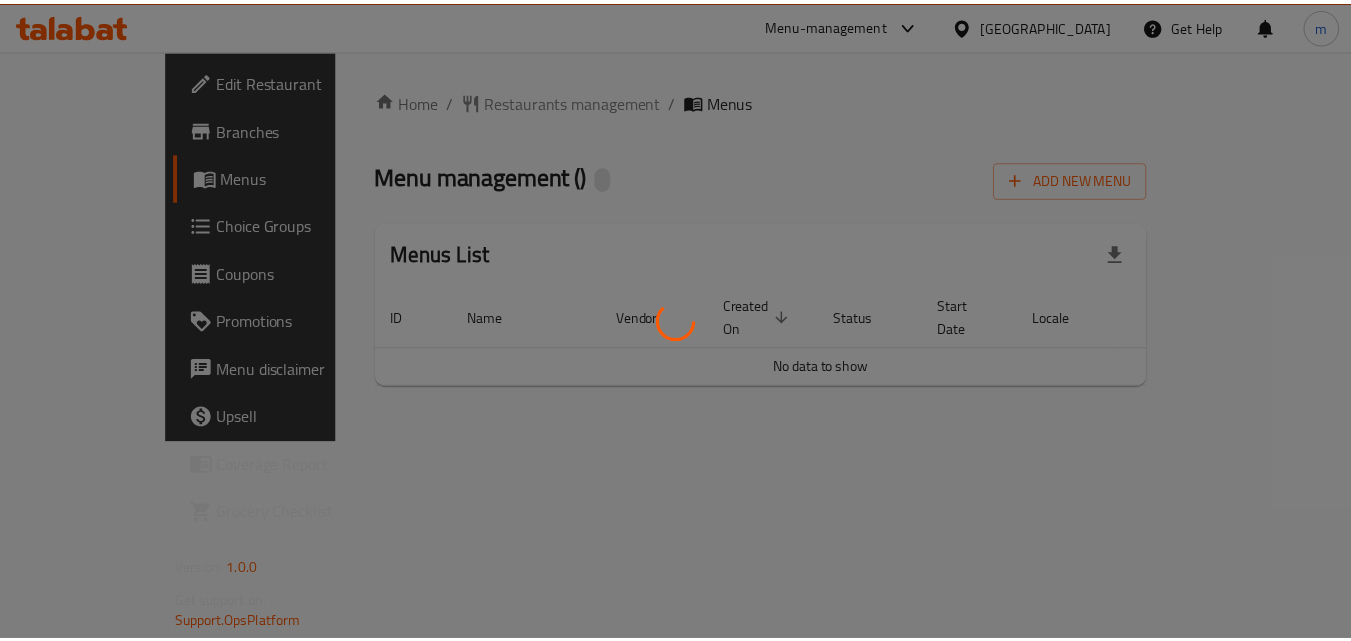 scroll, scrollTop: 0, scrollLeft: 0, axis: both 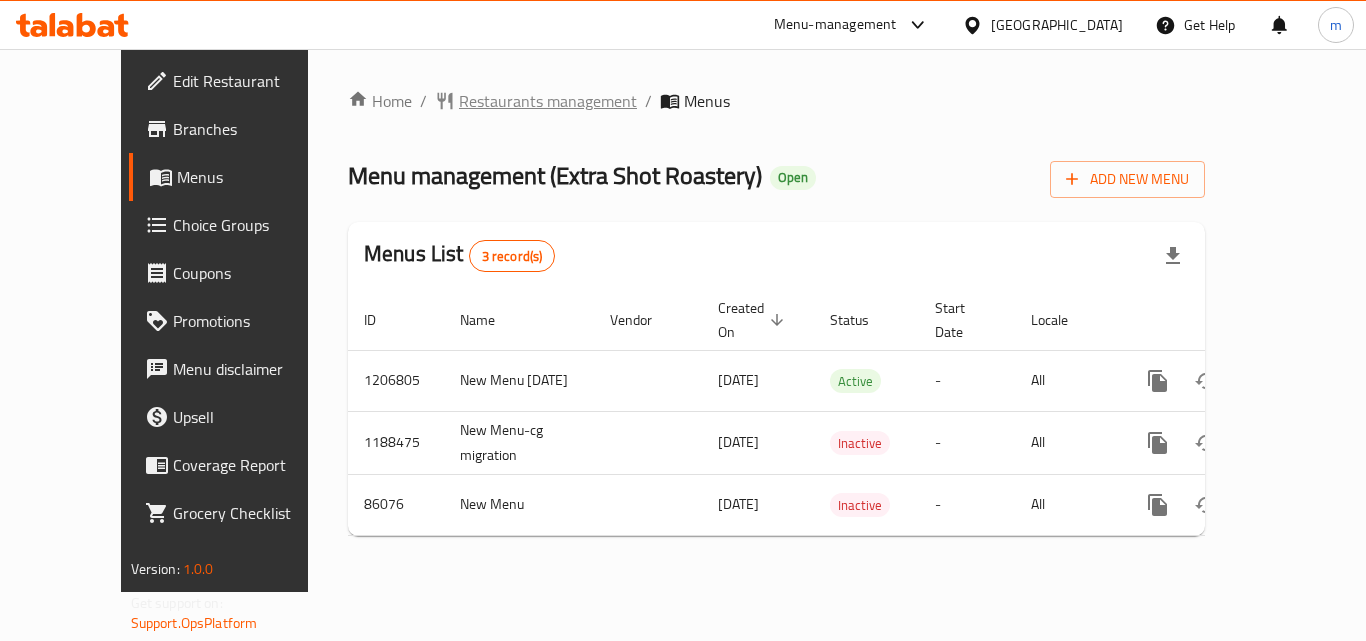 click on "Restaurants management" at bounding box center [548, 101] 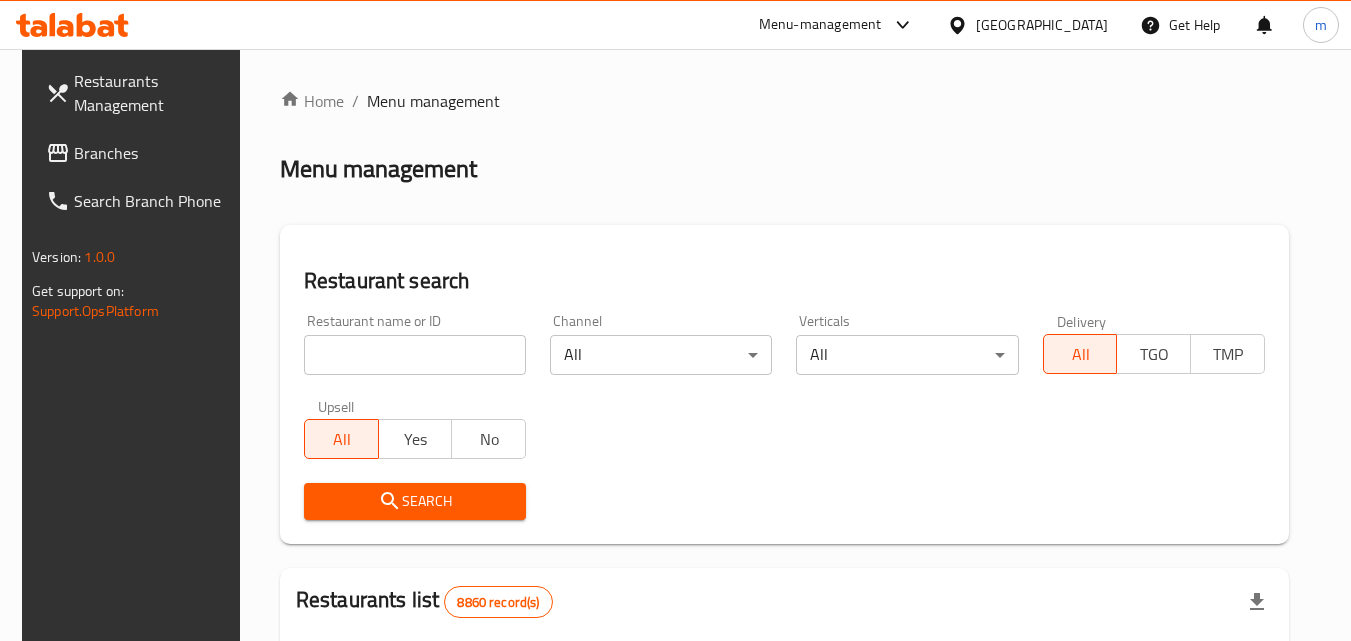 click at bounding box center [415, 355] 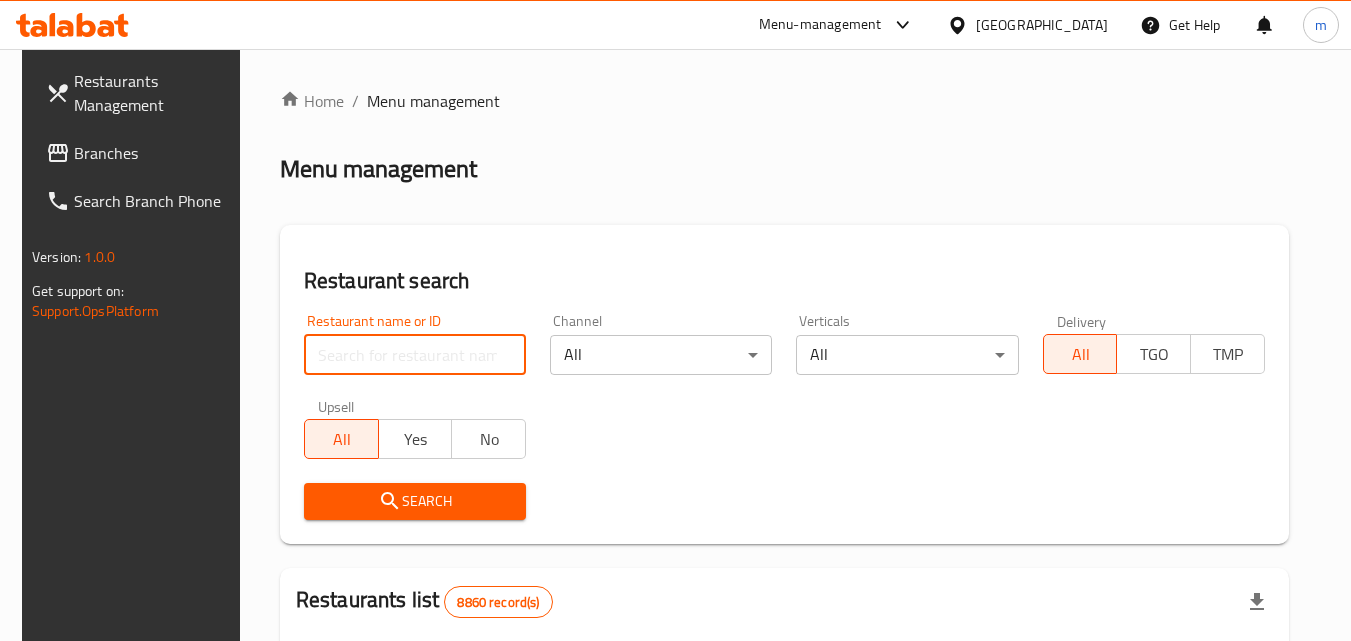 paste on "20482" 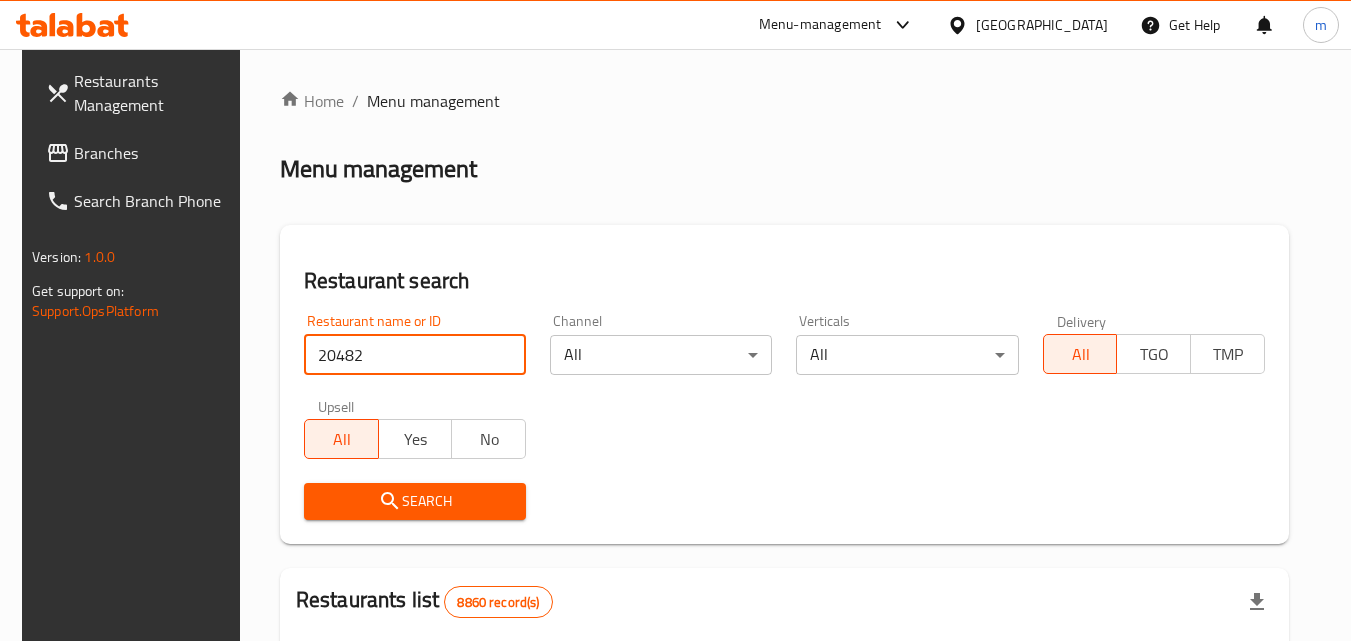 type on "20482" 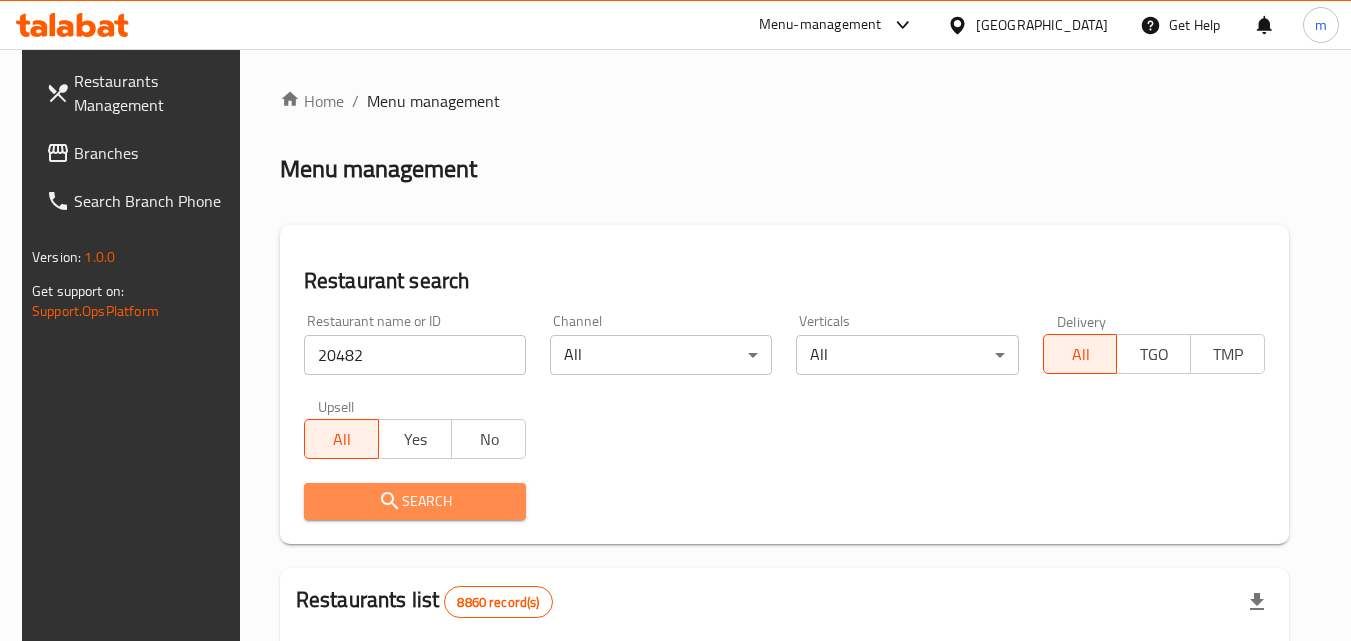 click on "Search" at bounding box center [415, 501] 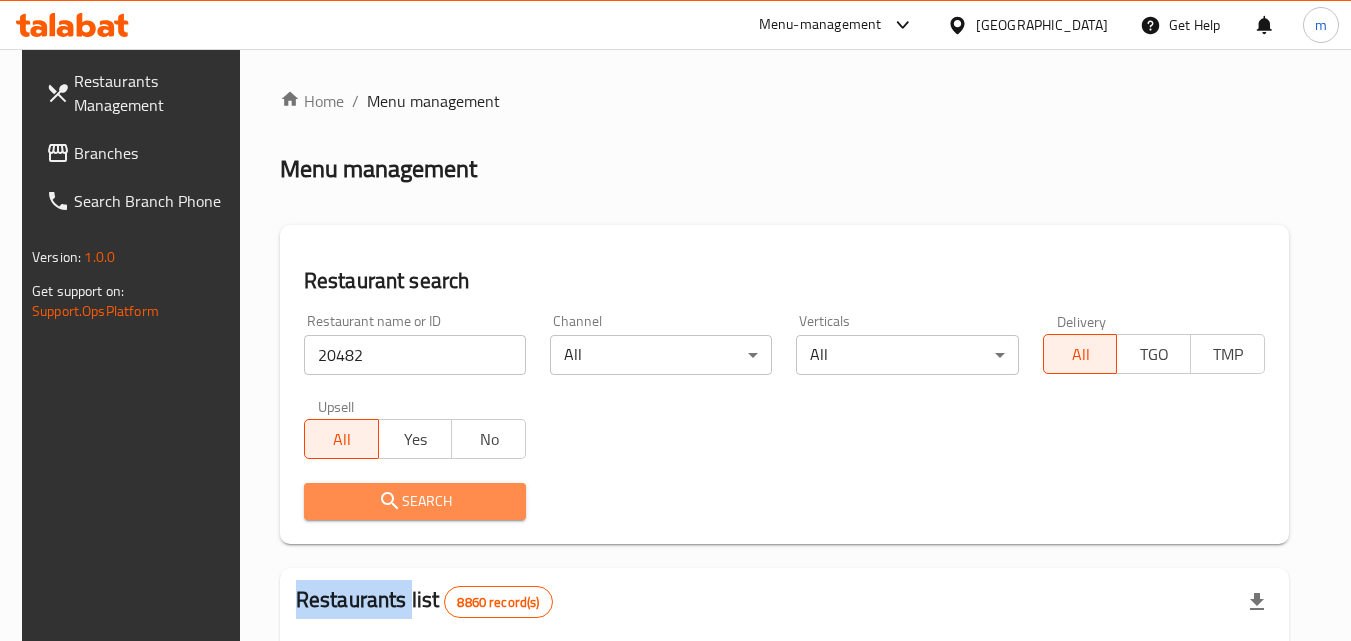 click at bounding box center [675, 320] 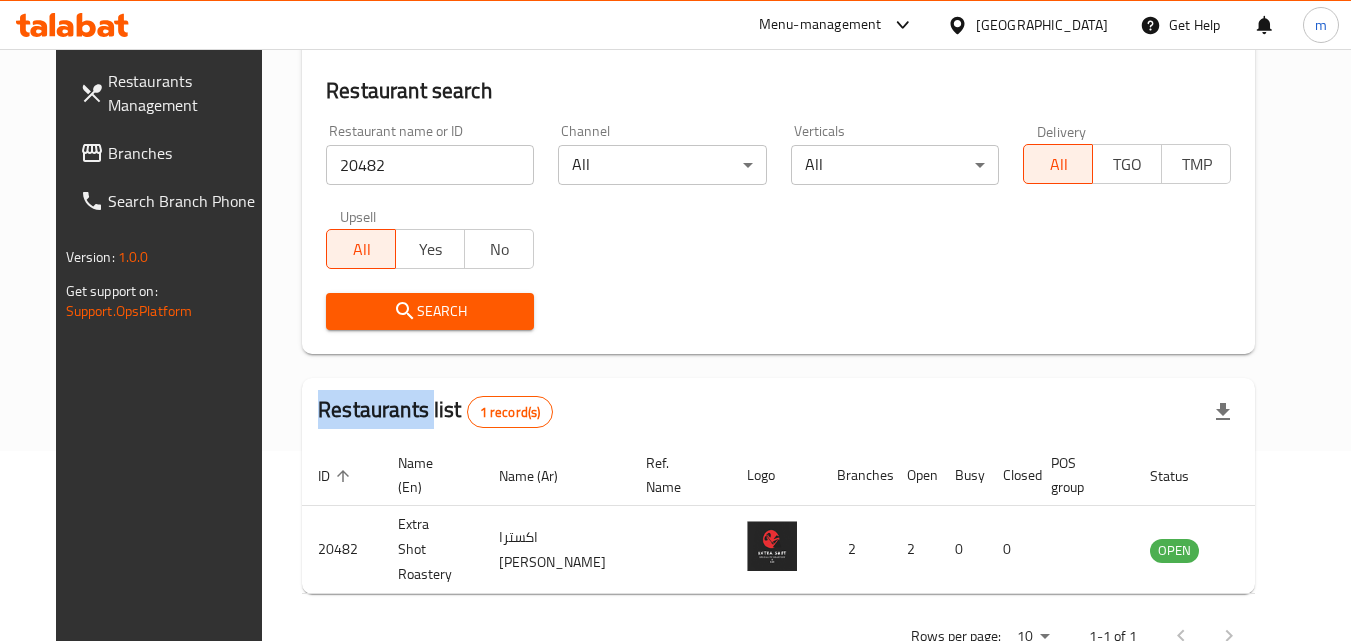 scroll, scrollTop: 234, scrollLeft: 0, axis: vertical 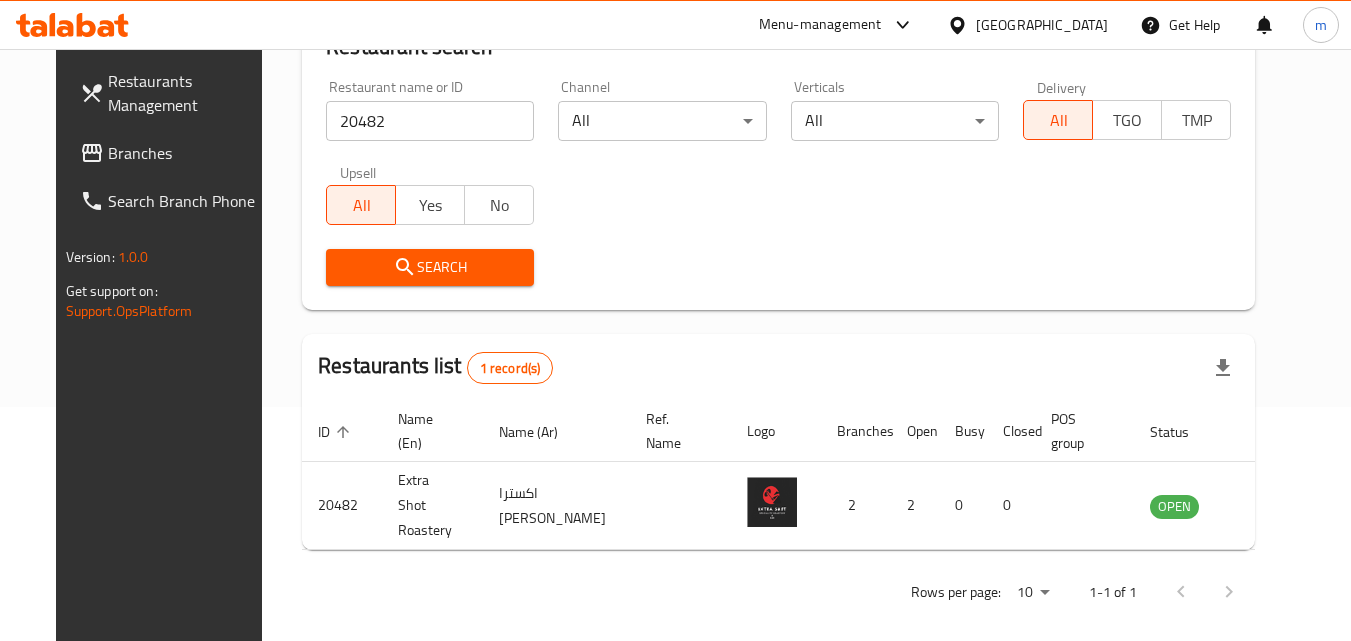 click on "[GEOGRAPHIC_DATA]" at bounding box center [1042, 25] 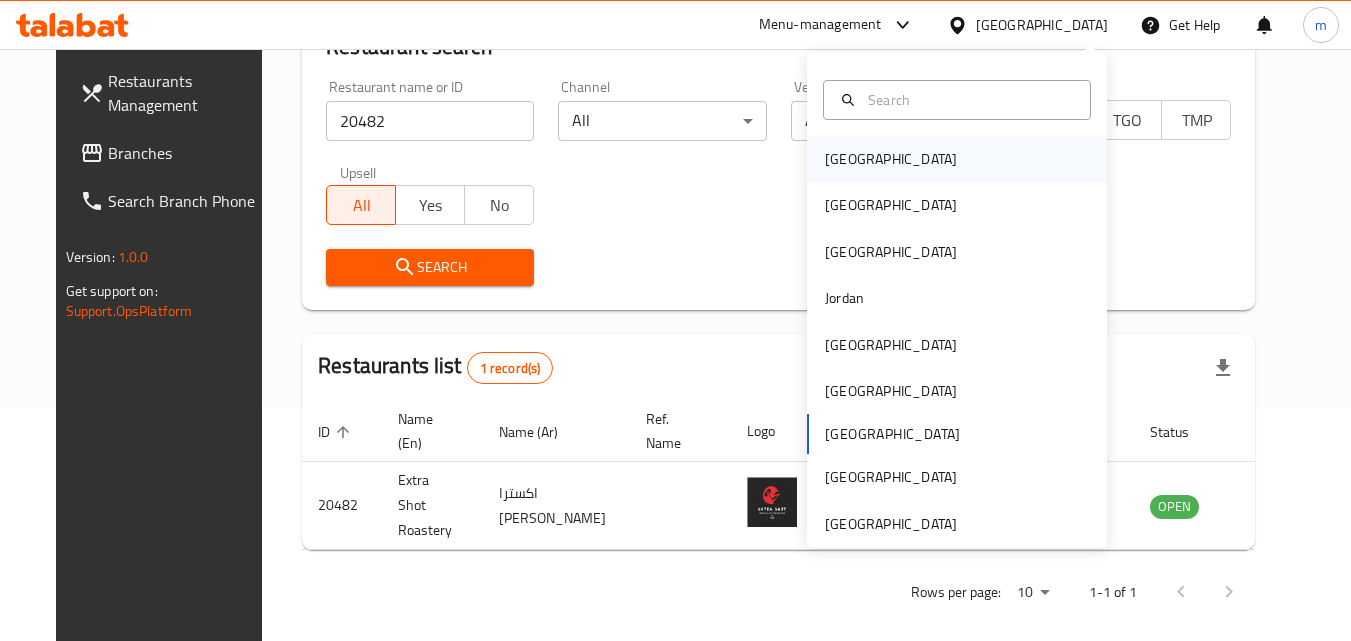 click on "[GEOGRAPHIC_DATA]" at bounding box center [957, 159] 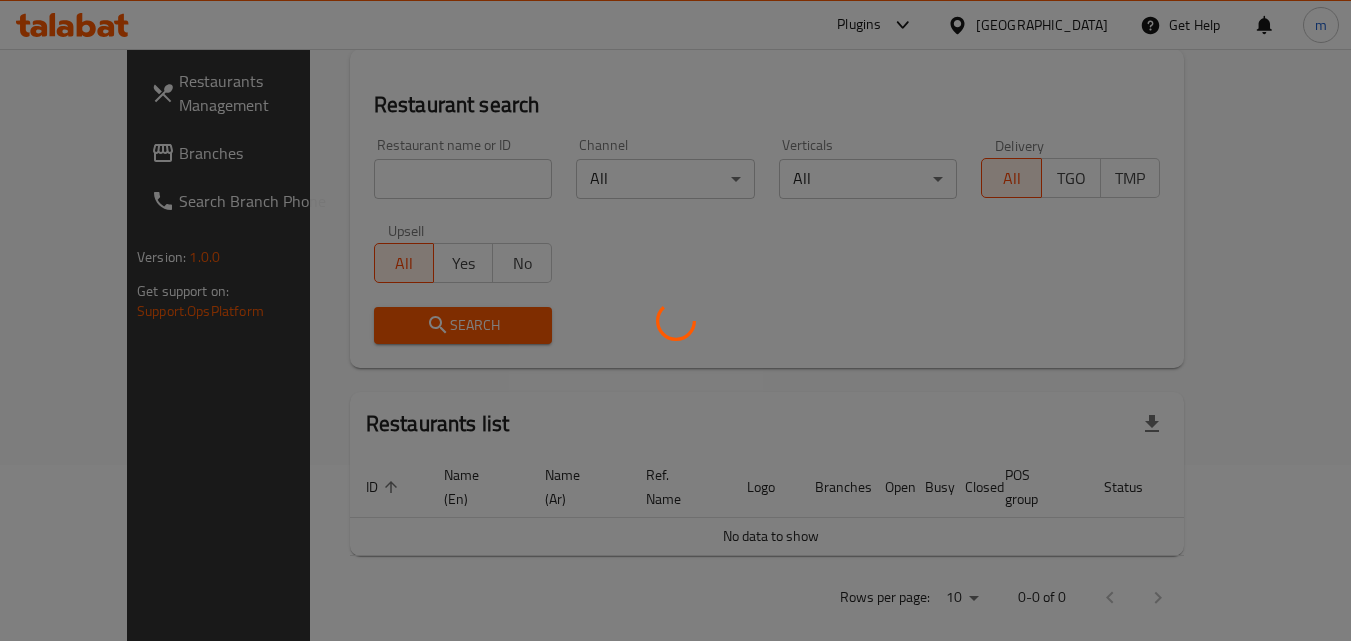 scroll, scrollTop: 234, scrollLeft: 0, axis: vertical 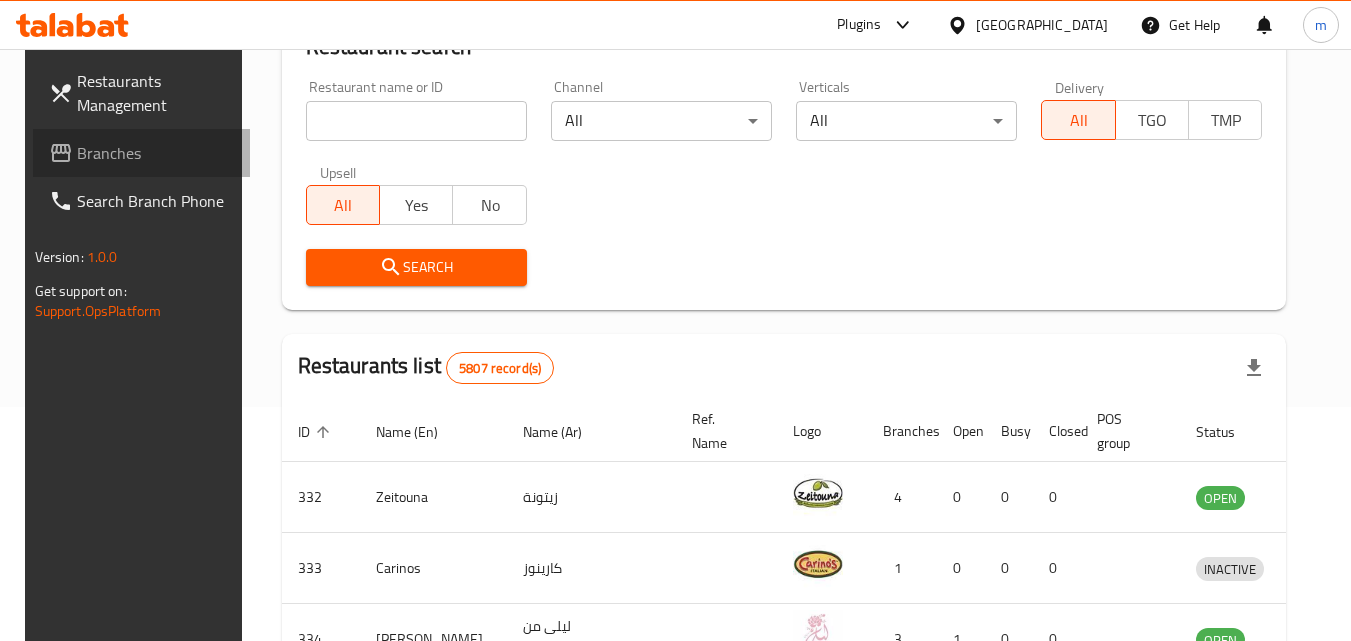 click on "Branches" at bounding box center (156, 153) 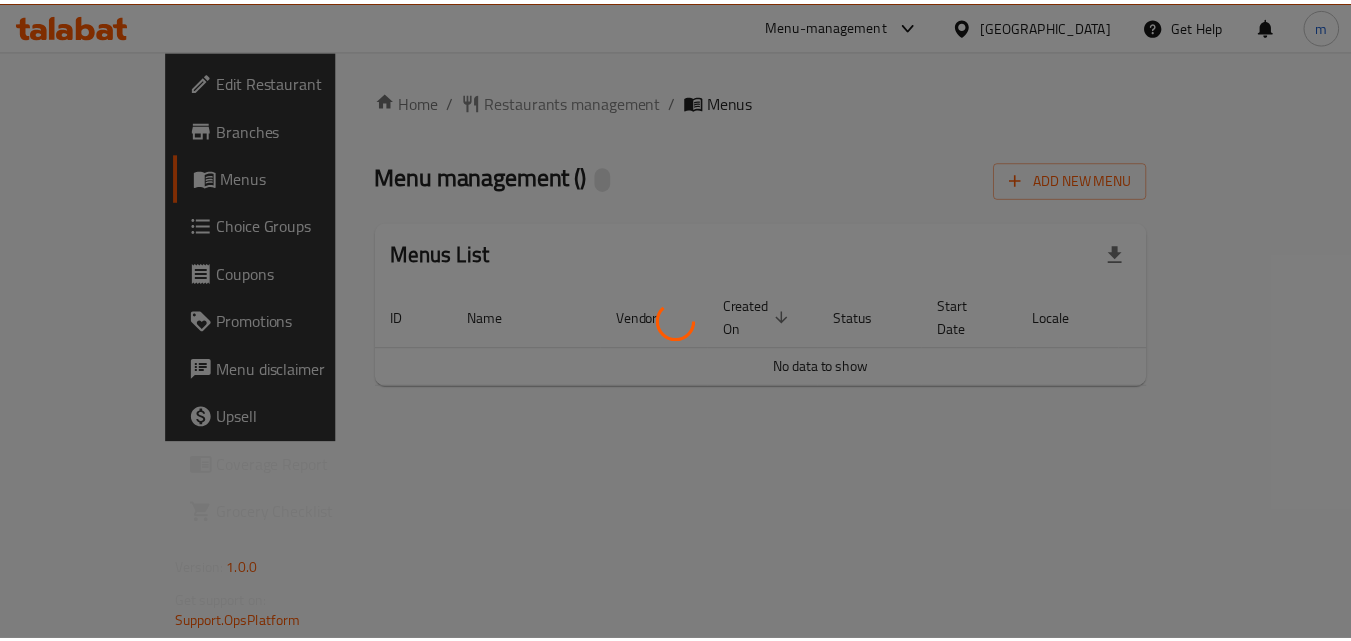 scroll, scrollTop: 0, scrollLeft: 0, axis: both 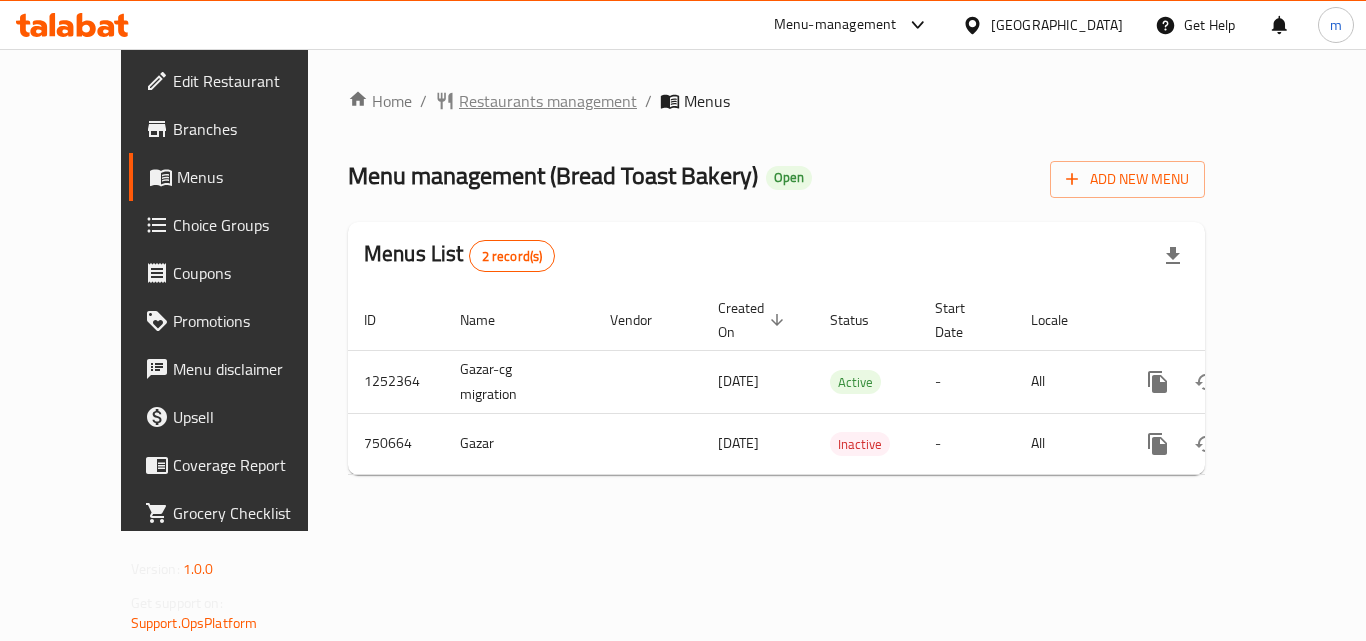 click on "Restaurants management" at bounding box center (548, 101) 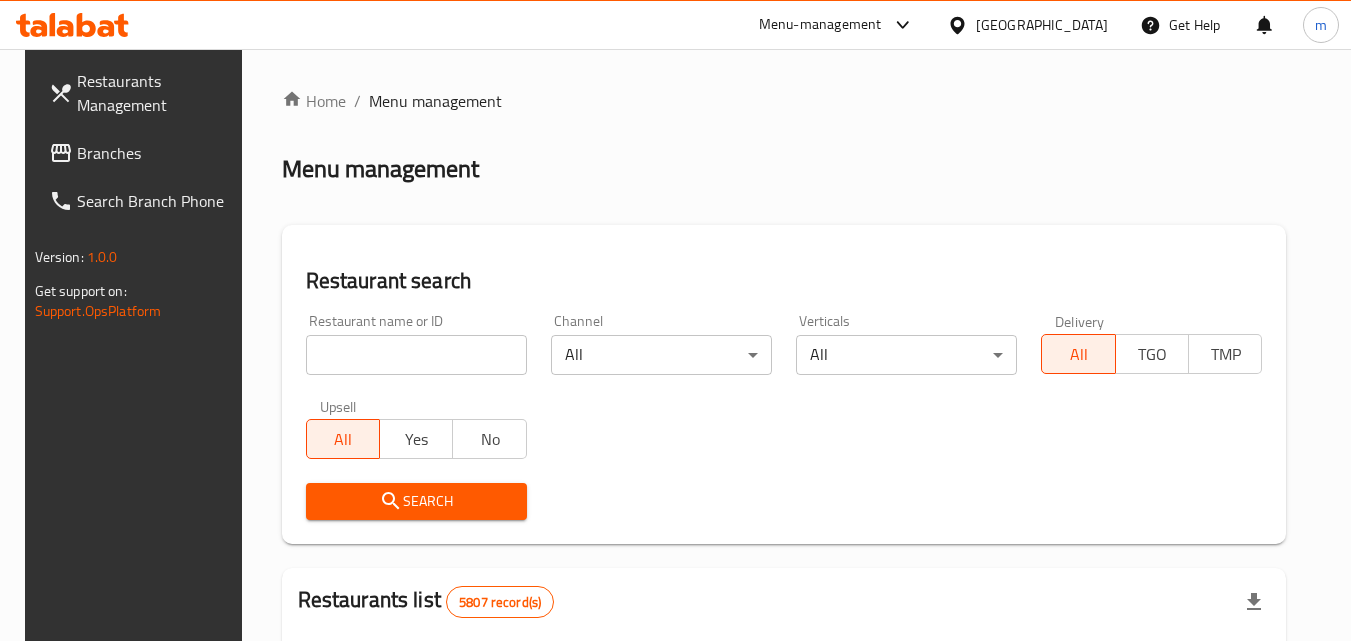 click at bounding box center (416, 355) 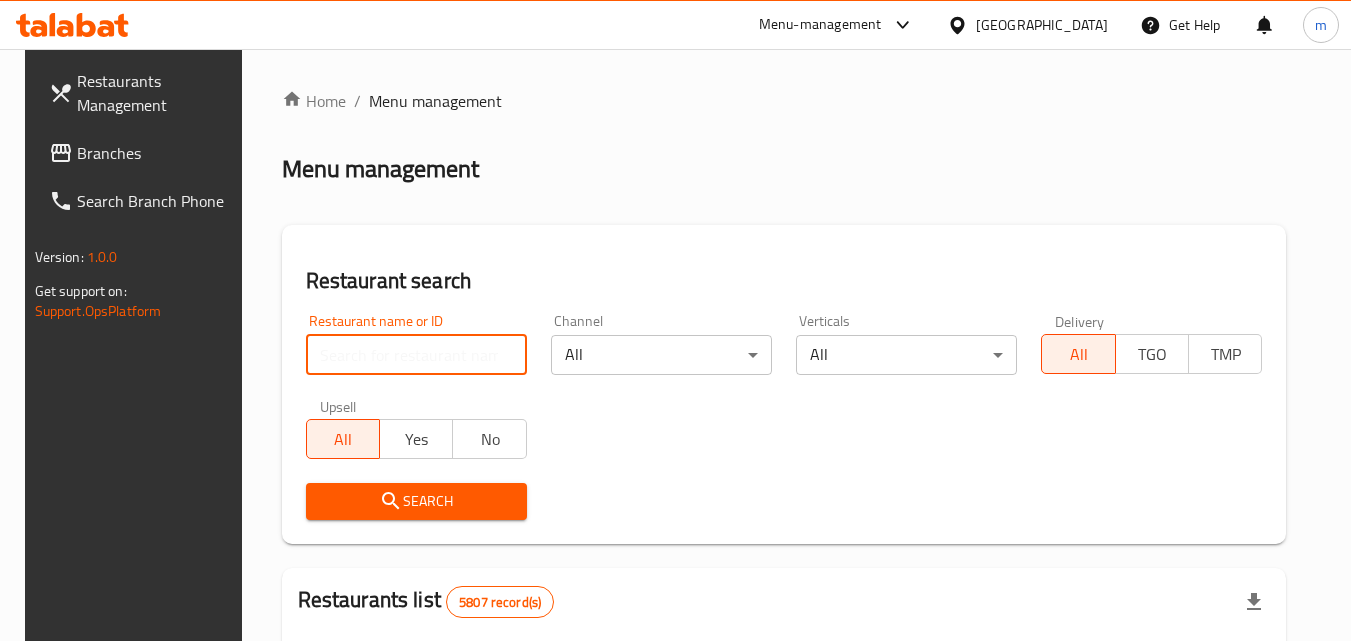 paste on "649027" 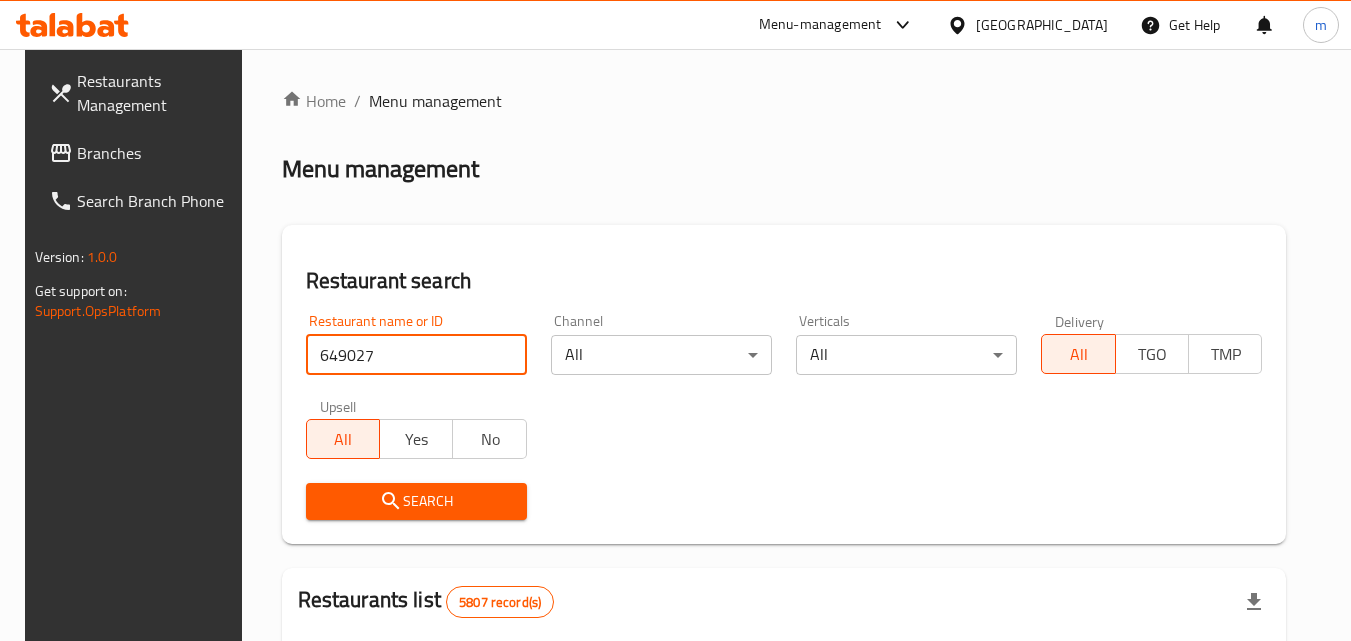type on "649027" 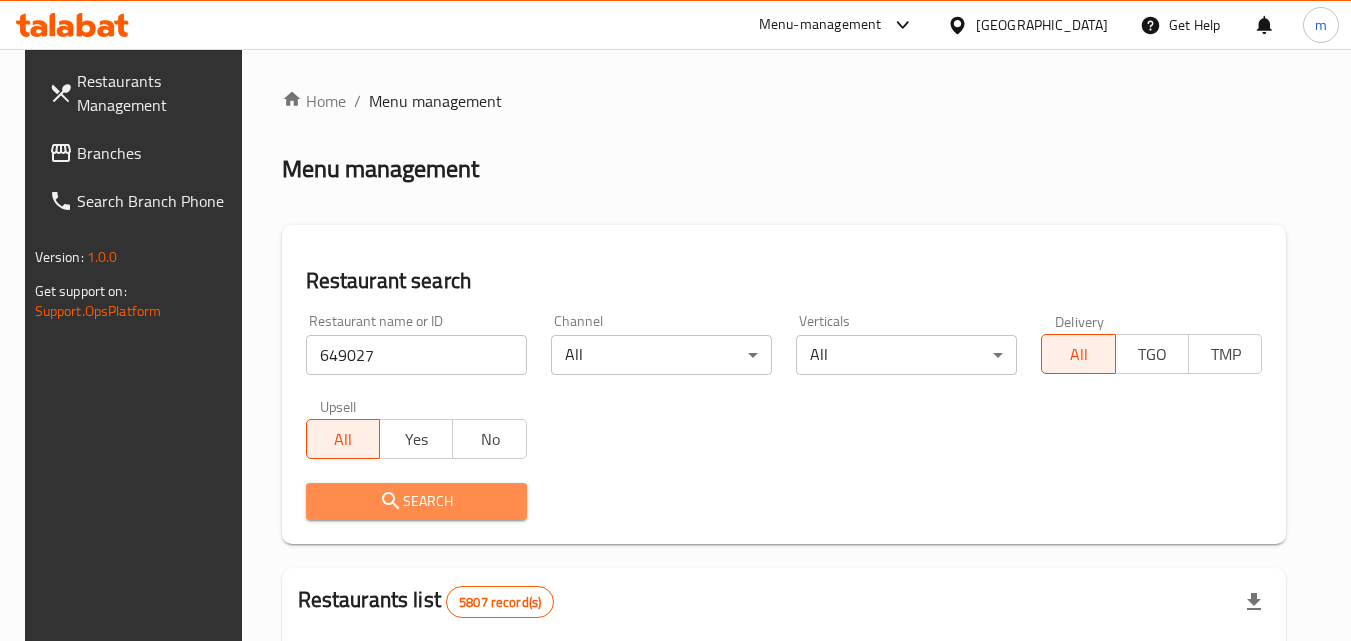 click on "Search" at bounding box center (416, 501) 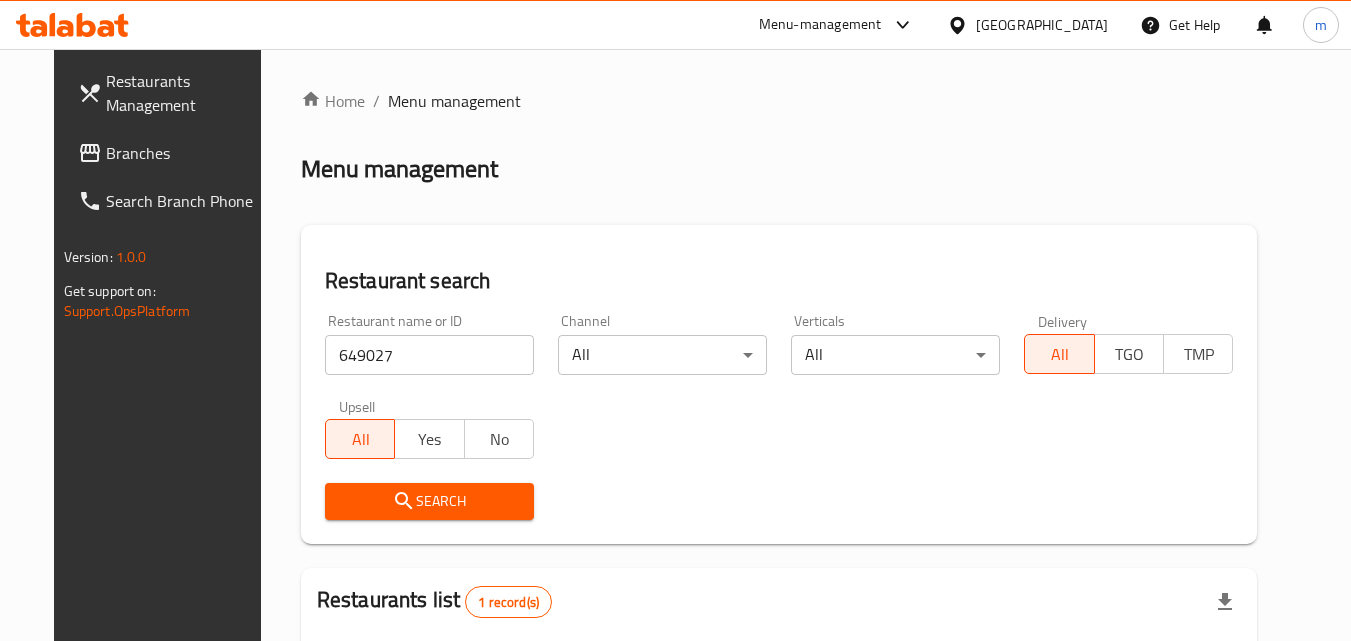 scroll, scrollTop: 234, scrollLeft: 0, axis: vertical 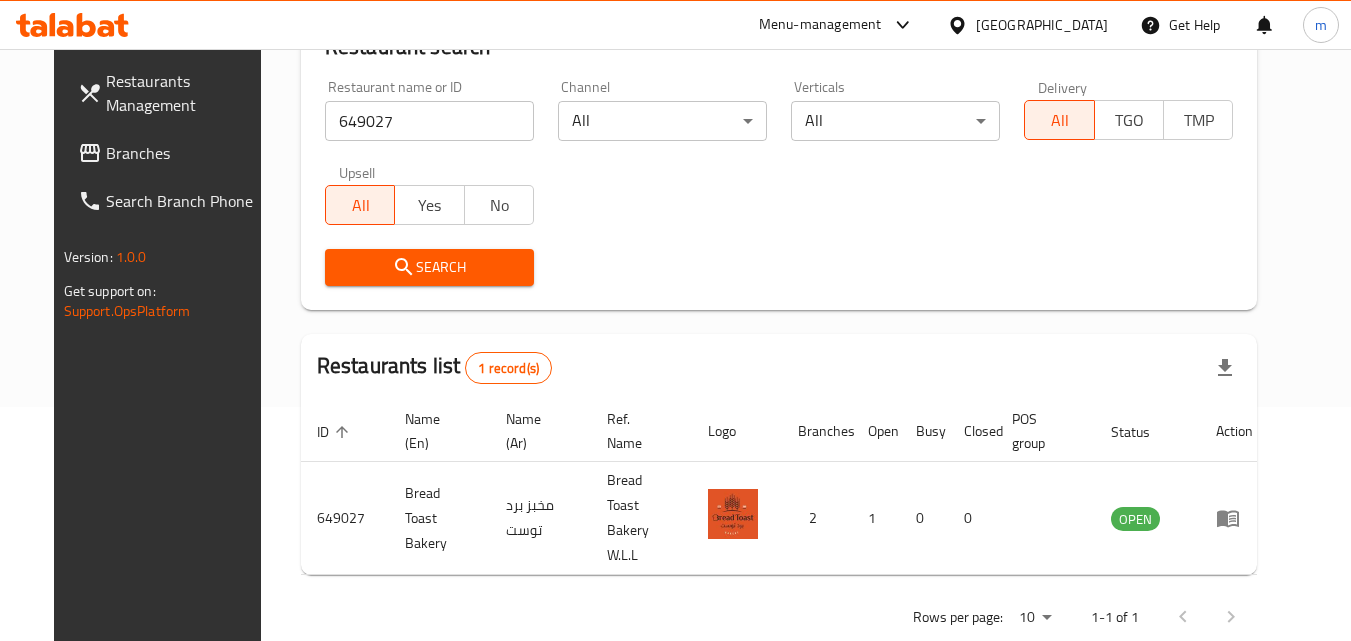 click on "[GEOGRAPHIC_DATA]" at bounding box center (1042, 25) 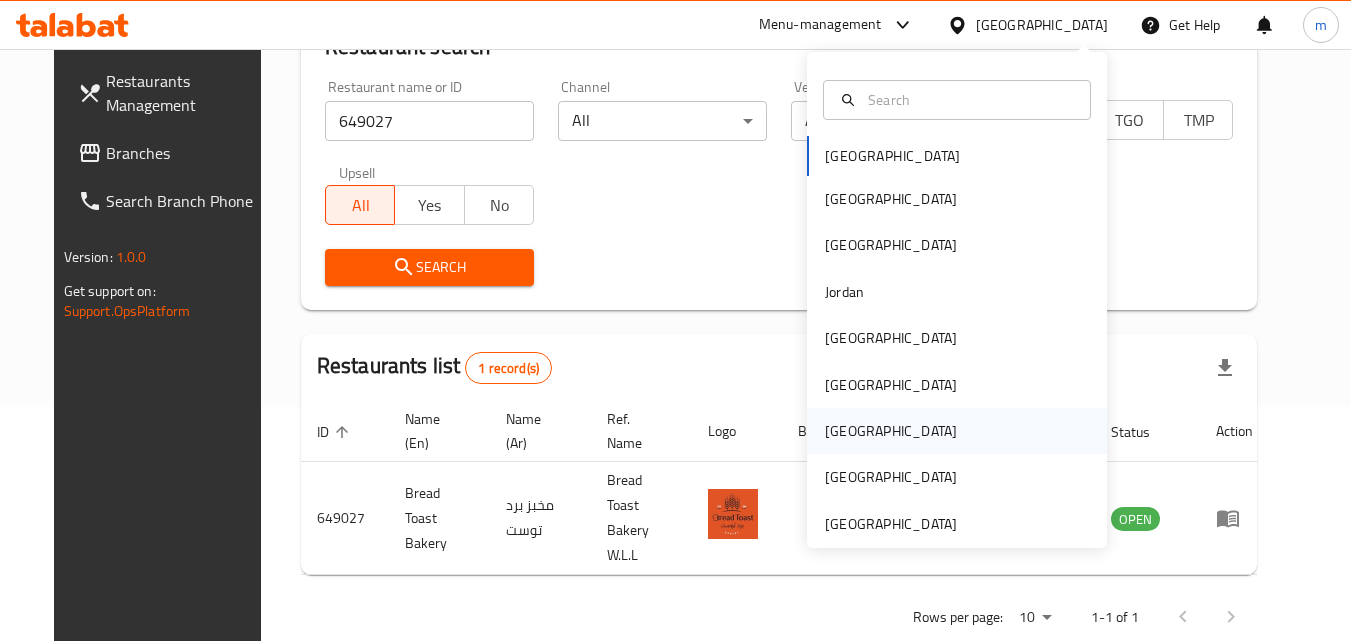 click on "[GEOGRAPHIC_DATA]" at bounding box center (891, 431) 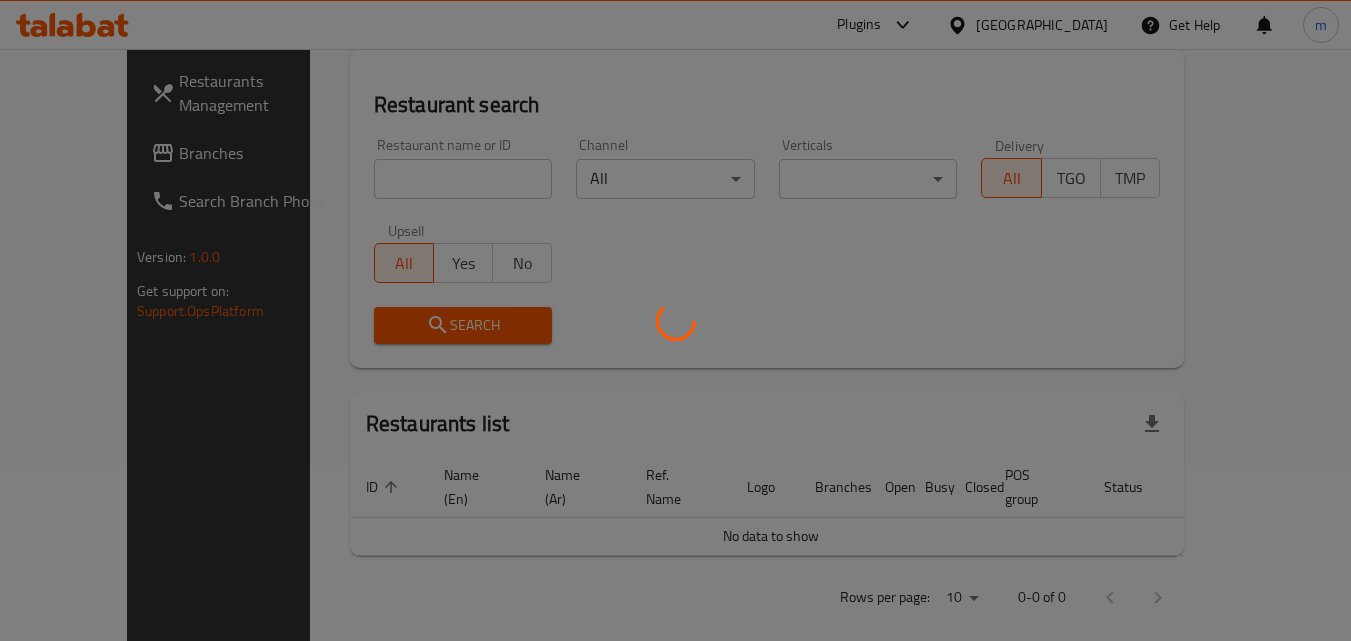 scroll, scrollTop: 234, scrollLeft: 0, axis: vertical 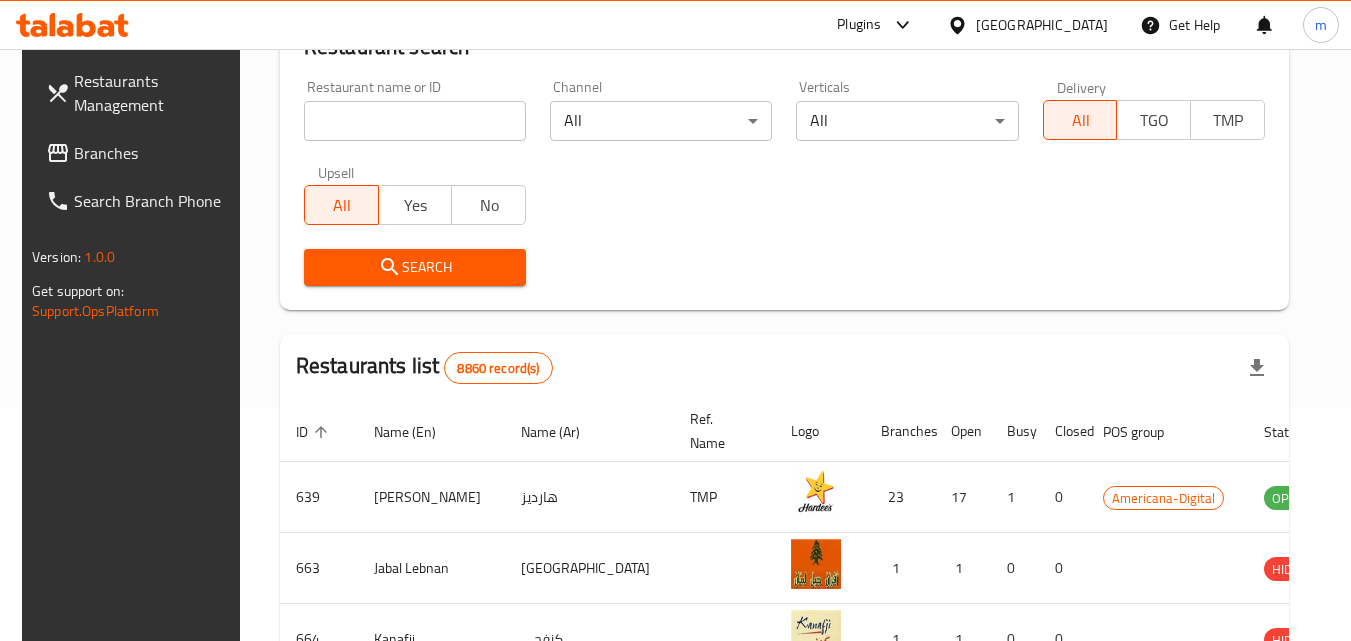 click on "Branches" at bounding box center (153, 153) 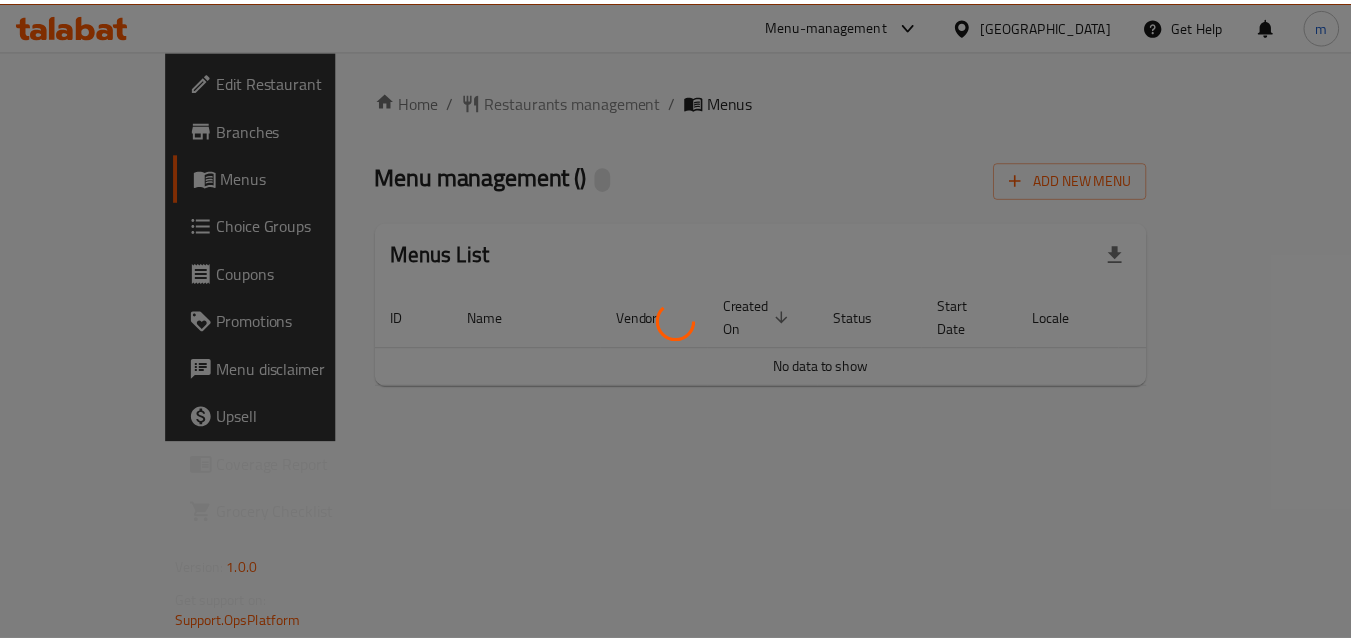 scroll, scrollTop: 0, scrollLeft: 0, axis: both 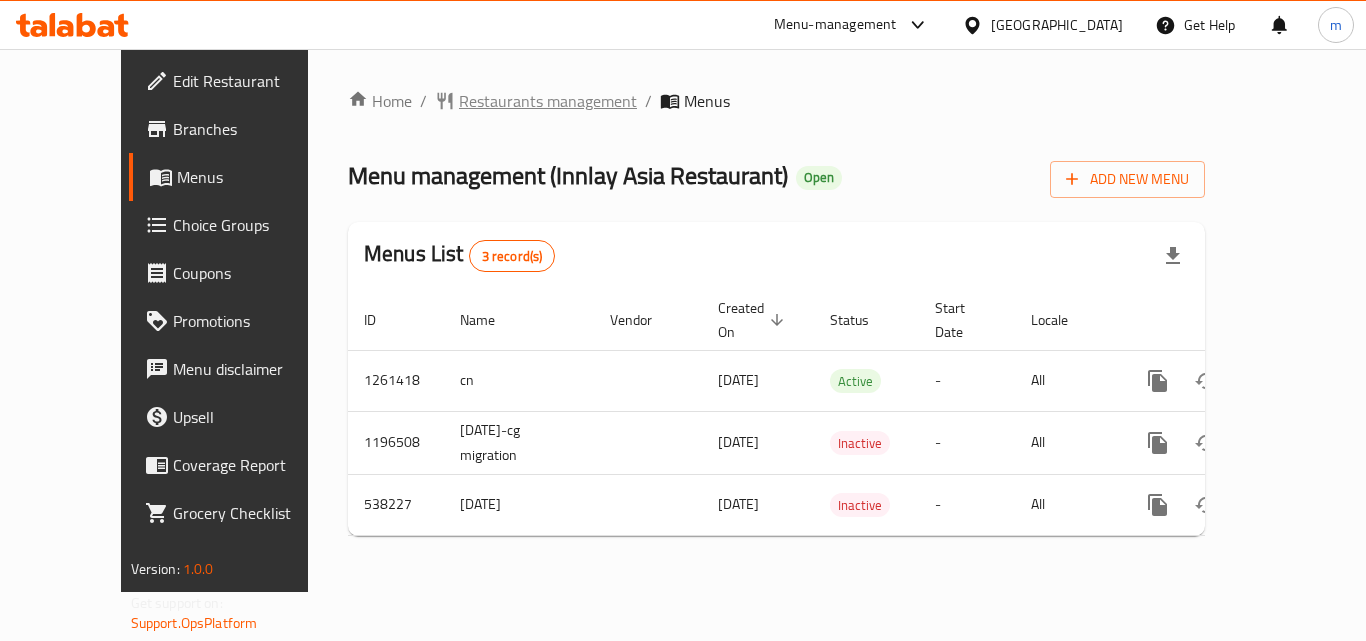 click on "Restaurants management" at bounding box center (548, 101) 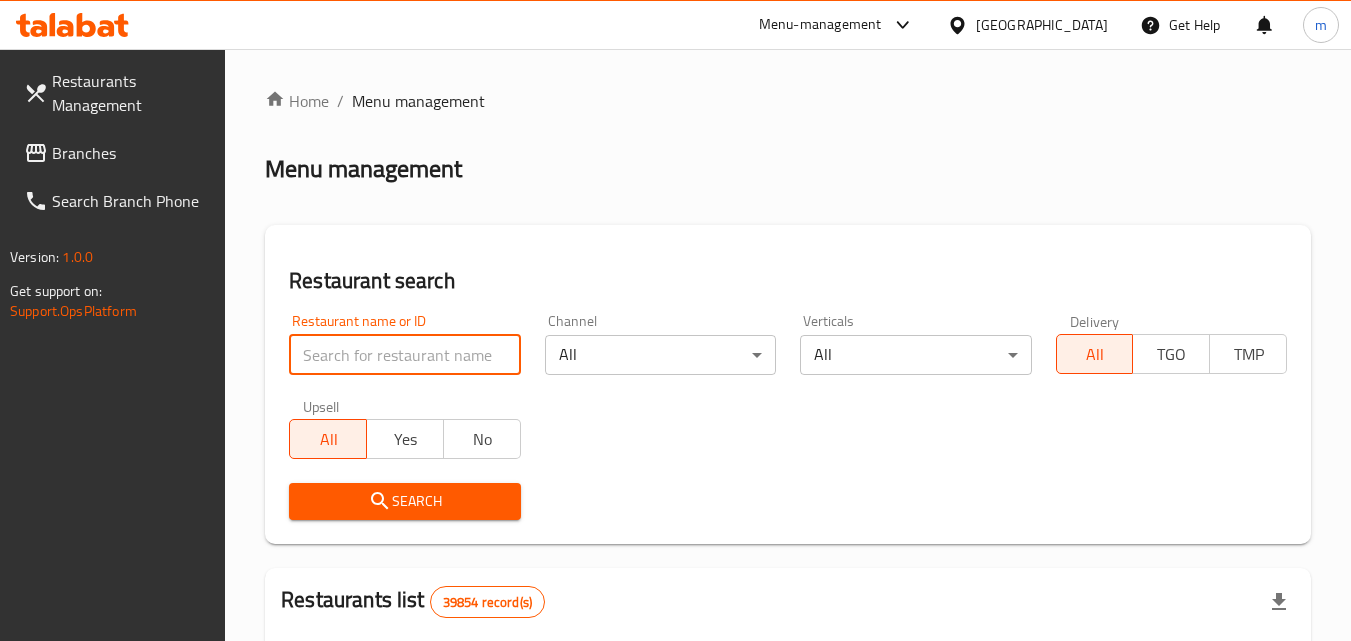 click at bounding box center (404, 355) 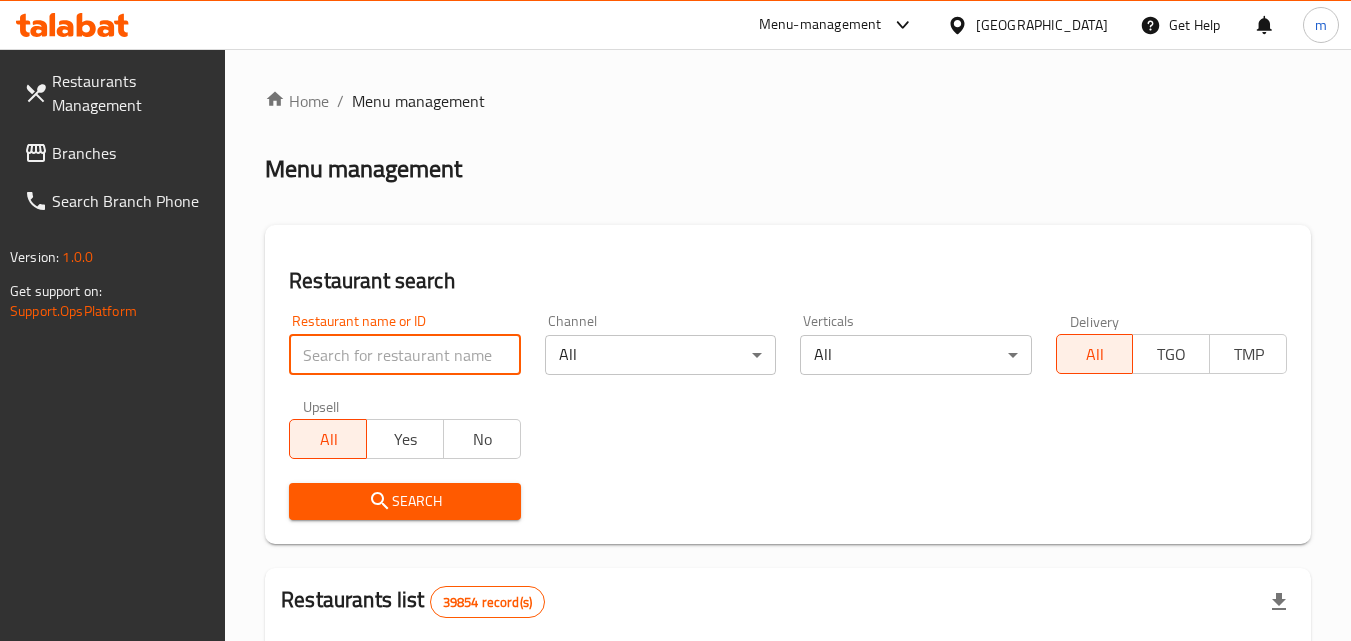 paste on "635547" 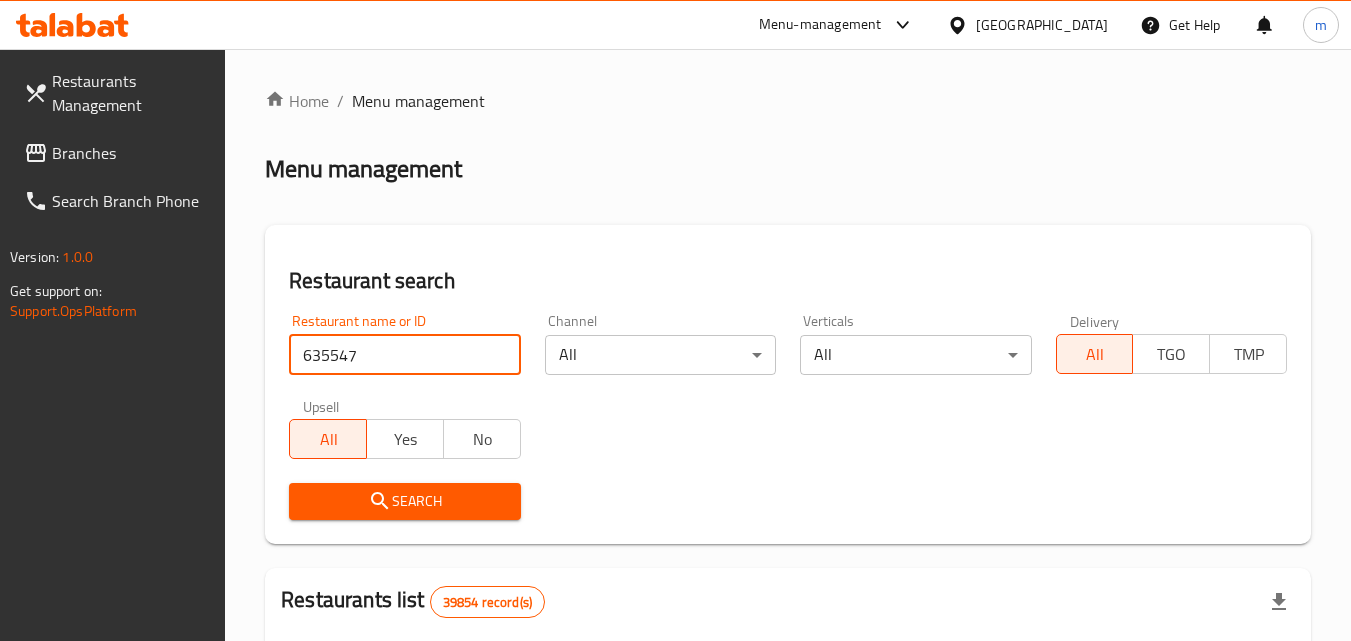 type on "635547" 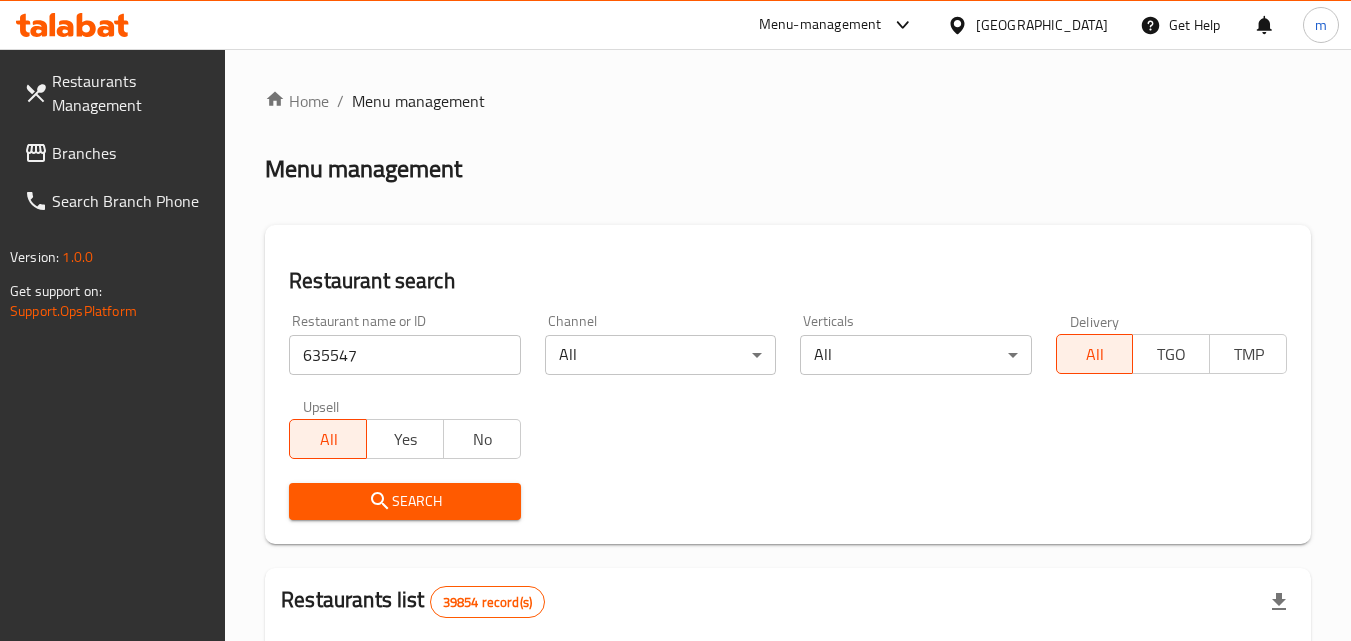 click on "Search" at bounding box center [404, 501] 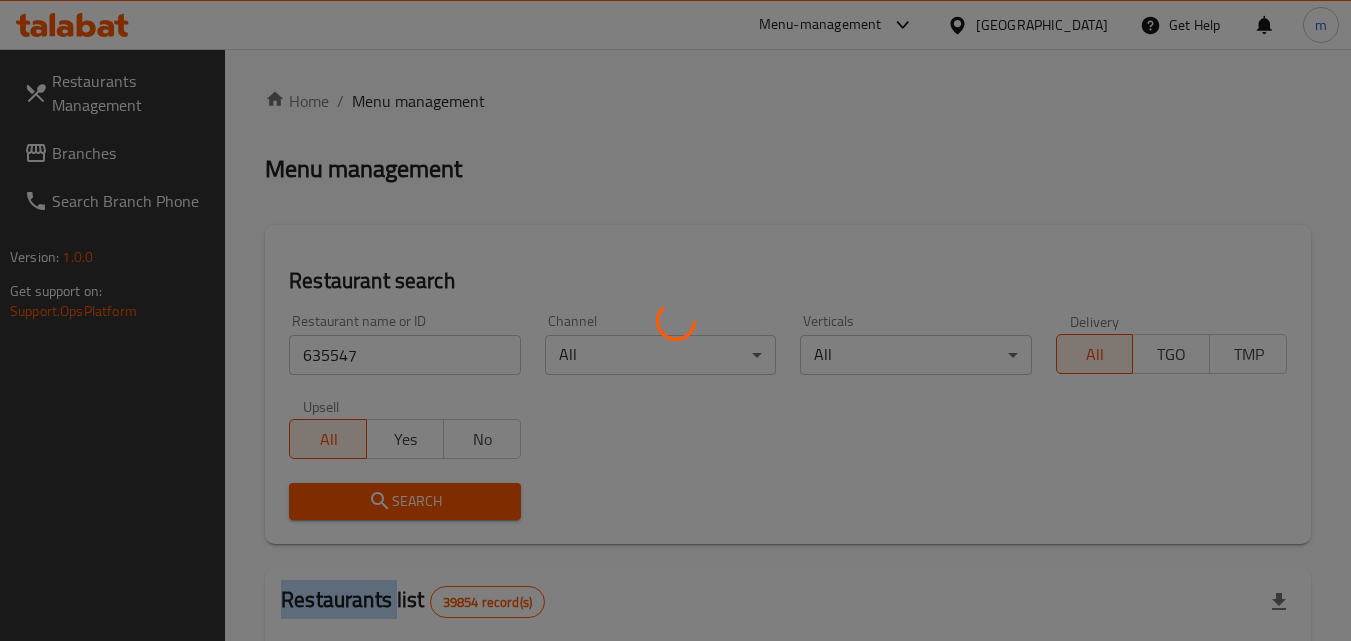 click at bounding box center (675, 320) 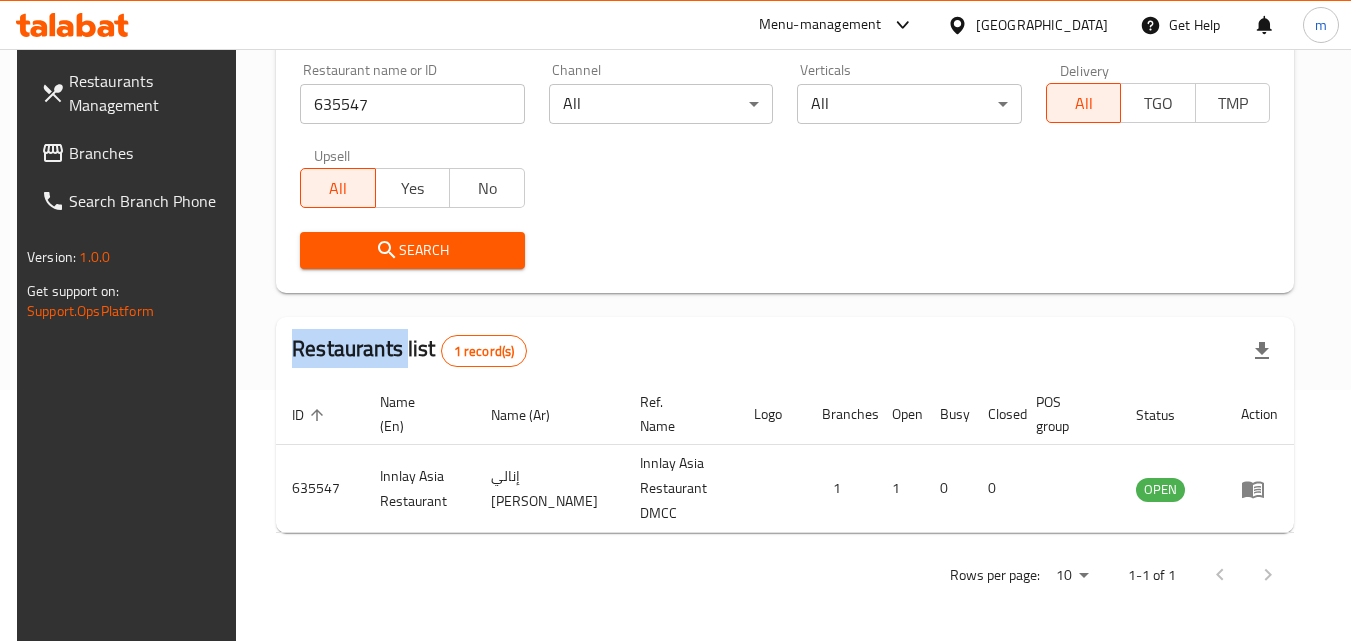 scroll, scrollTop: 251, scrollLeft: 0, axis: vertical 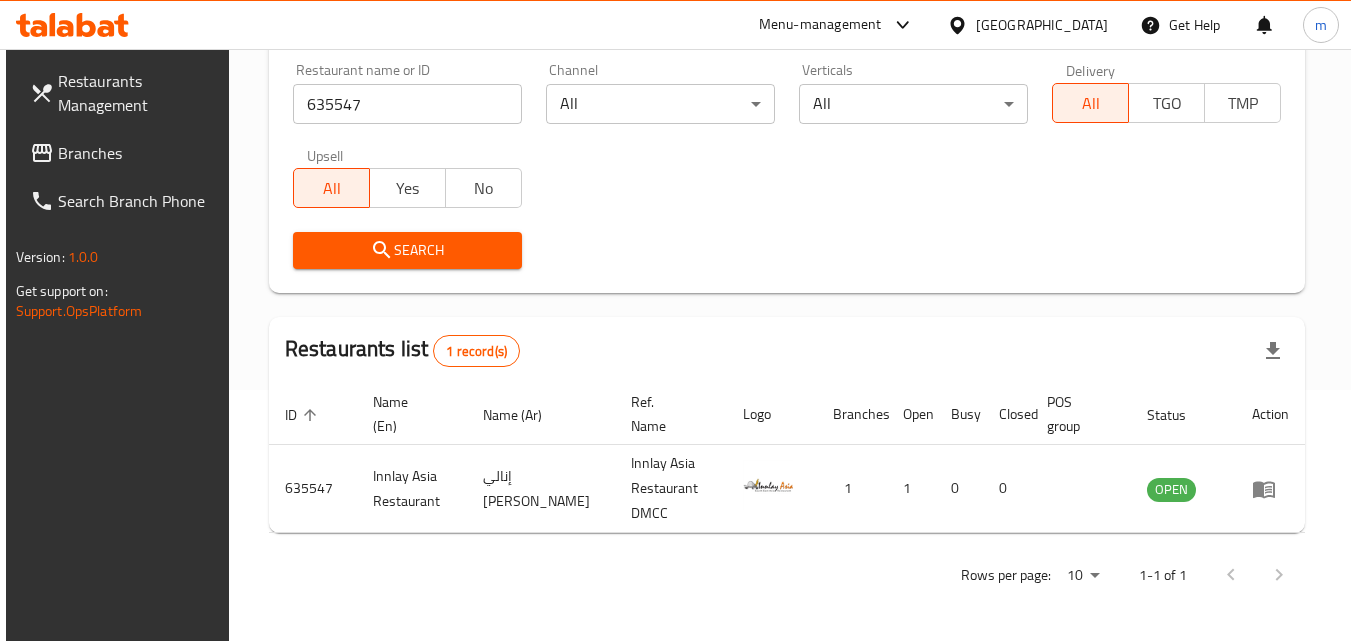 click on "[GEOGRAPHIC_DATA]" at bounding box center [1042, 25] 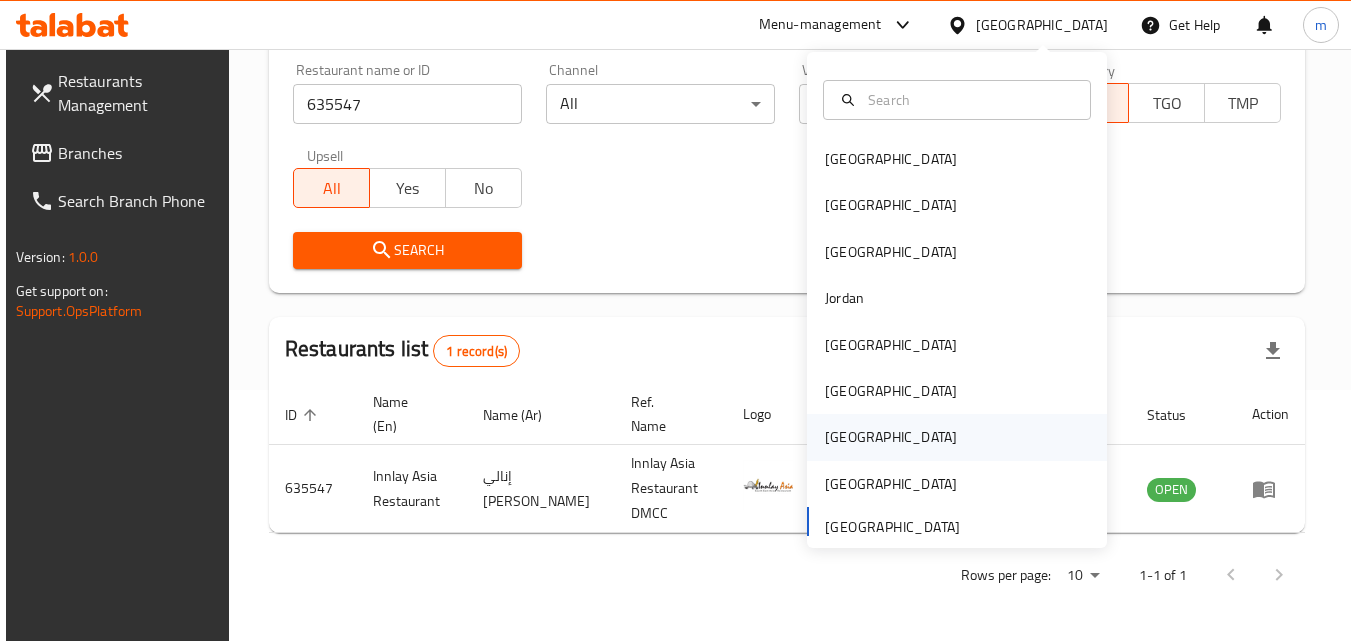 click on "Qatar" at bounding box center [891, 437] 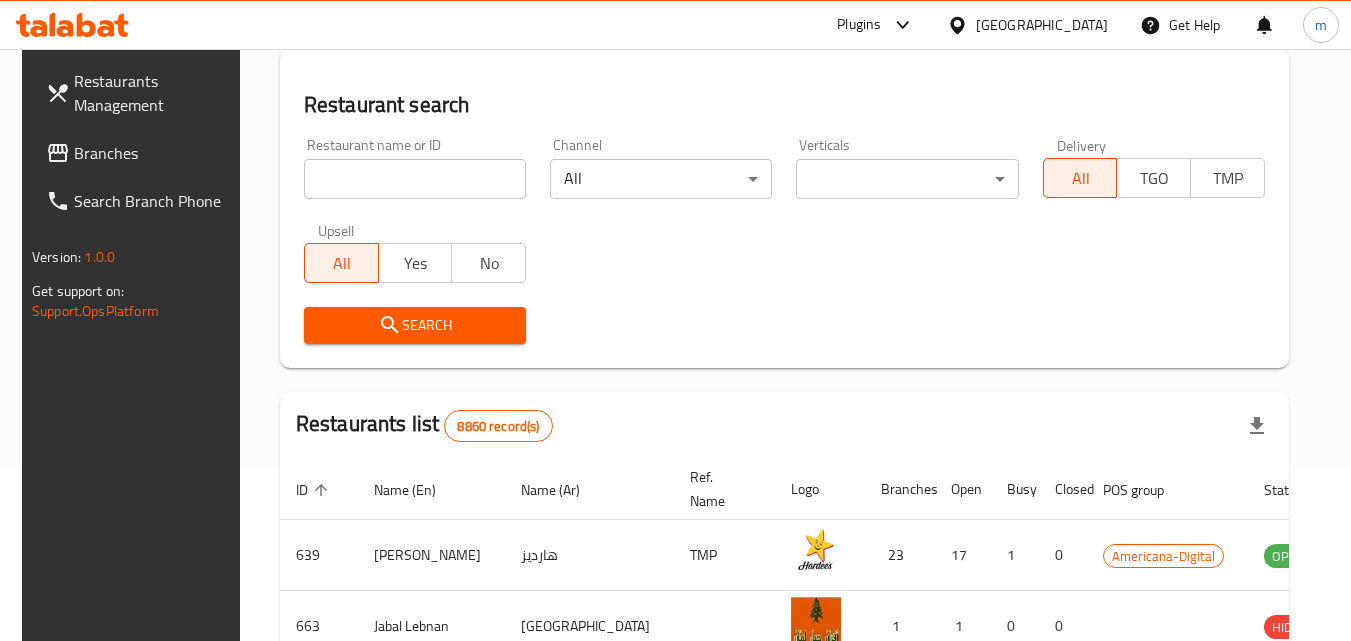 scroll, scrollTop: 251, scrollLeft: 0, axis: vertical 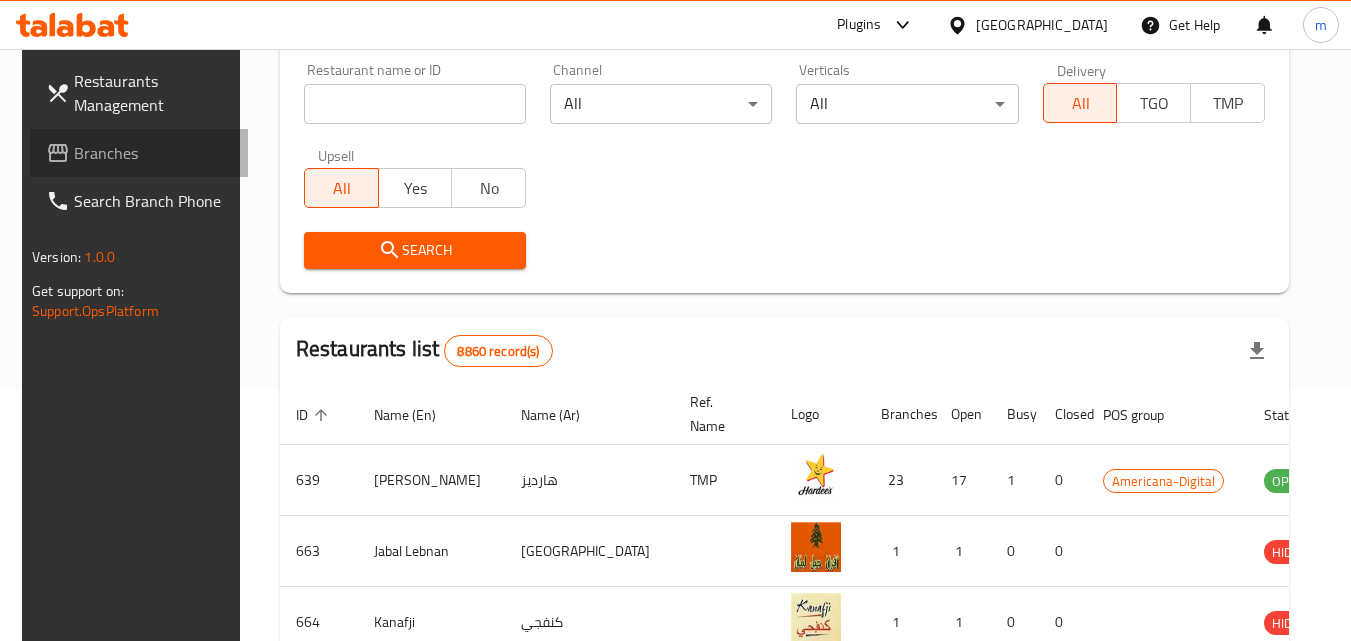 click on "Branches" at bounding box center [153, 153] 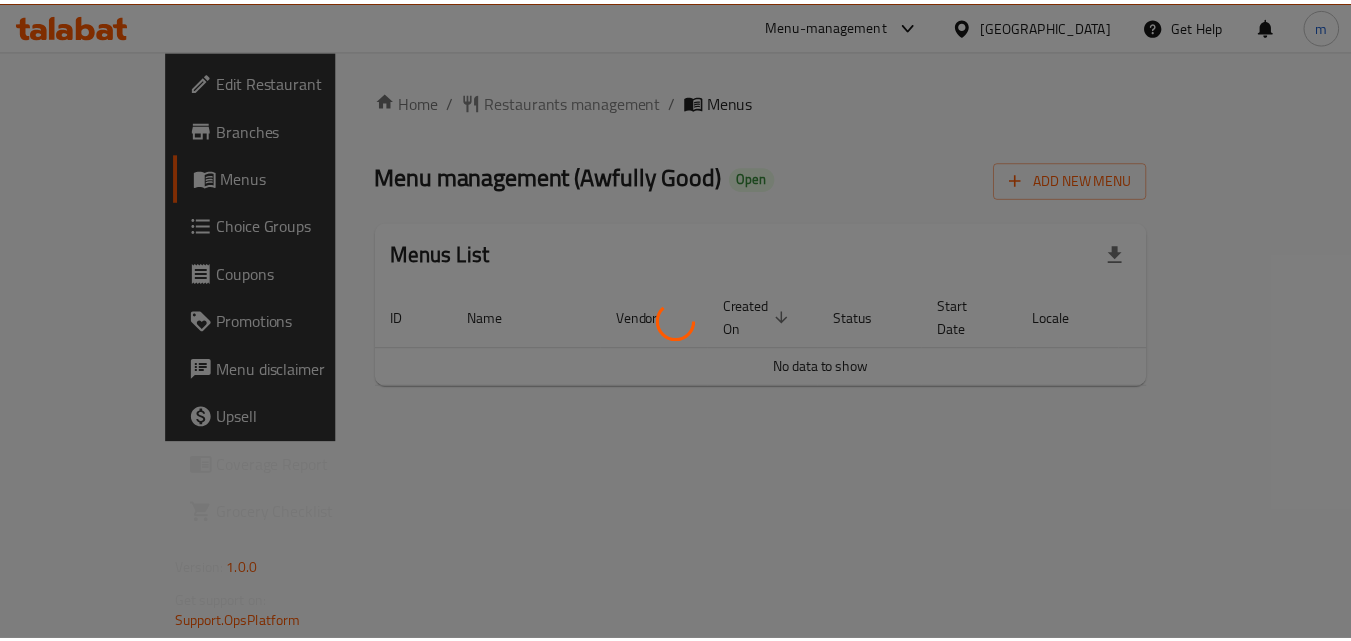 scroll, scrollTop: 0, scrollLeft: 0, axis: both 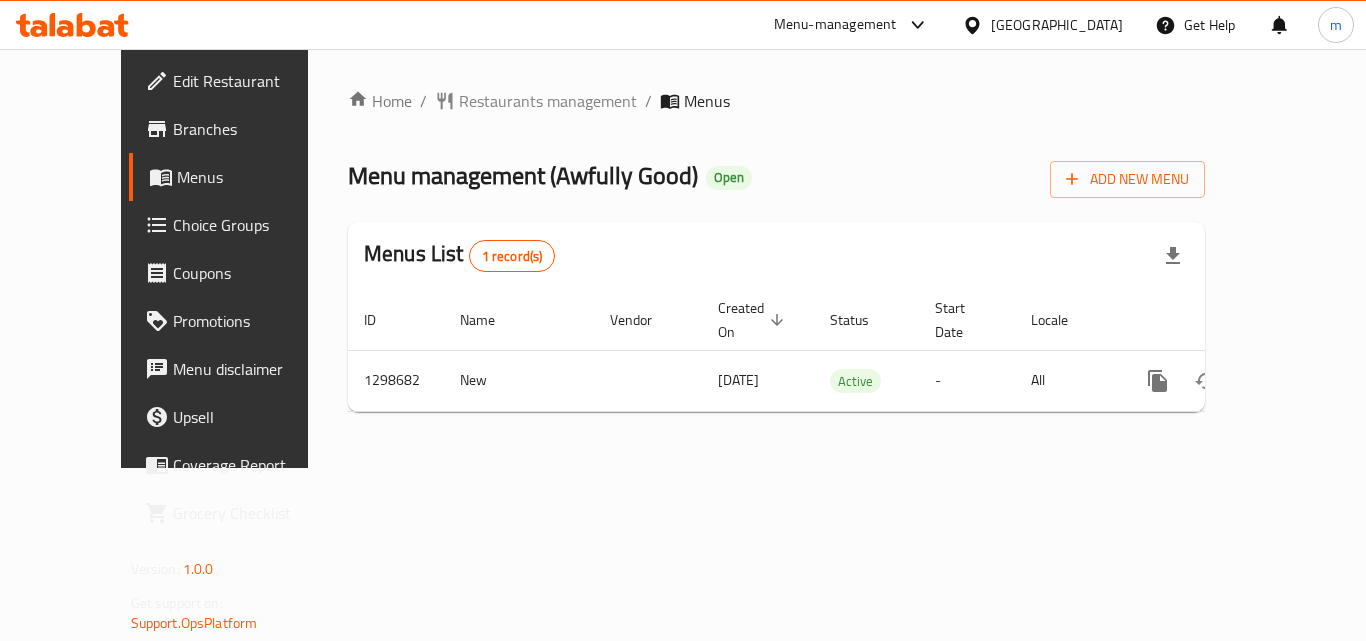 click on "Restaurants management" at bounding box center [548, 101] 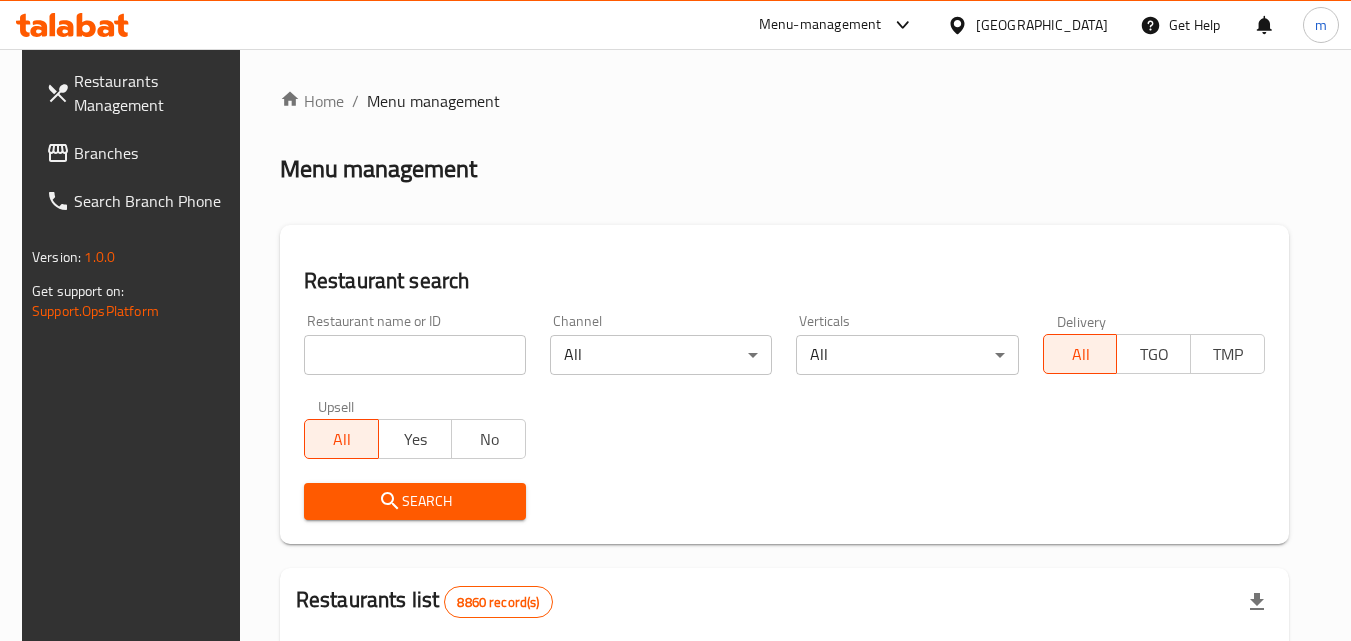 click at bounding box center [415, 355] 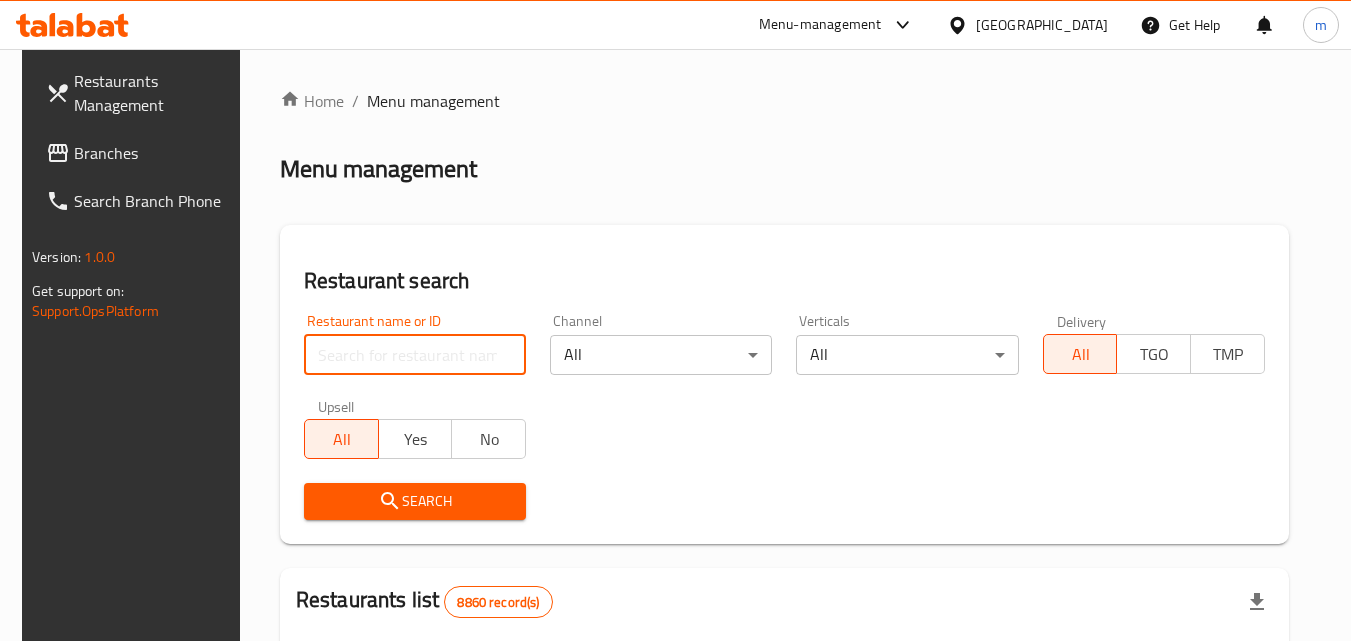 paste on "701056" 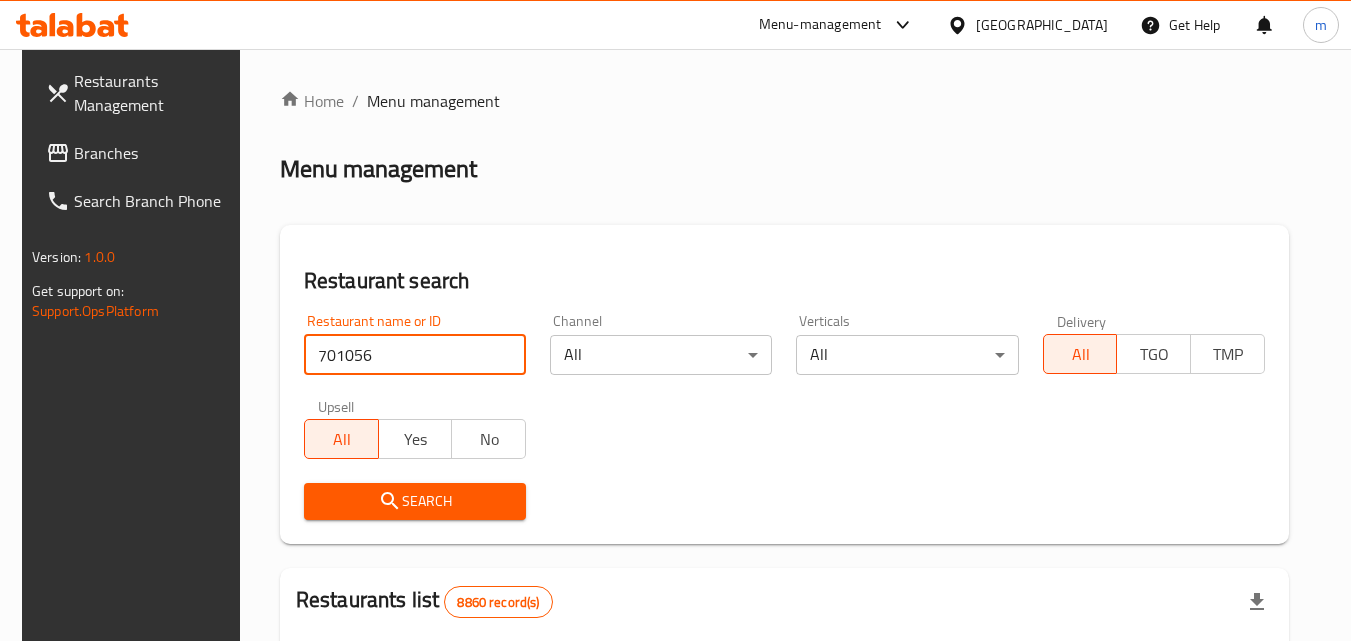 type on "701056" 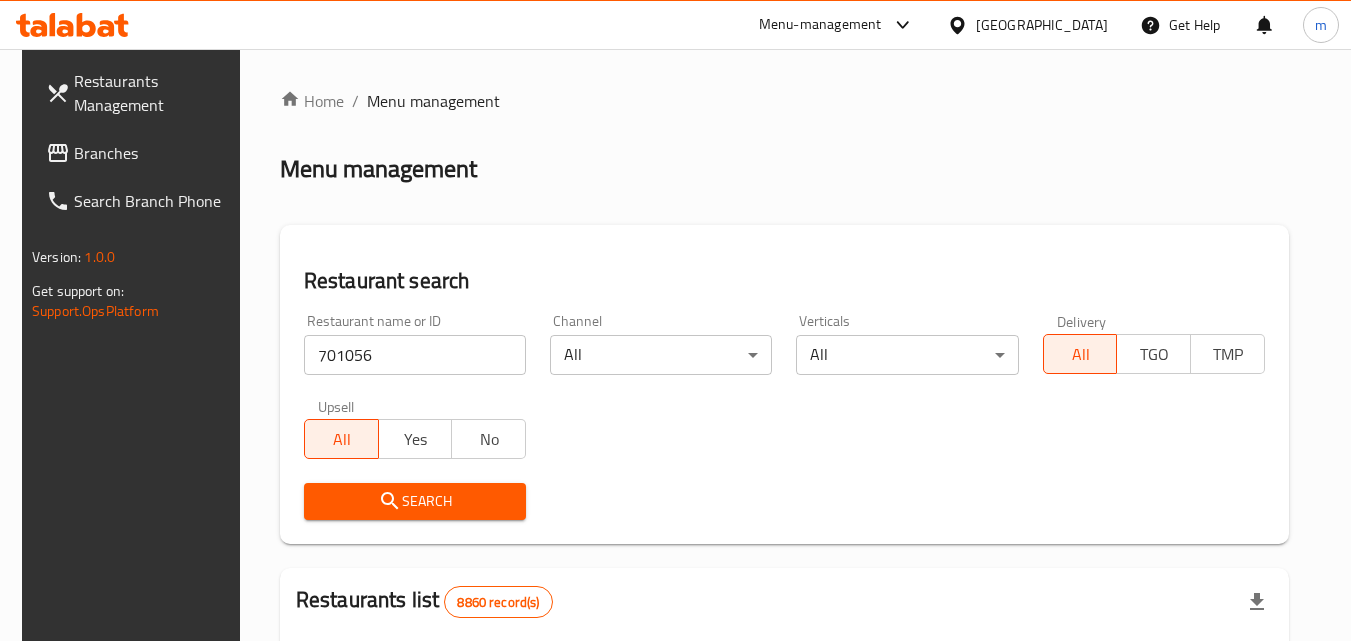 click on "Search" at bounding box center (415, 501) 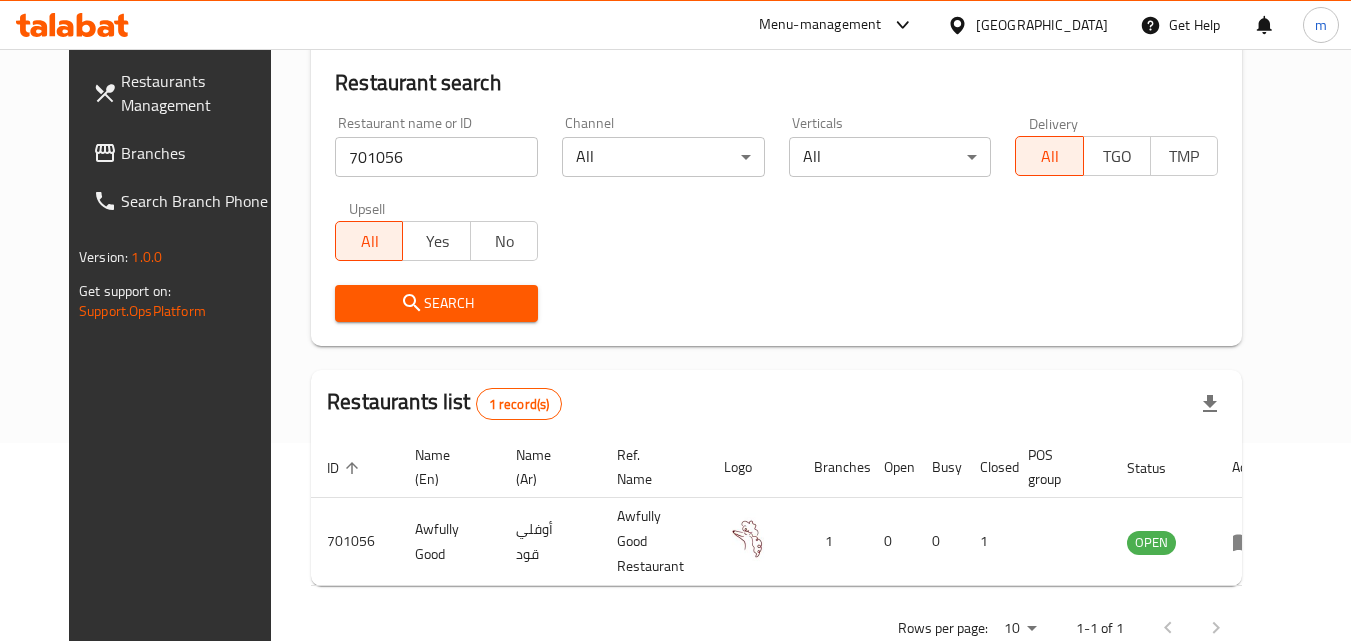 scroll, scrollTop: 231, scrollLeft: 0, axis: vertical 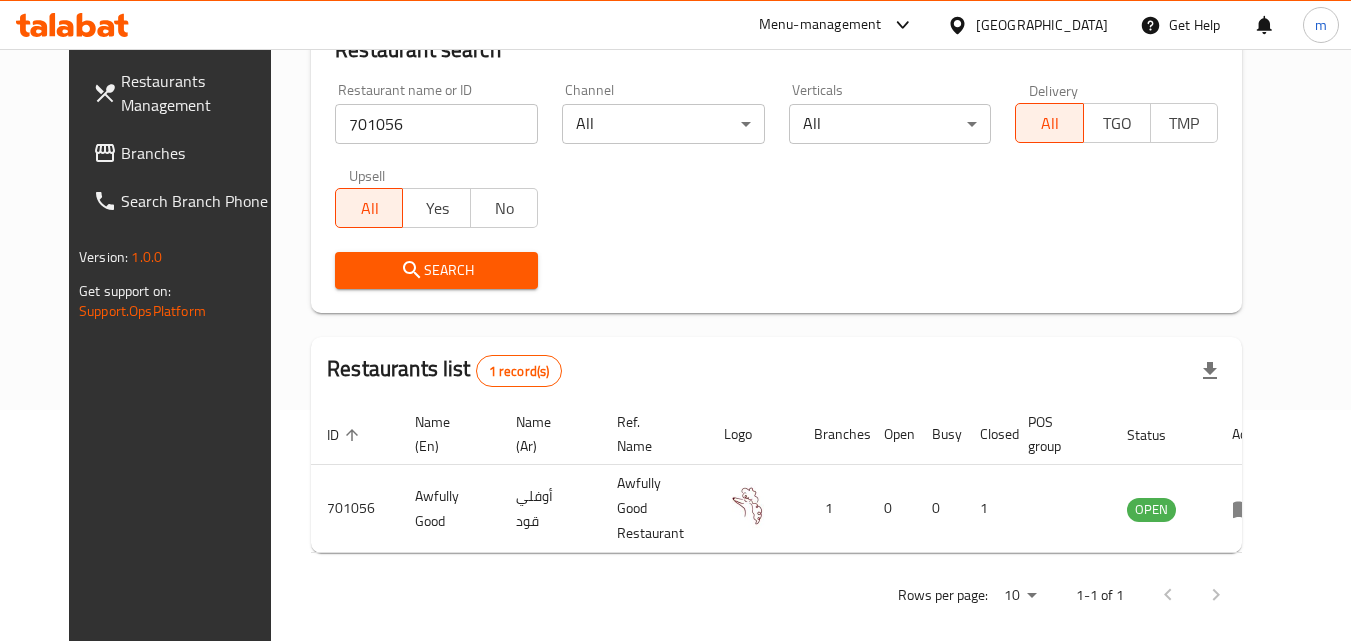 click on "Branches" at bounding box center [200, 153] 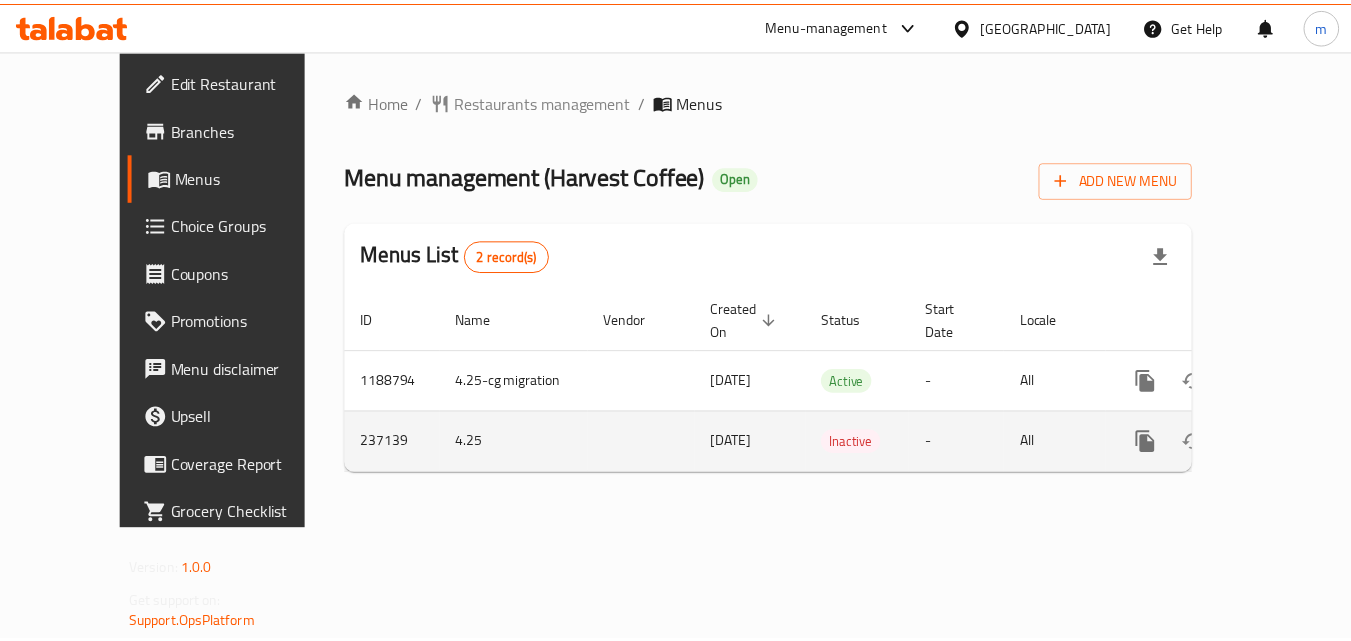 scroll, scrollTop: 0, scrollLeft: 0, axis: both 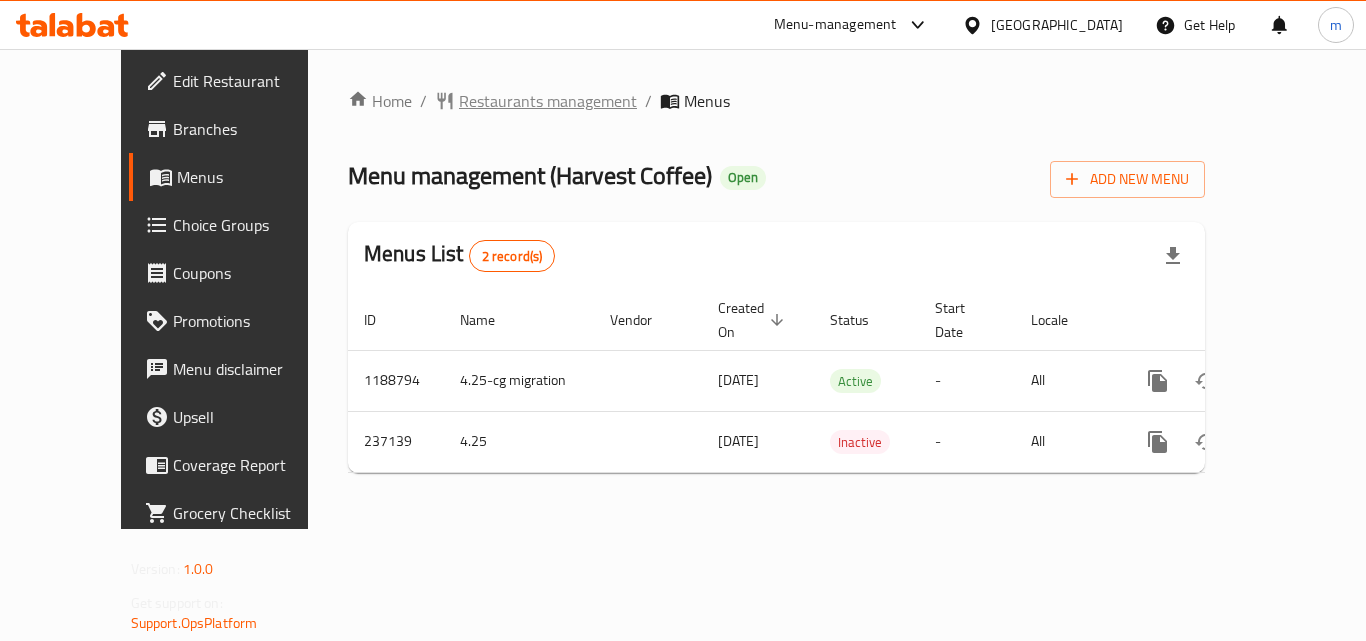 click on "Restaurants management" at bounding box center [548, 101] 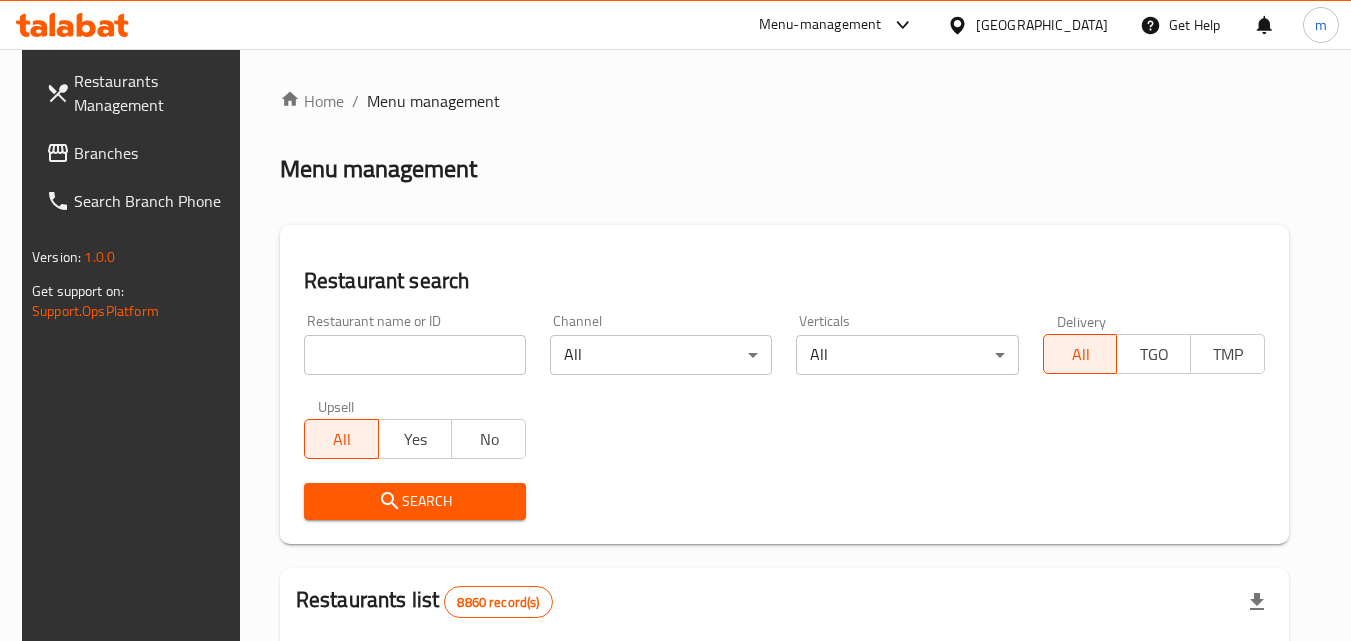 click at bounding box center [415, 355] 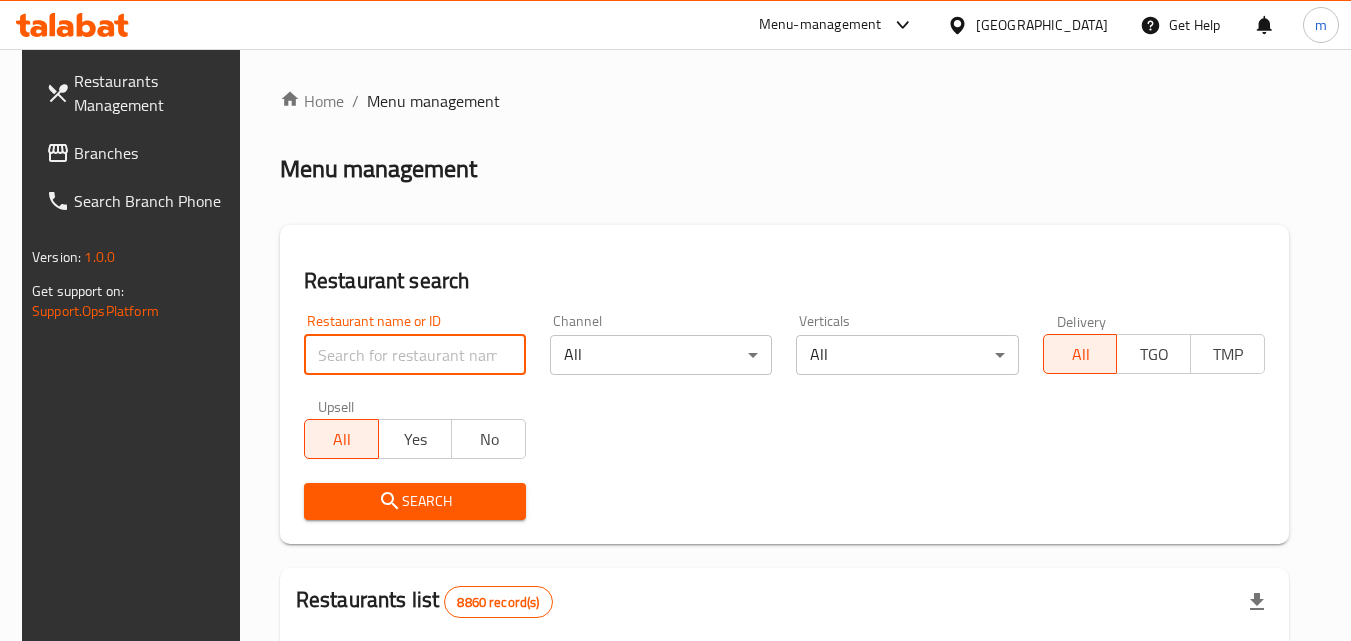 paste on "626755" 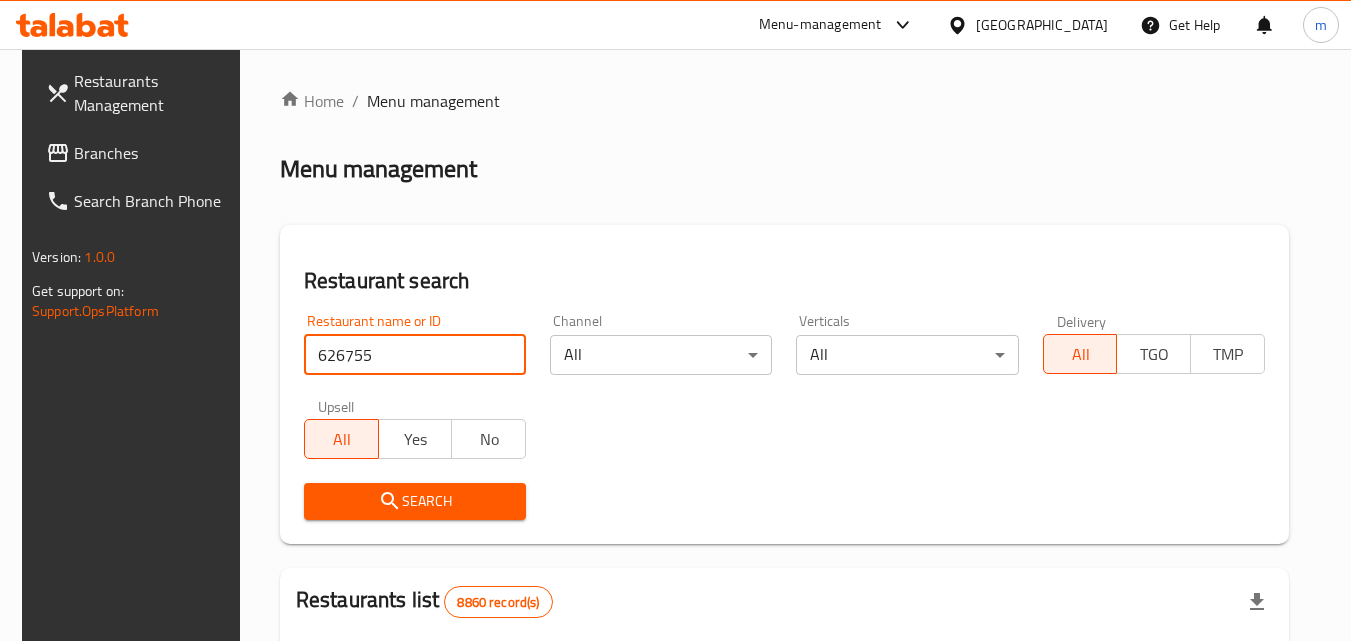 type on "626755" 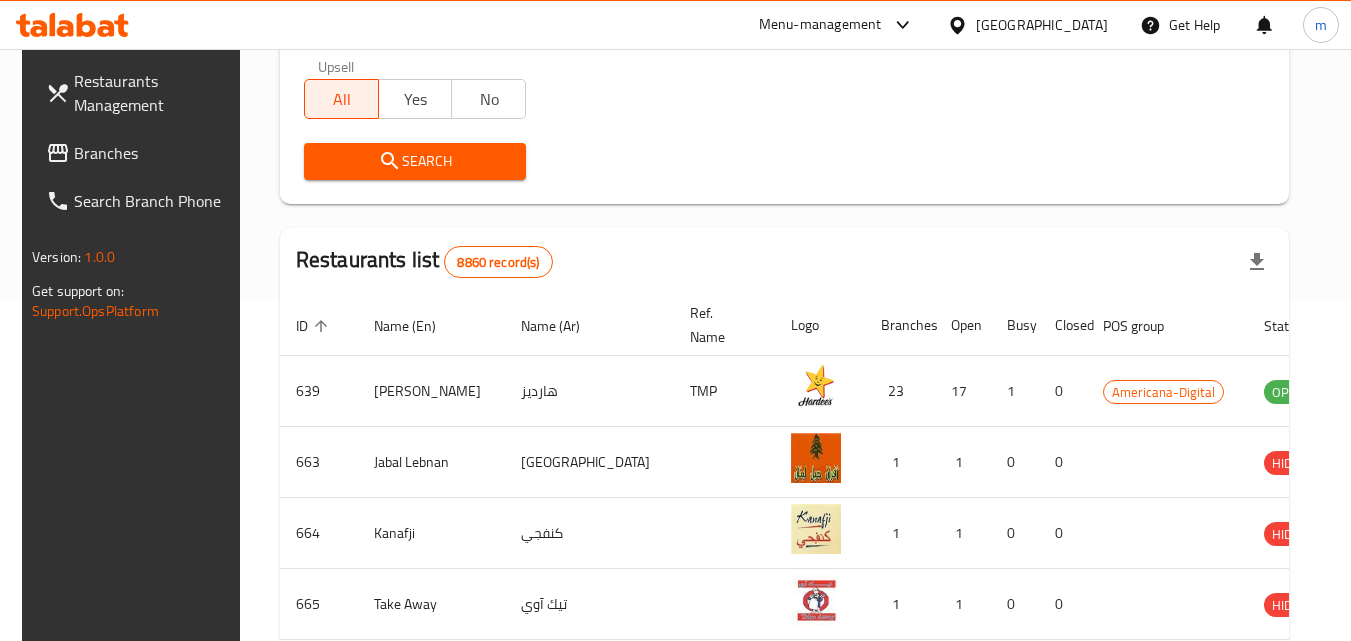 scroll, scrollTop: 362, scrollLeft: 0, axis: vertical 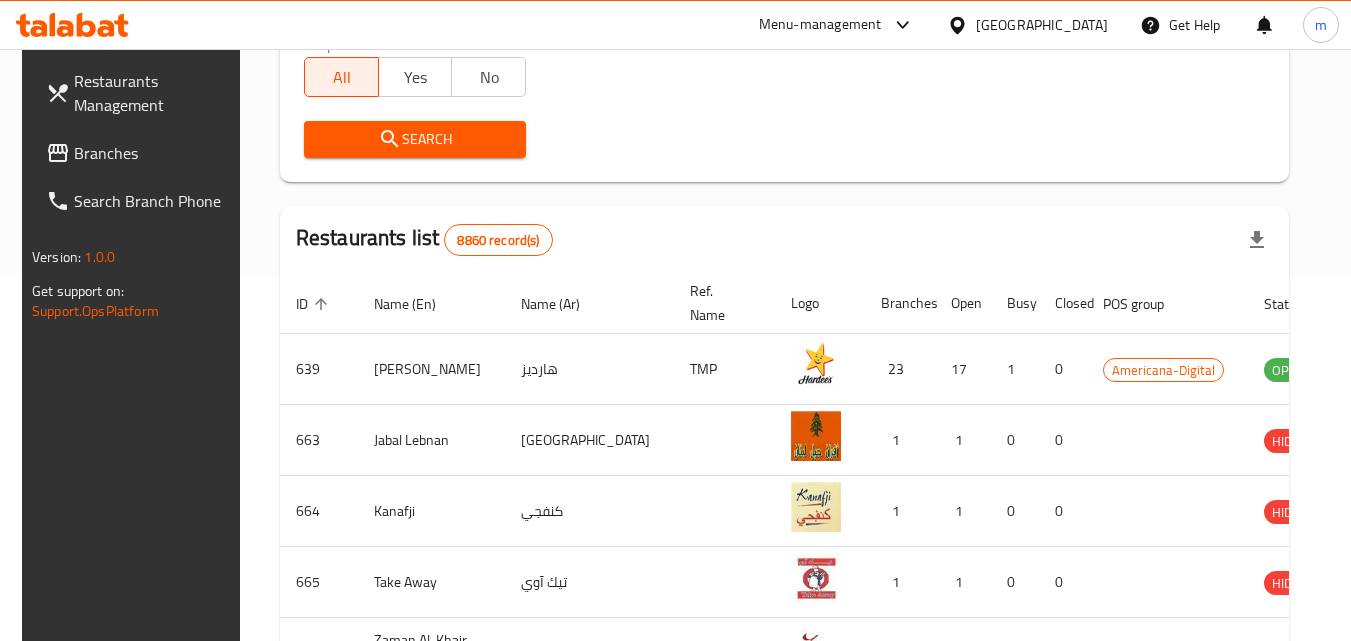 click 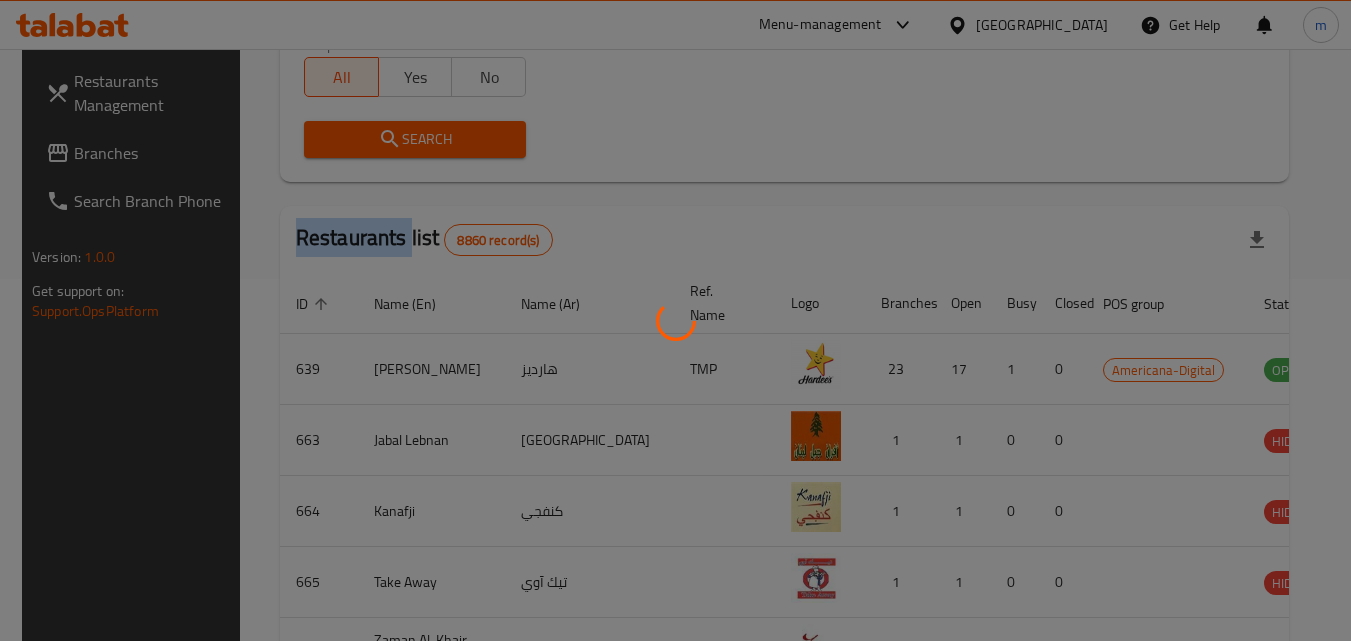 click at bounding box center (675, 320) 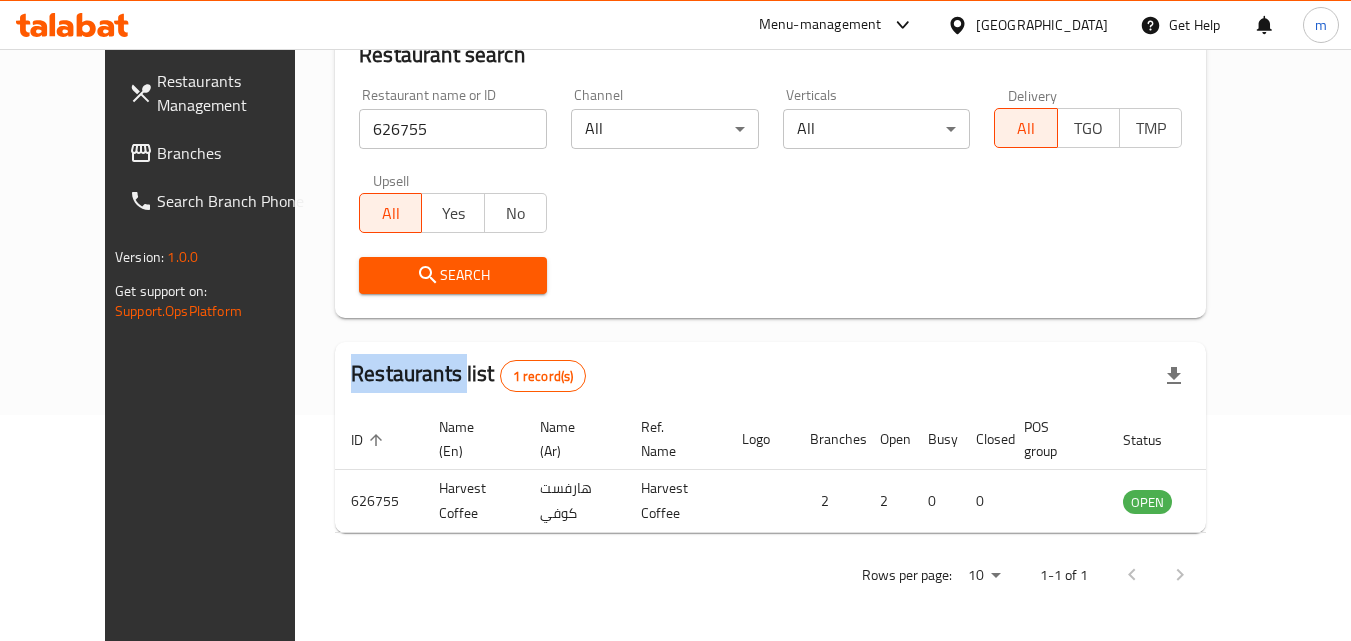 scroll, scrollTop: 234, scrollLeft: 0, axis: vertical 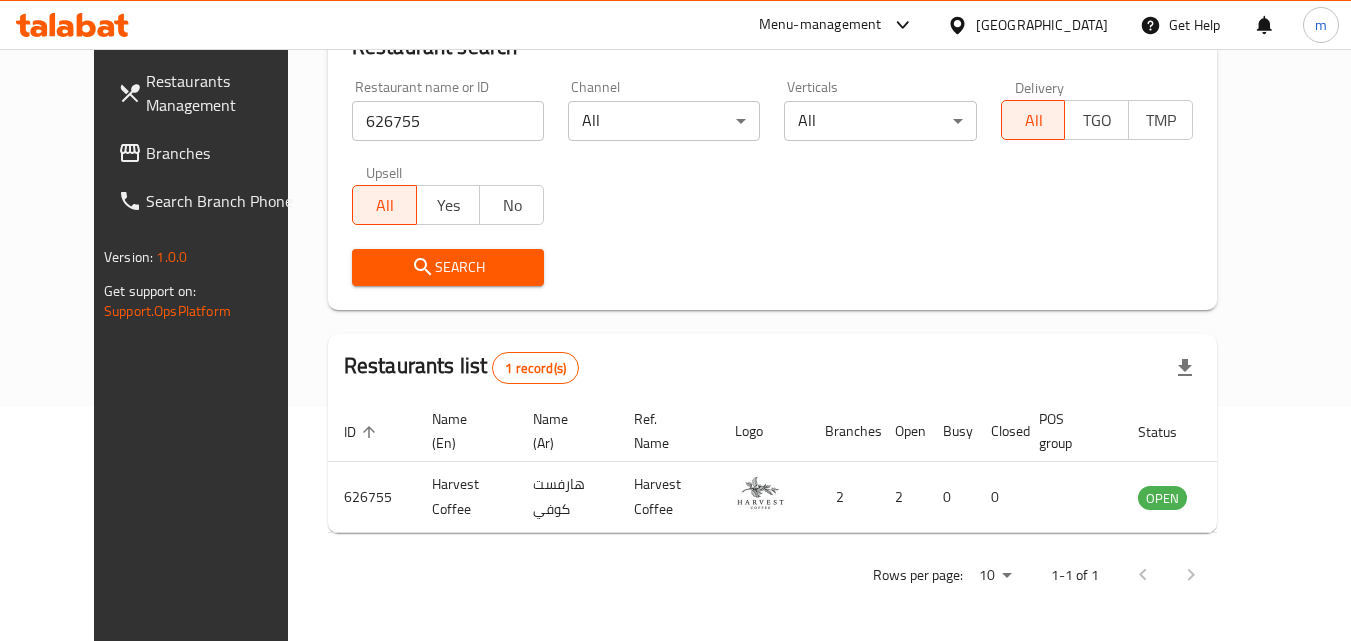 click on "Qatar" at bounding box center [1042, 25] 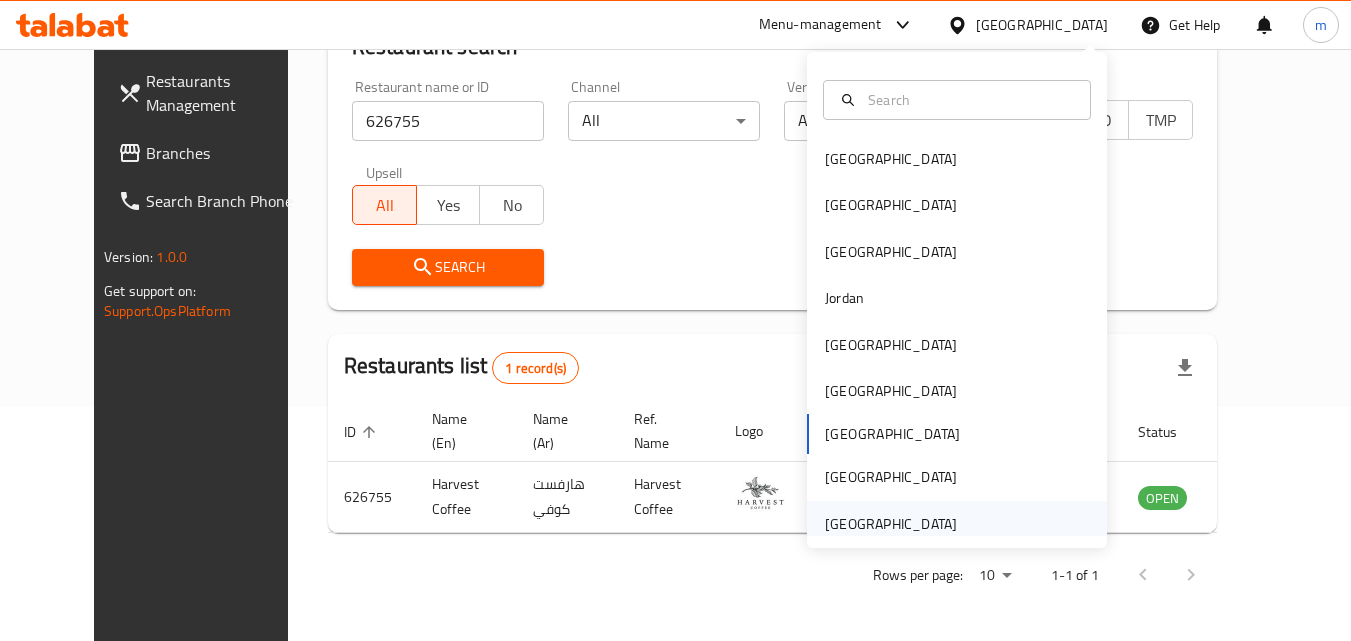click on "[GEOGRAPHIC_DATA]" at bounding box center (891, 524) 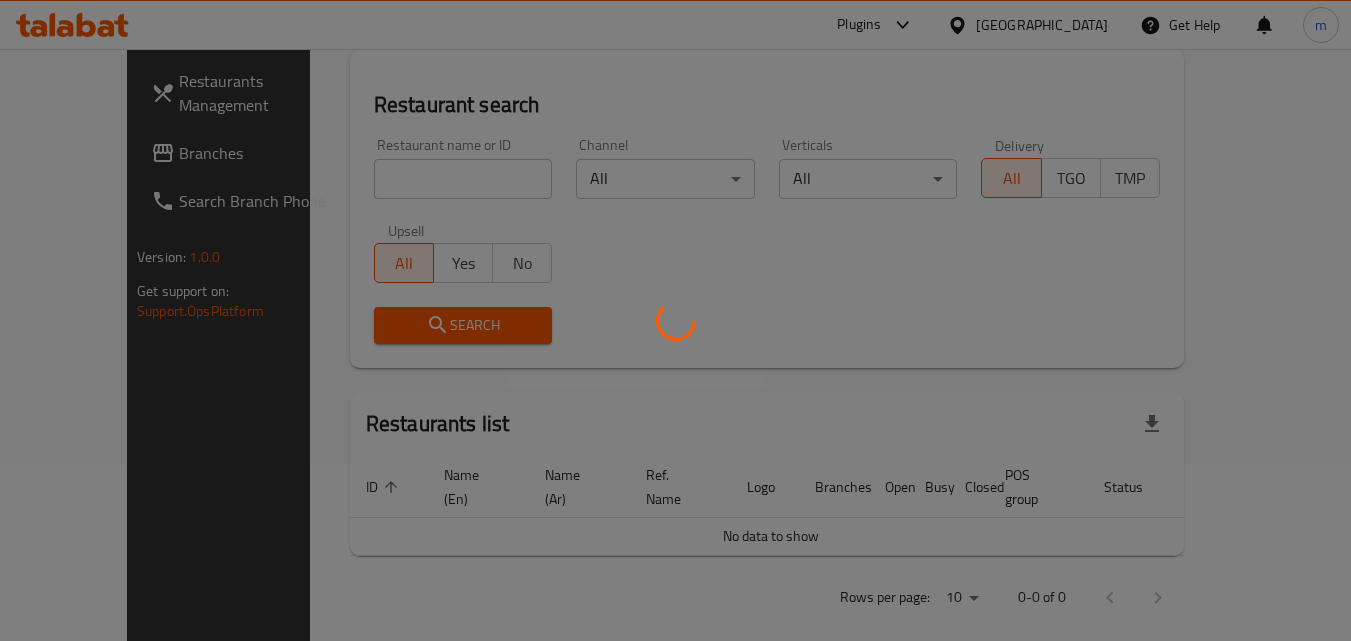 scroll, scrollTop: 234, scrollLeft: 0, axis: vertical 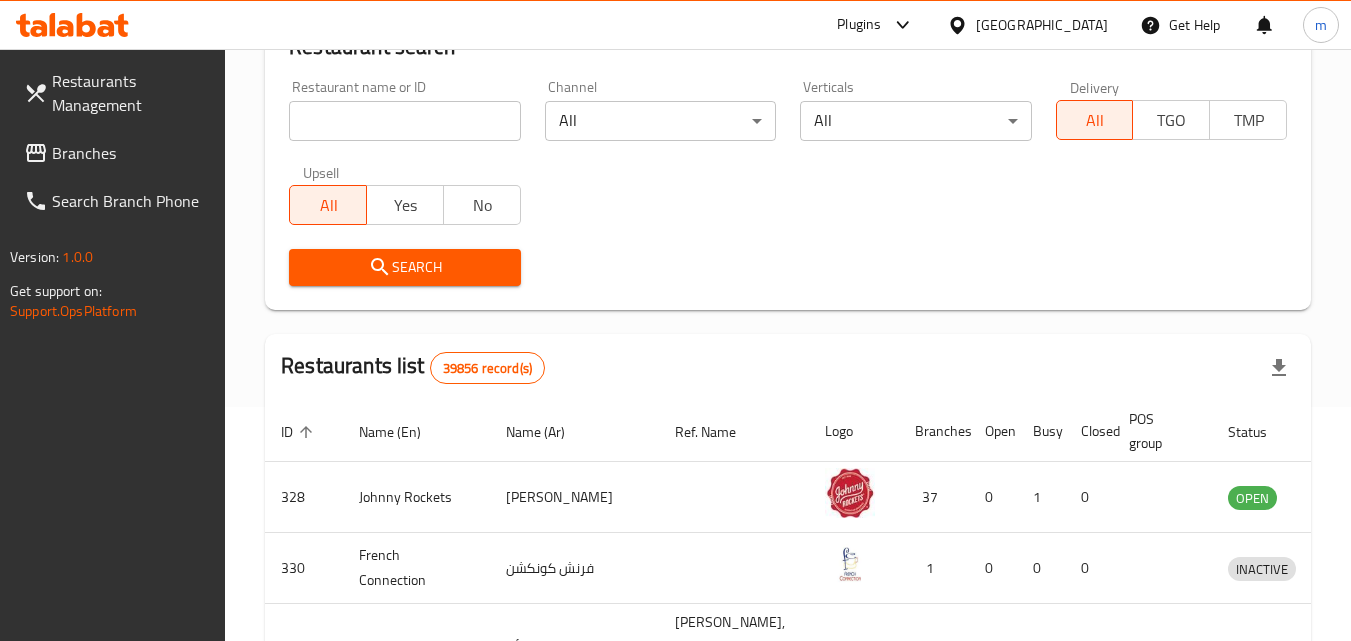 click on "Branches" at bounding box center [131, 153] 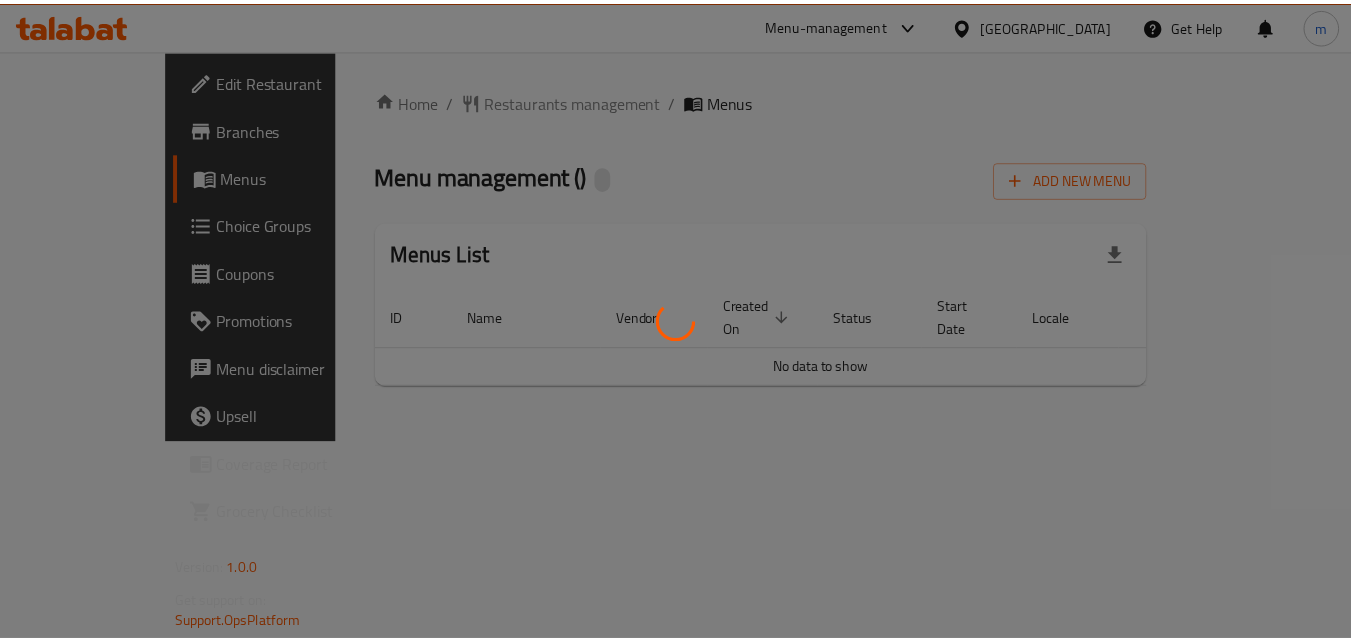 scroll, scrollTop: 0, scrollLeft: 0, axis: both 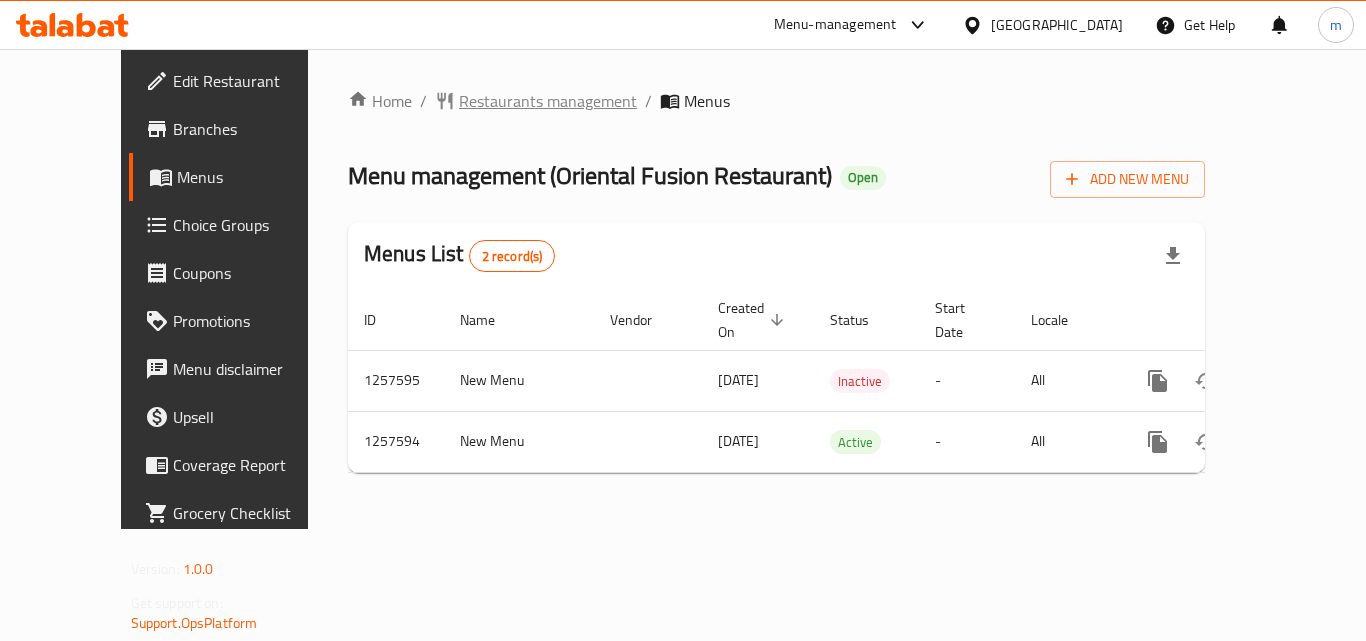 click on "Restaurants management" at bounding box center [548, 101] 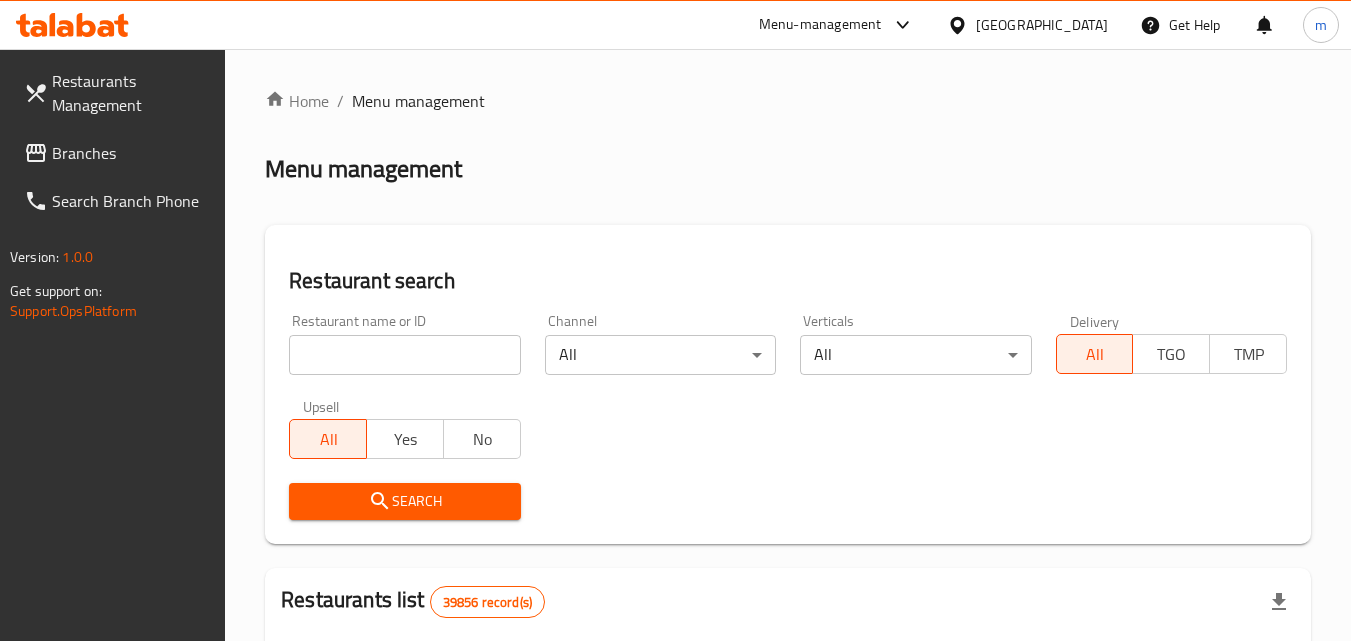 click at bounding box center (404, 355) 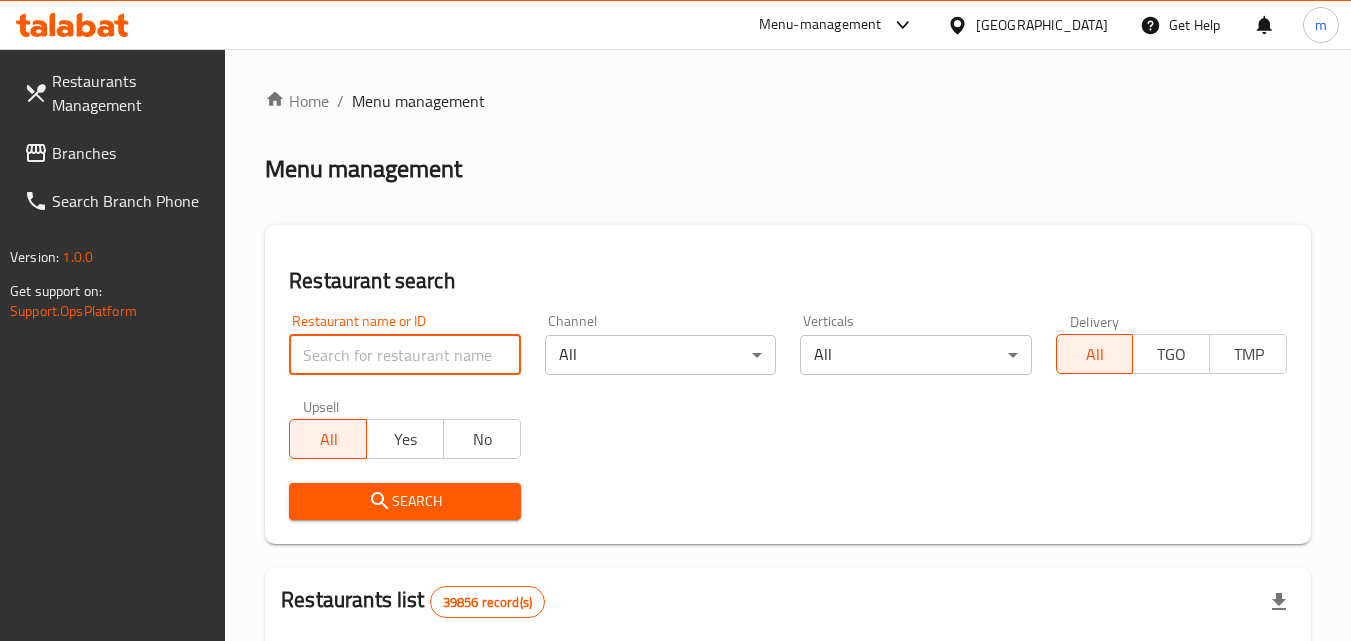 paste on "683465" 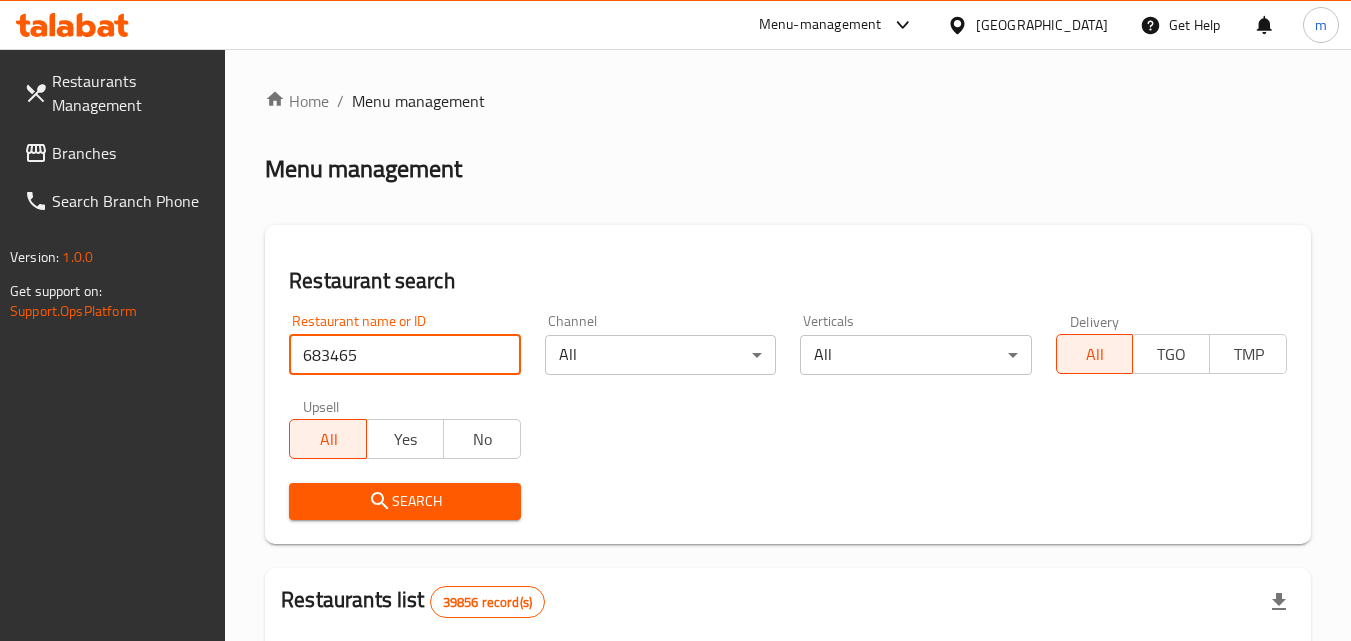 type on "683465" 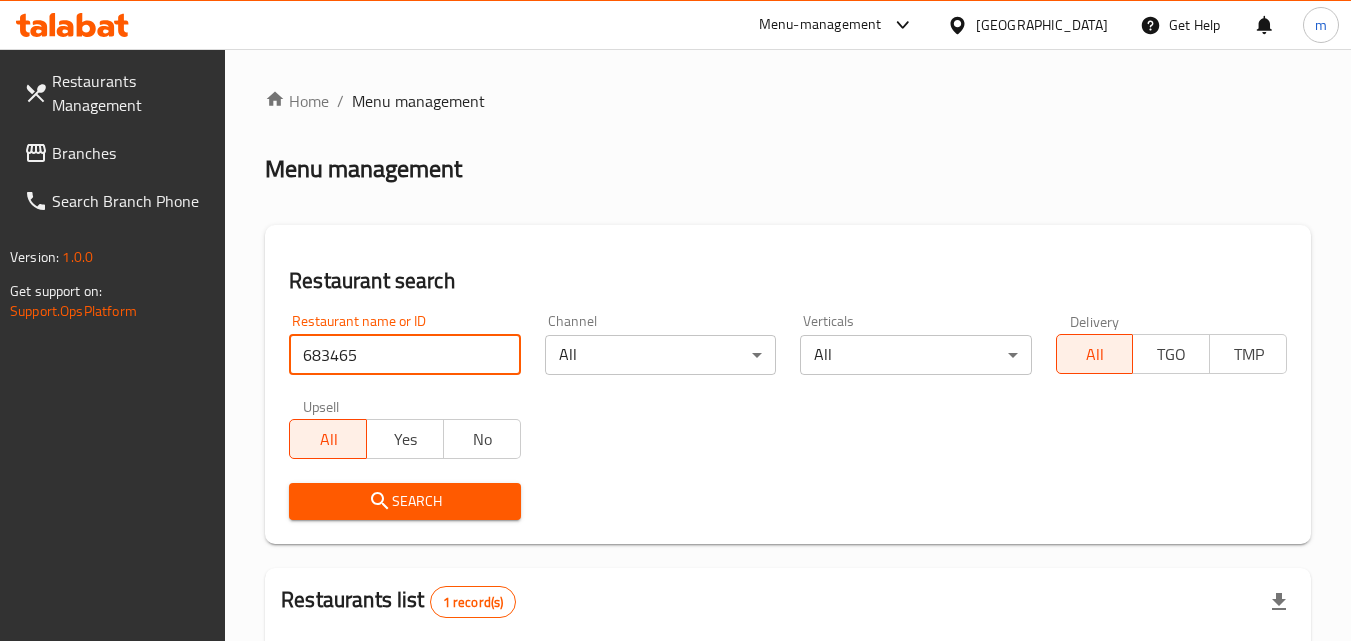 scroll, scrollTop: 251, scrollLeft: 0, axis: vertical 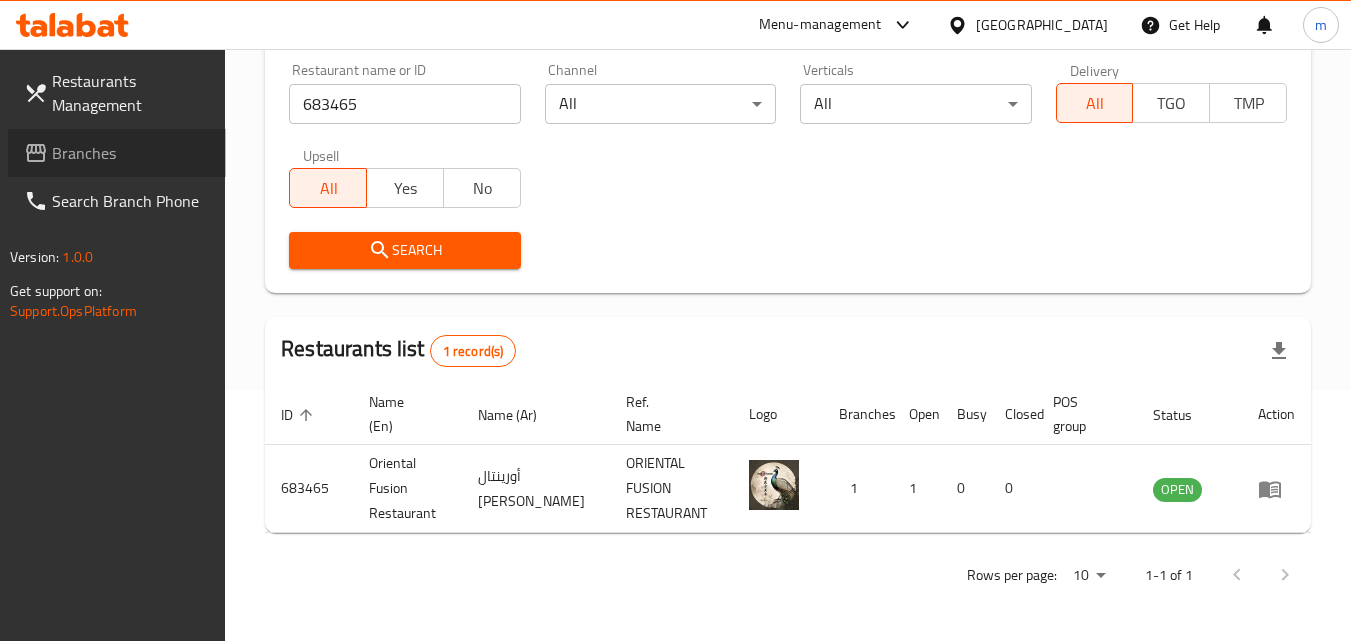 click on "Branches" at bounding box center (131, 153) 